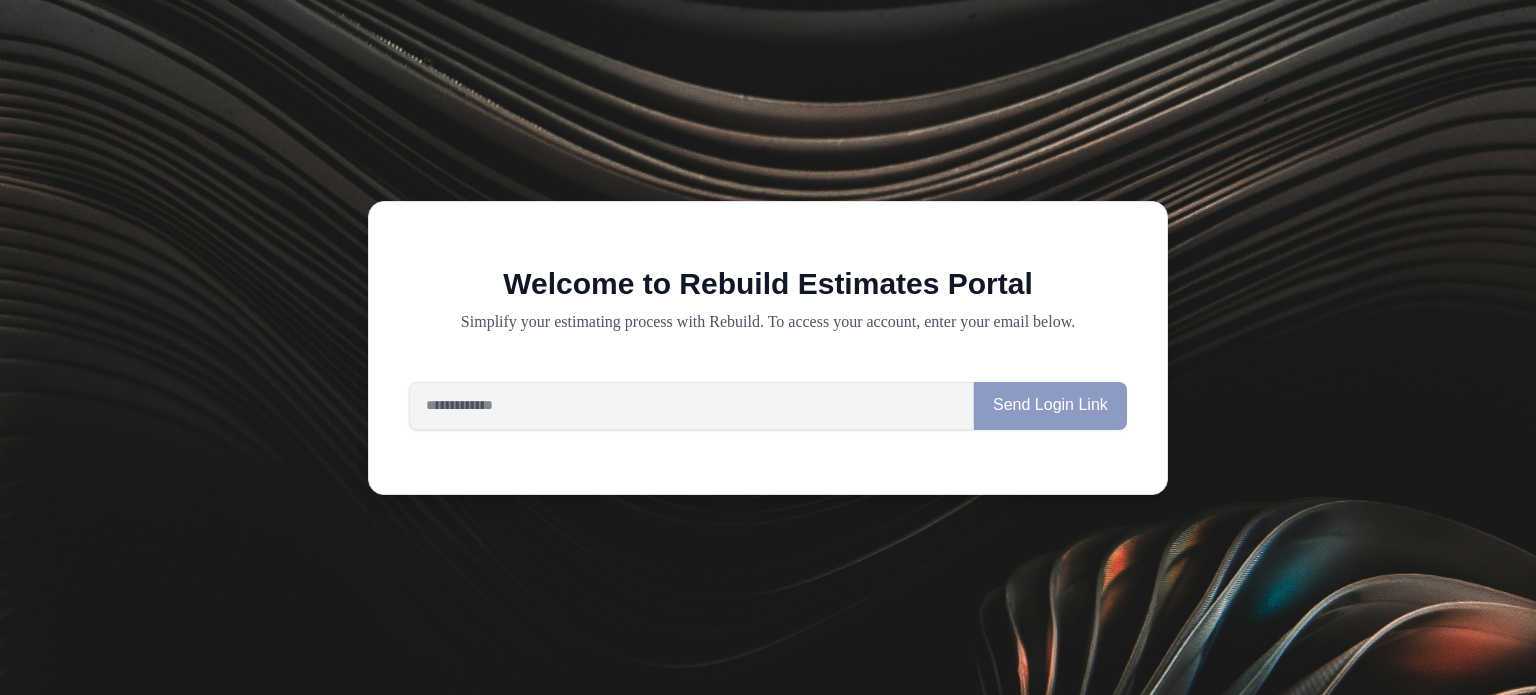 scroll, scrollTop: 0, scrollLeft: 0, axis: both 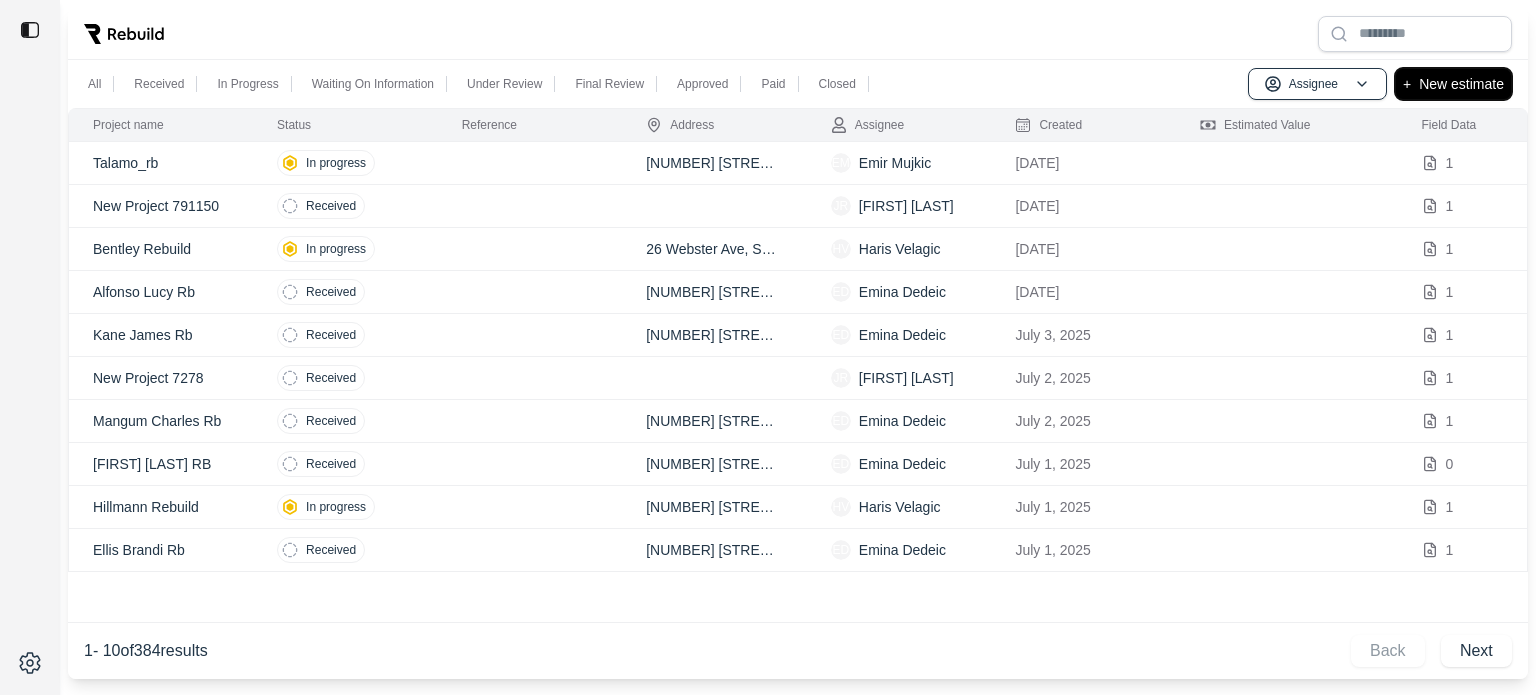 click on "New estimate" at bounding box center (1461, 84) 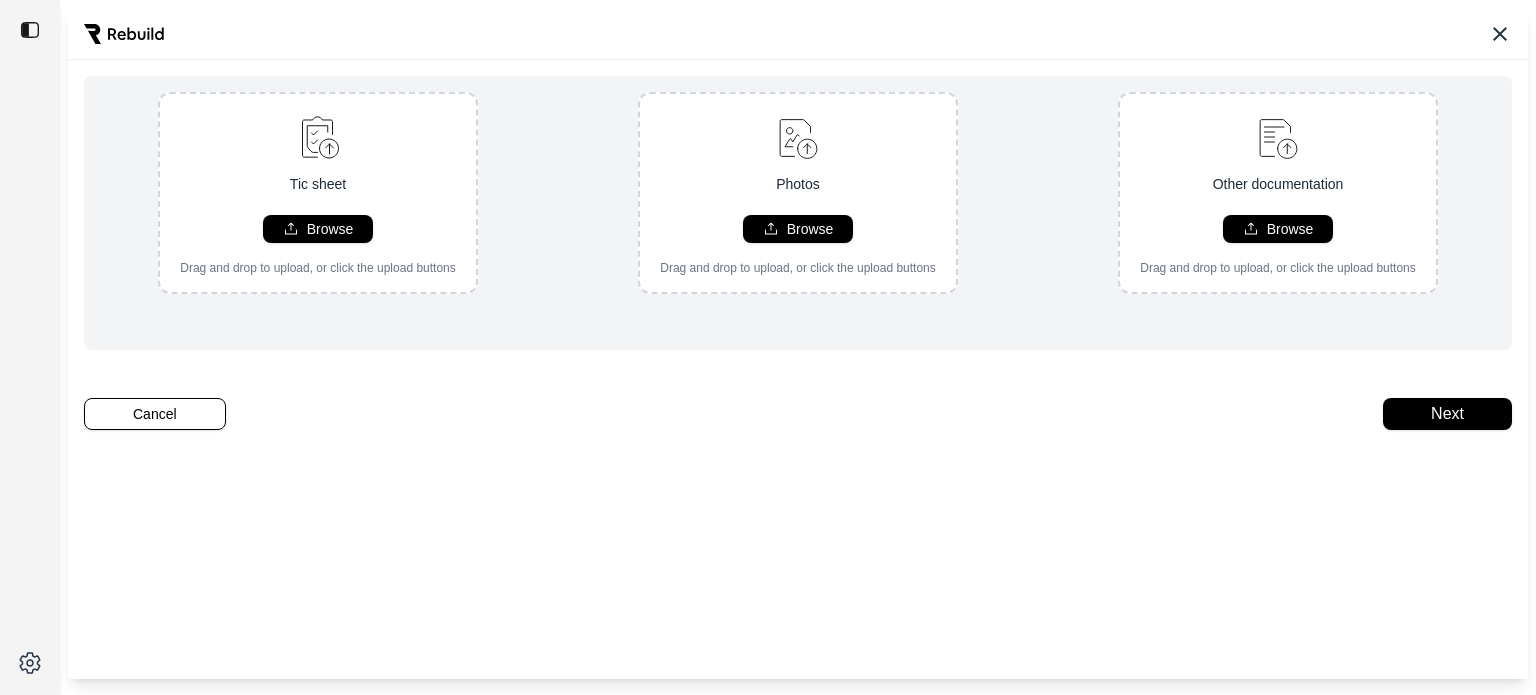 type 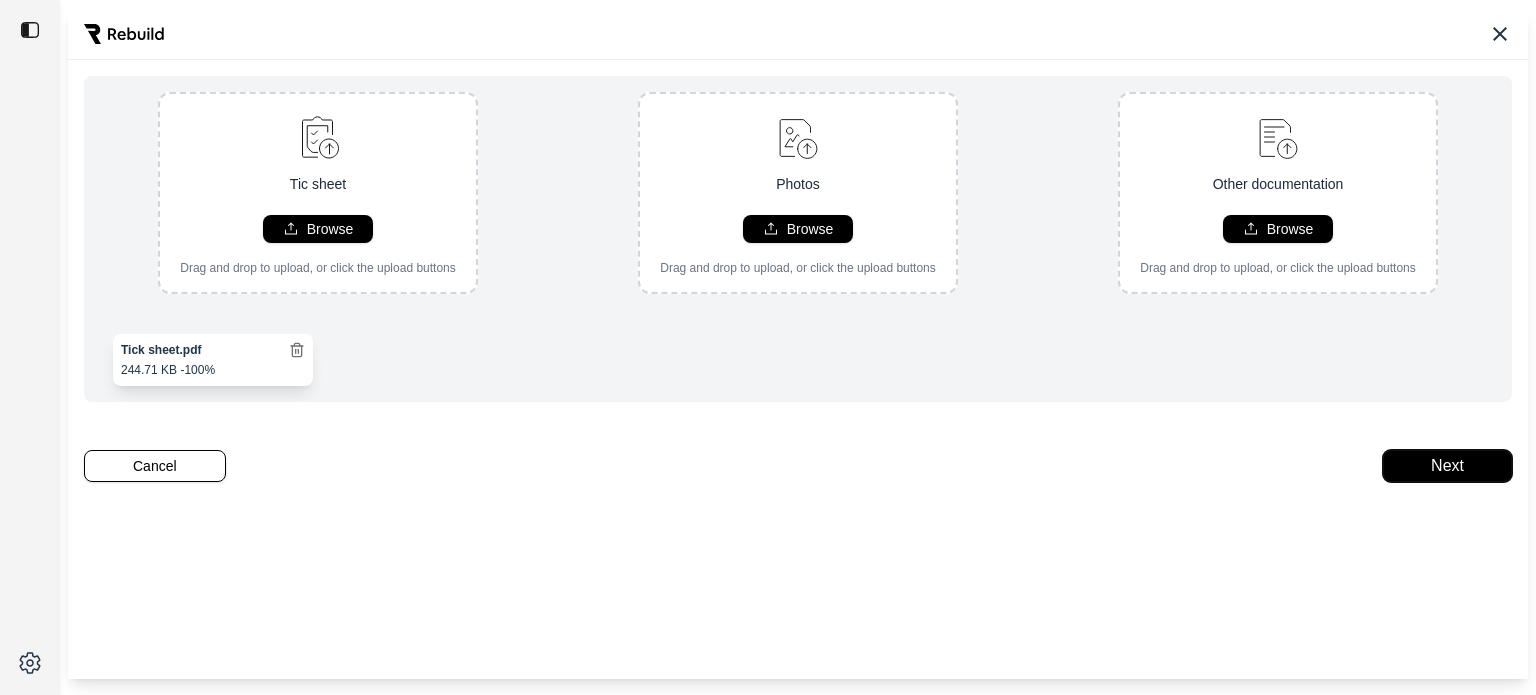 click on "Next" at bounding box center (1447, 466) 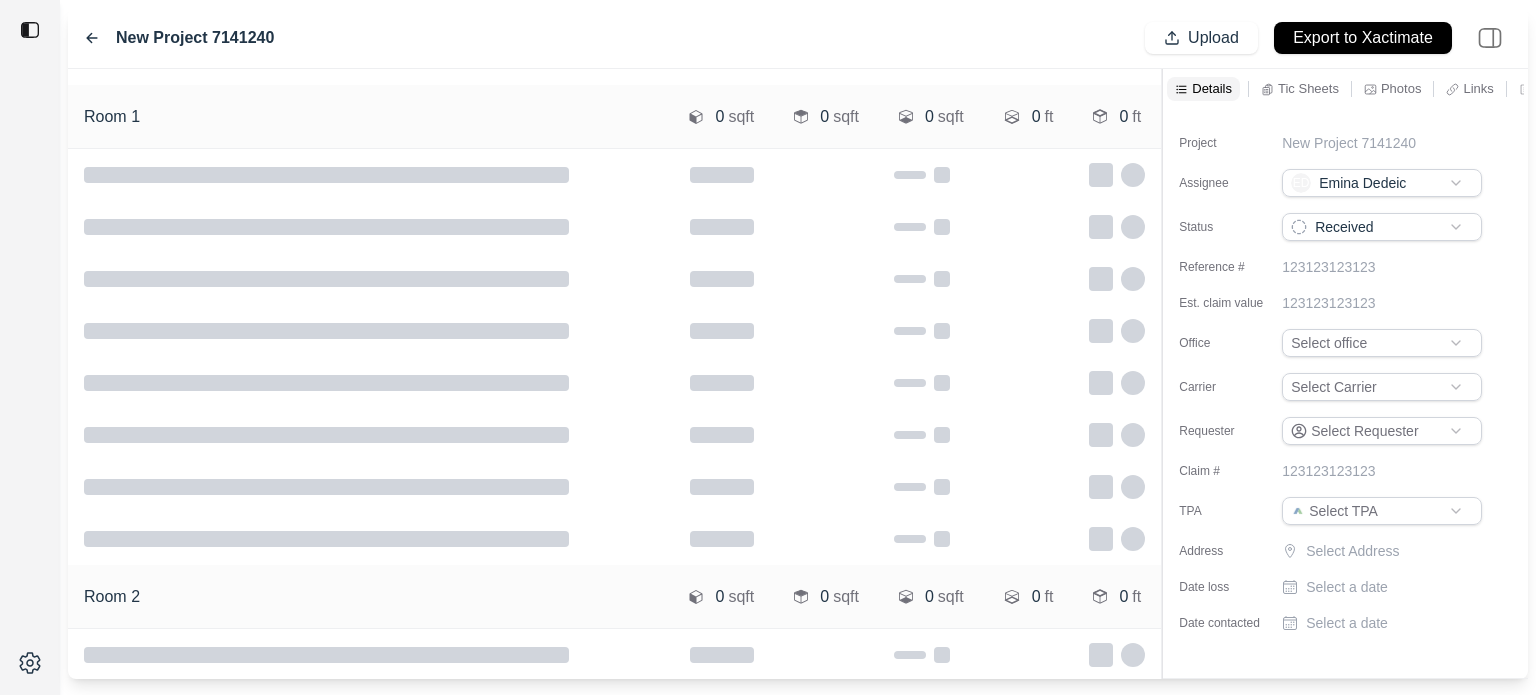 click on "New Project 7141240" at bounding box center [1349, 143] 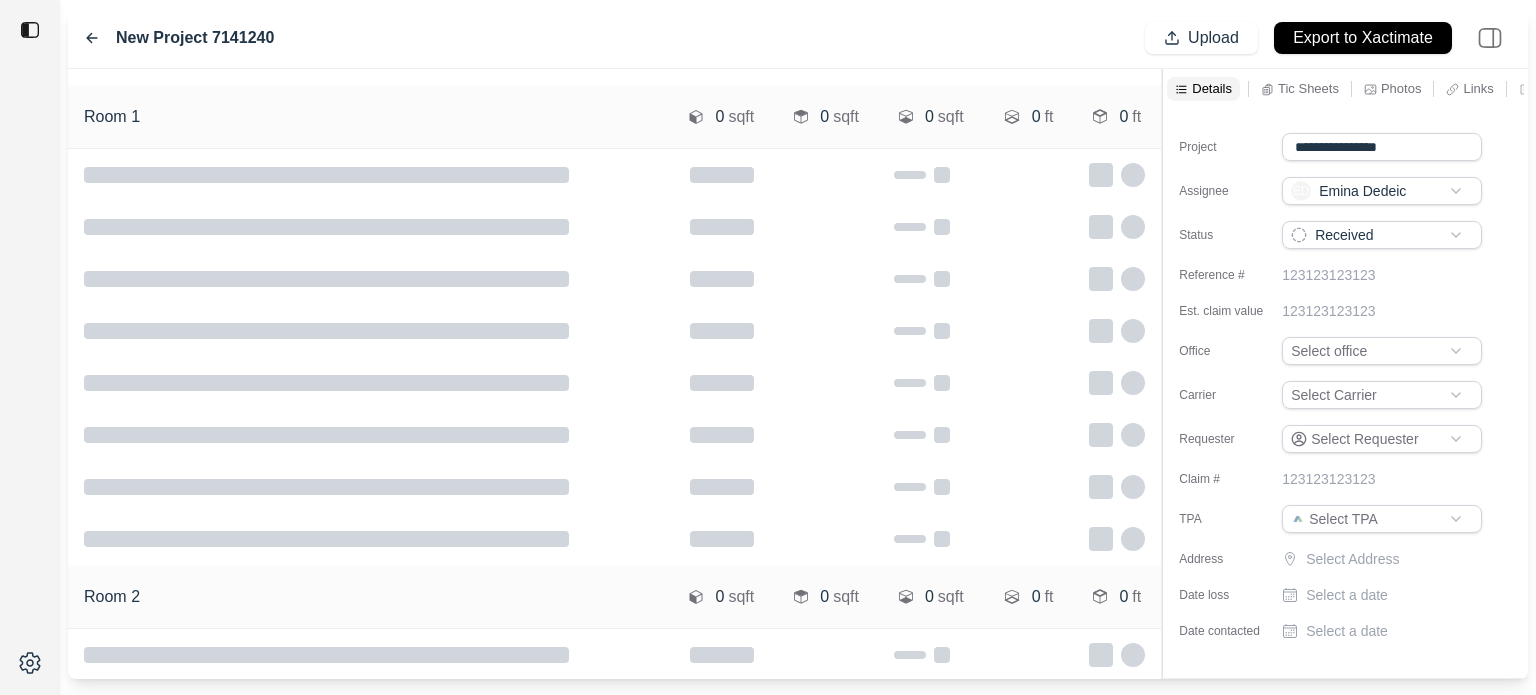 type on "**********" 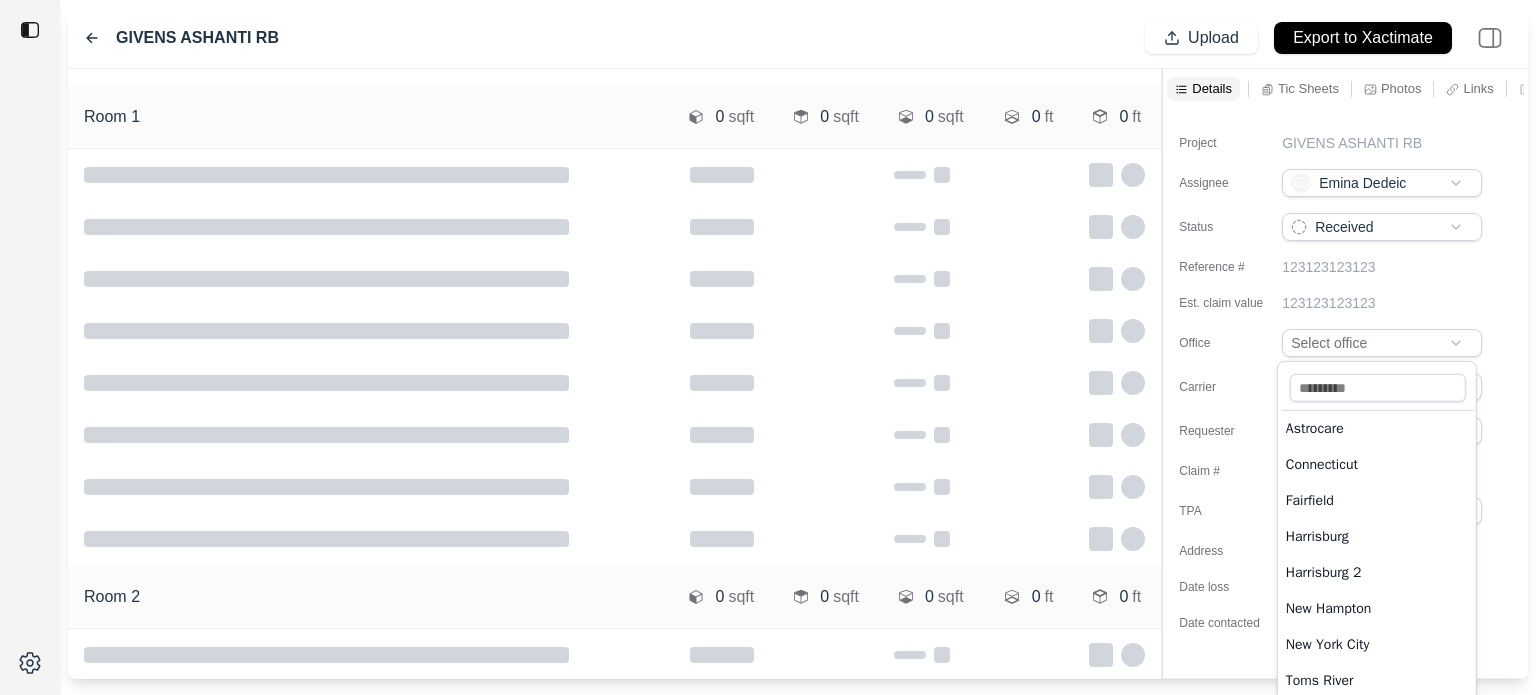 click on "Tic sheet Browse Drag and drop to upload, or click the upload buttons Photos Browse Drag and drop to upload, or click the upload buttons Other documentation Browse Drag and drop to upload, or click the upload buttons Cancel Finish GIVENS ASHANTI RB Upload Export to Xactimate Room 1 0   sqft 0   sqft 0   sqft 0   ft 0   ft Room 2 0   sqft 0   sqft 0   sqft 0   ft 0   ft Details Tic Sheets Photos Links Notes Other Project GIVENS ASHANTI RB Assignee ED   [NAME] Status   Received Reference # [REFERENCE] Est. claim value [CLAIM_VALUE] Office Select office Carrier Select Carrier Requester Select Requester Claim # [CLAIM_ID] TPA Select TPA Address Select Address Date loss Select a date Date contacted Select a date Tic sheet Browse Drag and drop to upload, or click the upload buttons Photos Browse Drag and drop to upload, or click the upload buttons Other documentation Browse Drag and drop to upload, or click the upload buttons Cancel Next
Astrocare   [STATE]   [CITY]   [CITY]" at bounding box center [768, 347] 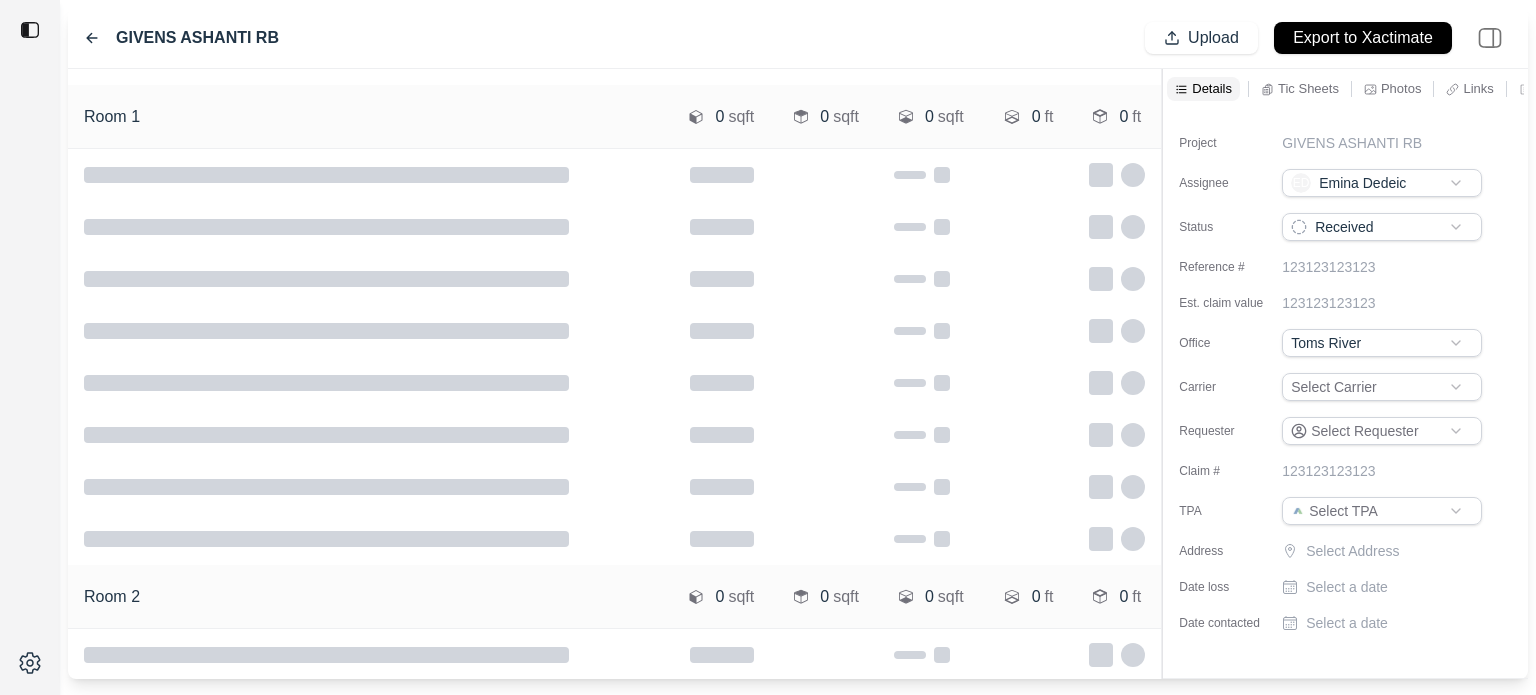 click on "Tic sheet Browse Drag and drop to upload, or click the upload buttons Photos Browse Drag and drop to upload, or click the upload buttons Other documentation Browse Drag and drop to upload, or click the upload buttons Cancel Finish GIVENS ASHANTI RB Upload Export to Xactimate Room 1 0   sqft 0   sqft 0   sqft 0   ft 0   ft Room 2 0   sqft 0   sqft 0   sqft 0   ft 0   ft Details Tic Sheets Photos Links Notes Other Project GIVENS ASHANTI RB Assignee ED   [NAME] Status   Received Reference # [REFERENCE] Est. claim value [CLAIM_VALUE] Office   Toms River Carrier Select Carrier Requester Select Requester Claim # [CLAIM_ID] TPA Select TPA Address Select Address Date loss Select a date Date contacted Select a date Tic sheet Browse Drag and drop to upload, or click the upload buttons Photos Browse Drag and drop to upload, or click the upload buttons Other documentation Browse Drag and drop to upload, or click the upload buttons Cancel Next" at bounding box center [768, 347] 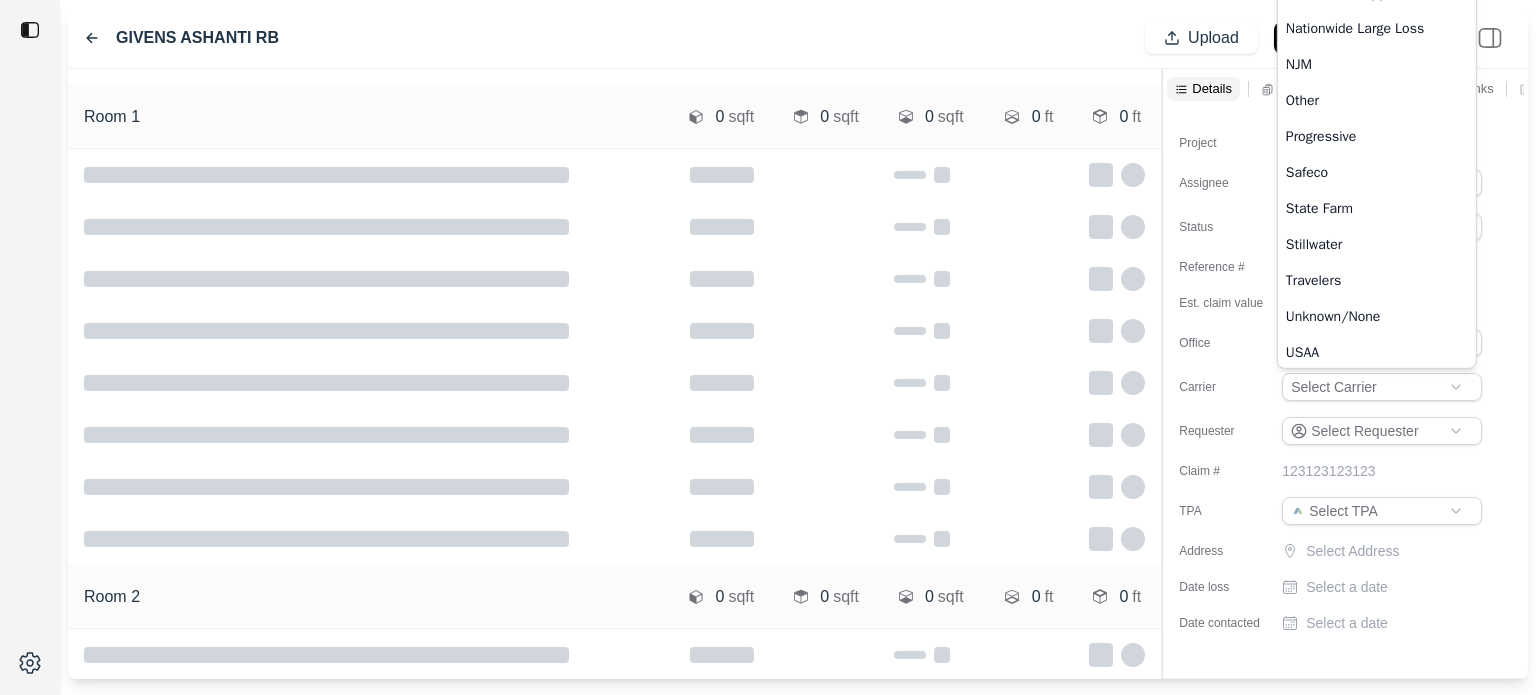 scroll, scrollTop: 774, scrollLeft: 0, axis: vertical 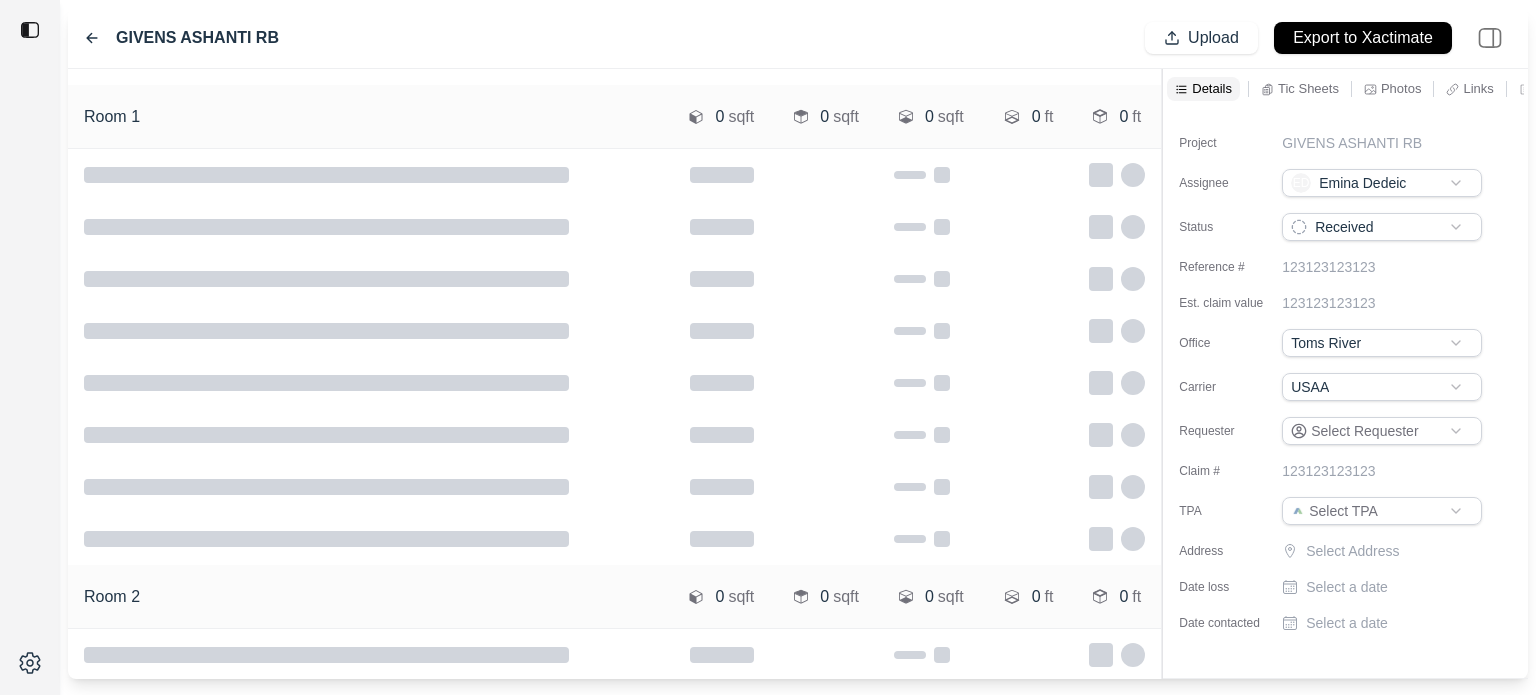 click on "Tic sheet Browse Drag and drop to upload, or click the upload buttons Photos Browse Drag and drop to upload, or click the upload buttons Other documentation Browse Drag and drop to upload, or click the upload buttons Cancel Finish GIVENS ASHANTI RB Upload Export to Xactimate Room 1 0   sqft 0   sqft 0   sqft 0   ft 0   ft Room 2 0   sqft 0   sqft 0   sqft 0   ft 0   ft Details Tic Sheets Photos Links Notes Other Project GIVENS ASHANTI RB Assignee ED   [NAME] Status   Received Reference # [REFERENCE] Est. claim value [CLAIM_VALUE] Office   Toms River Carrier   USAA Requester Select Requester Claim # [CLAIM_ID] TPA Select TPA Address Select Address Date loss Select a date Date contacted Select a date Tic sheet Browse Drag and drop to upload, or click the upload buttons Photos Browse Drag and drop to upload, or click the upload buttons Other documentation Browse Drag and drop to upload, or click the upload buttons Cancel Next" at bounding box center (768, 347) 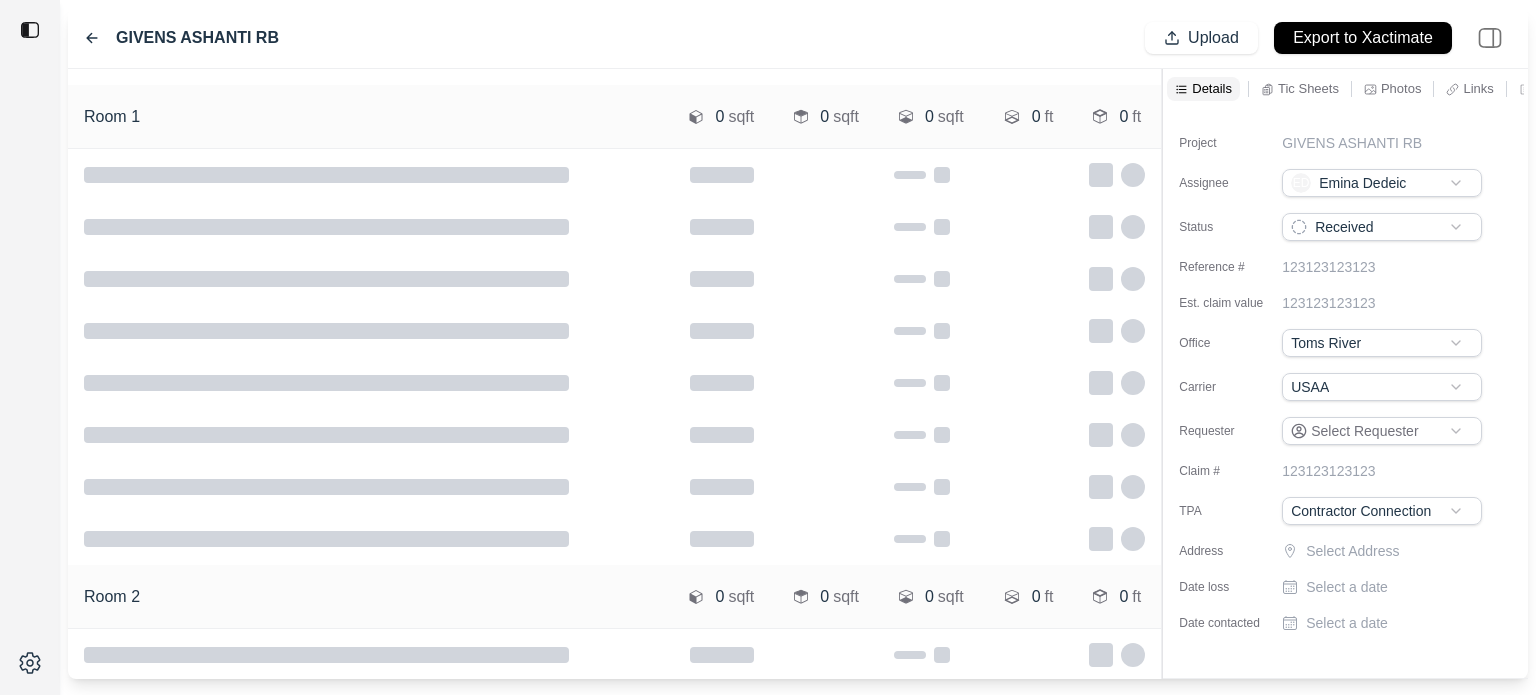 click on "Select Address" at bounding box center [1396, 551] 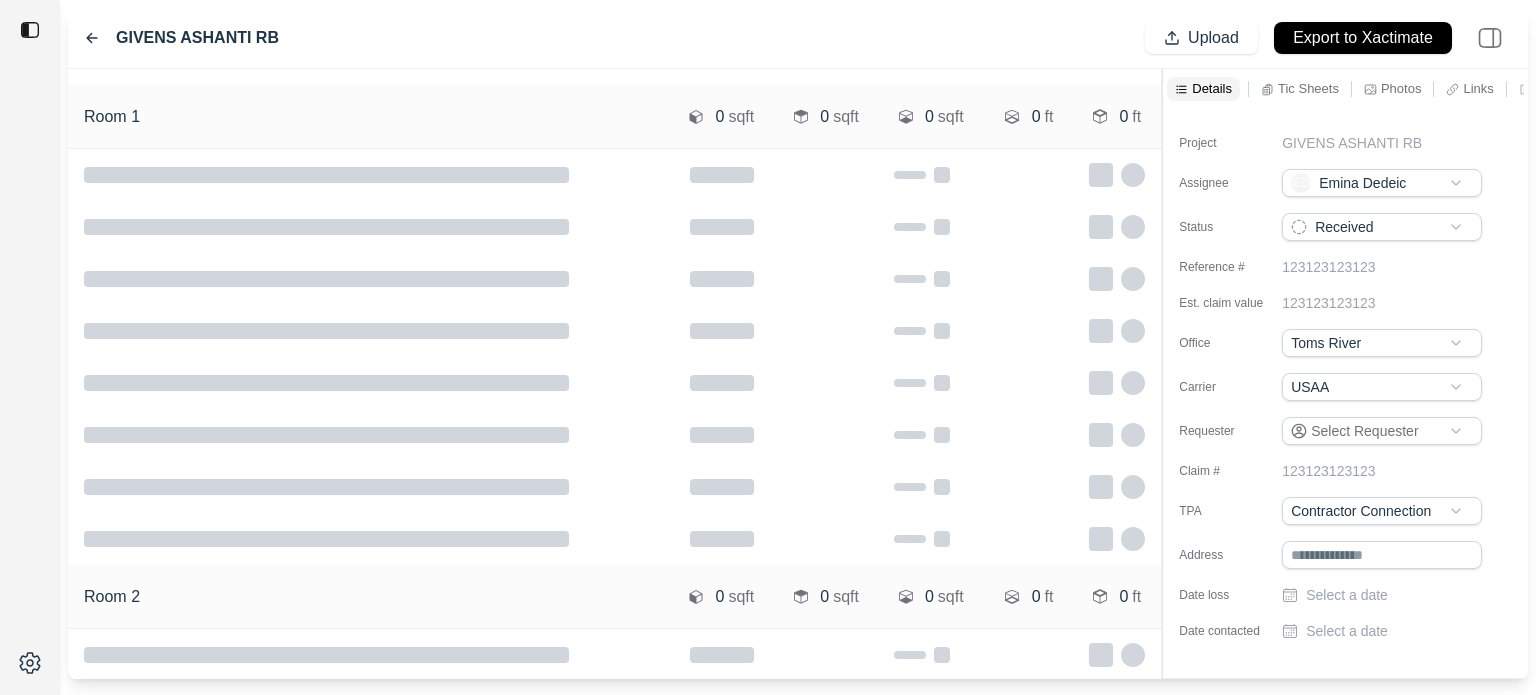 click at bounding box center (1382, 555) 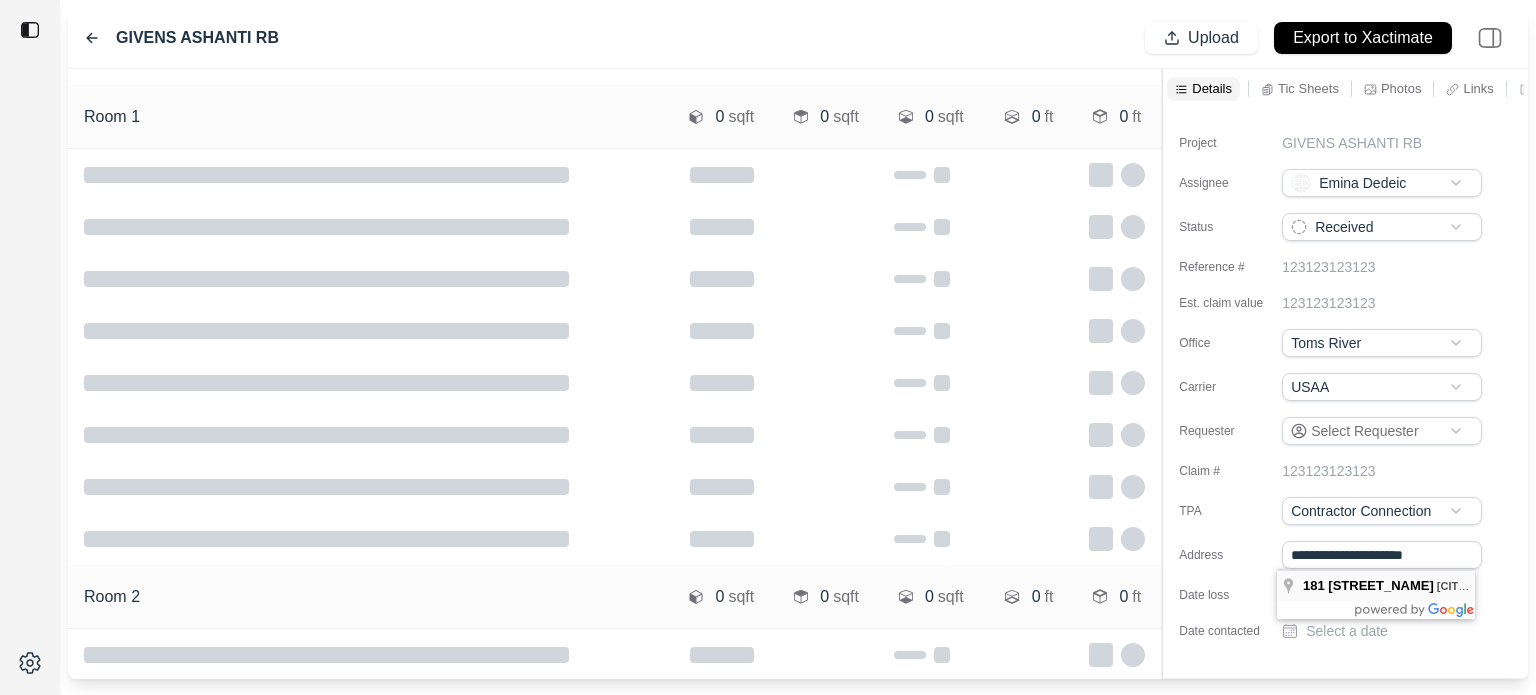 type on "**********" 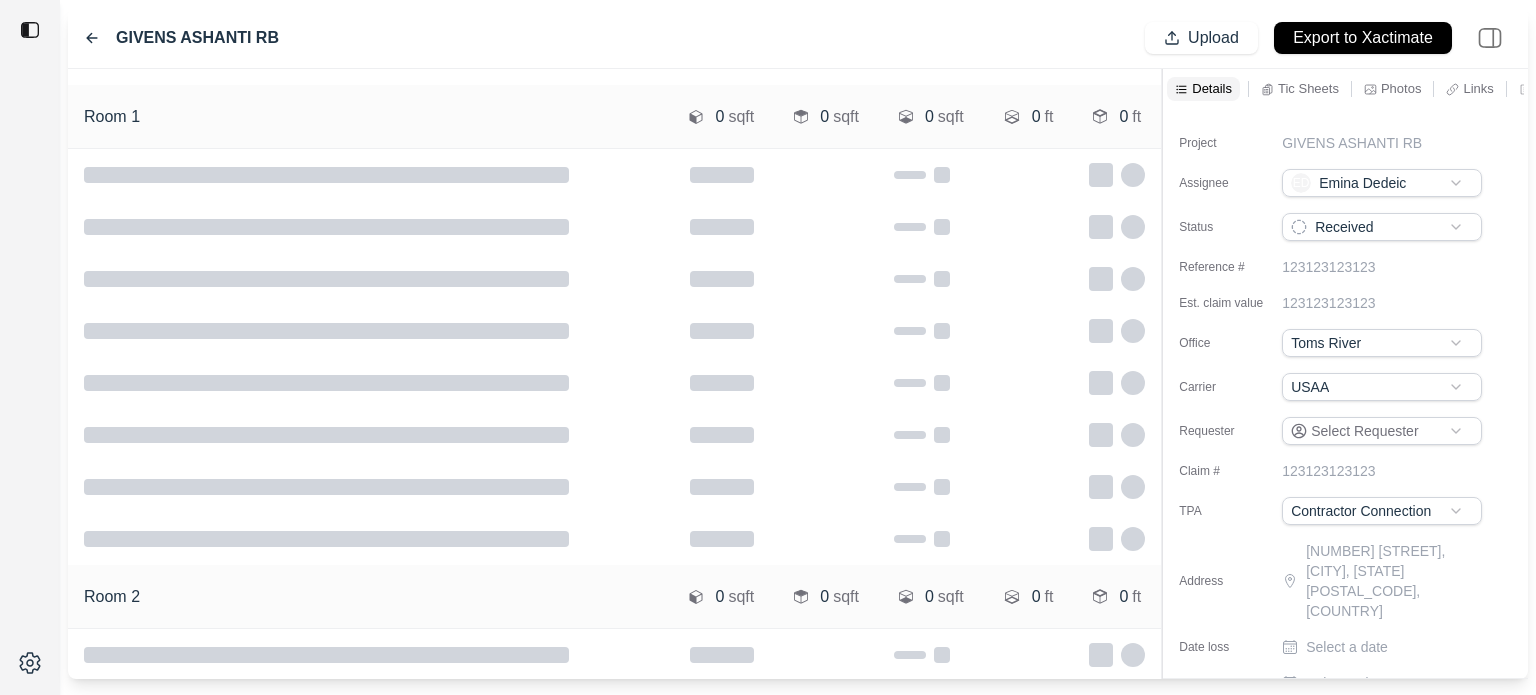 click on "Select a date" at bounding box center [1347, 647] 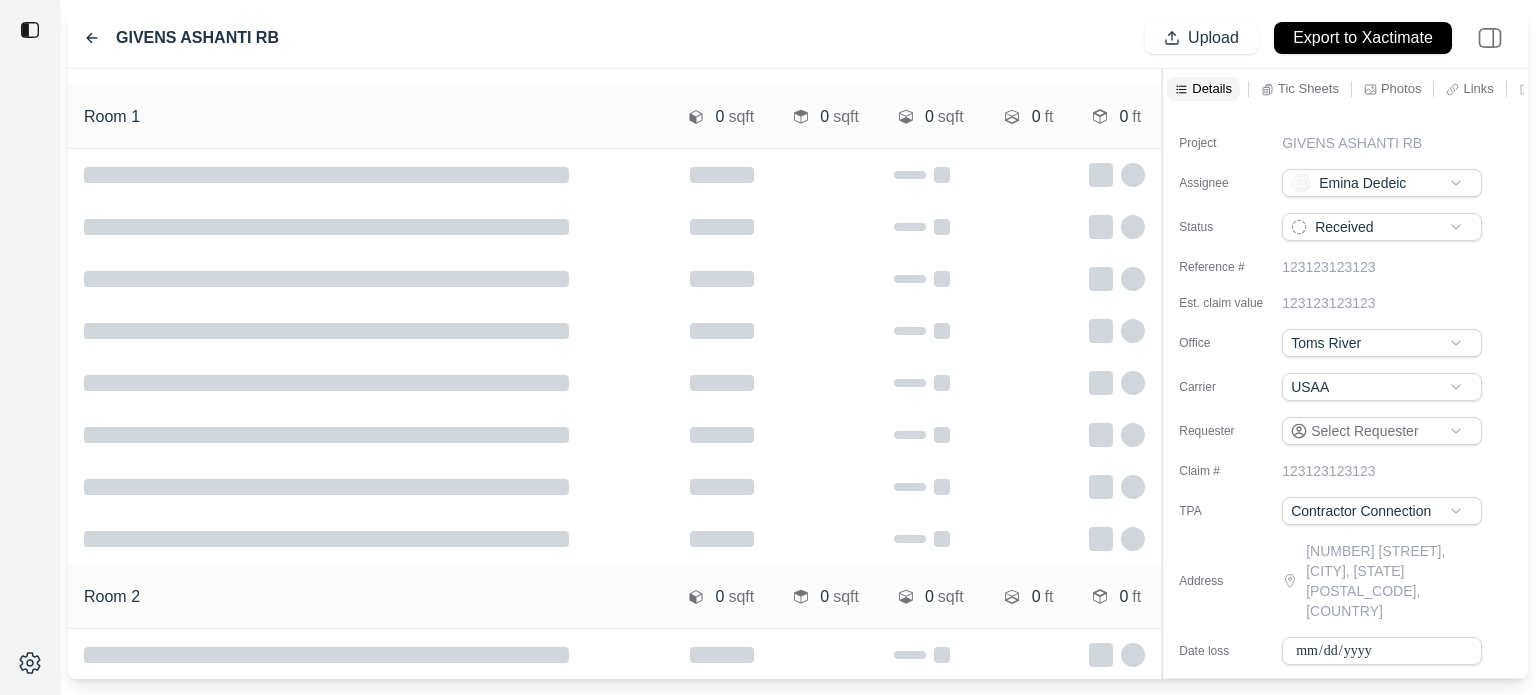 type on "**********" 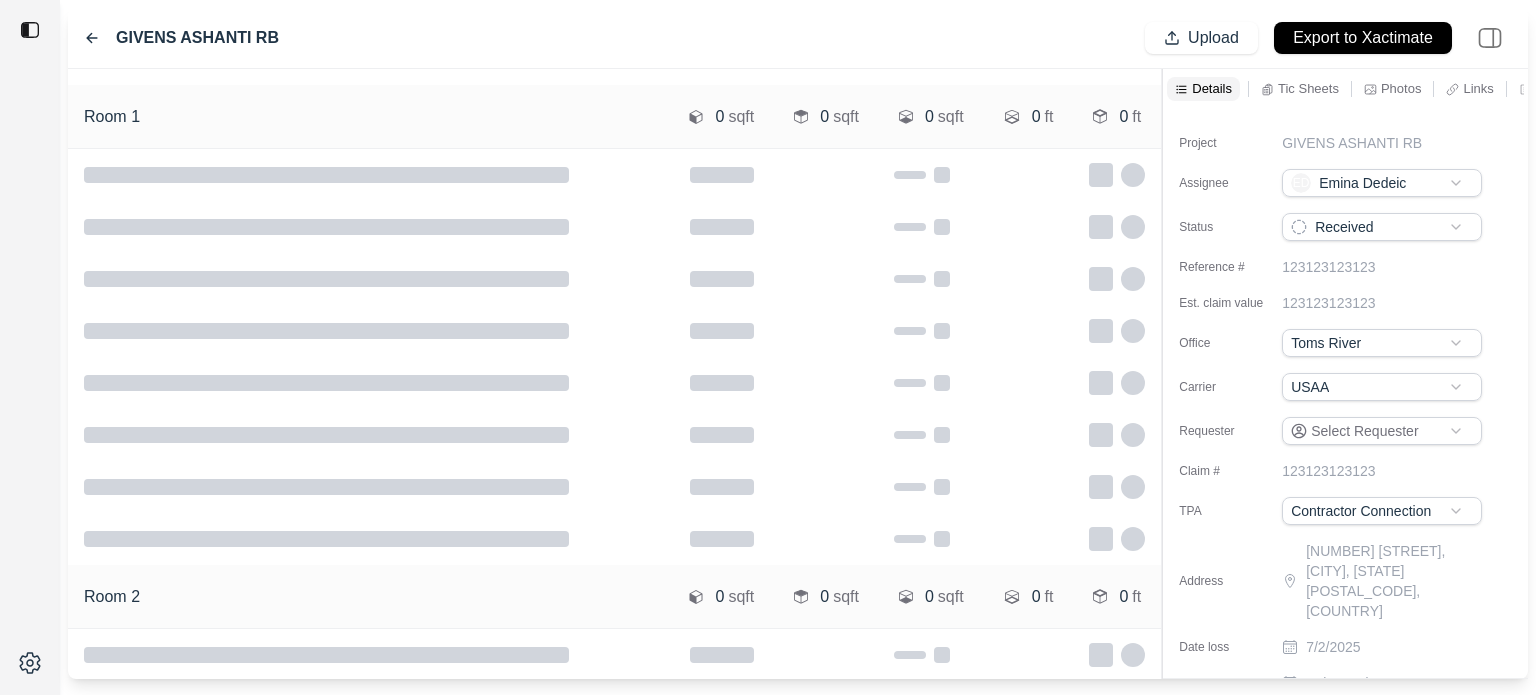 click on "Select a date" at bounding box center [1347, 683] 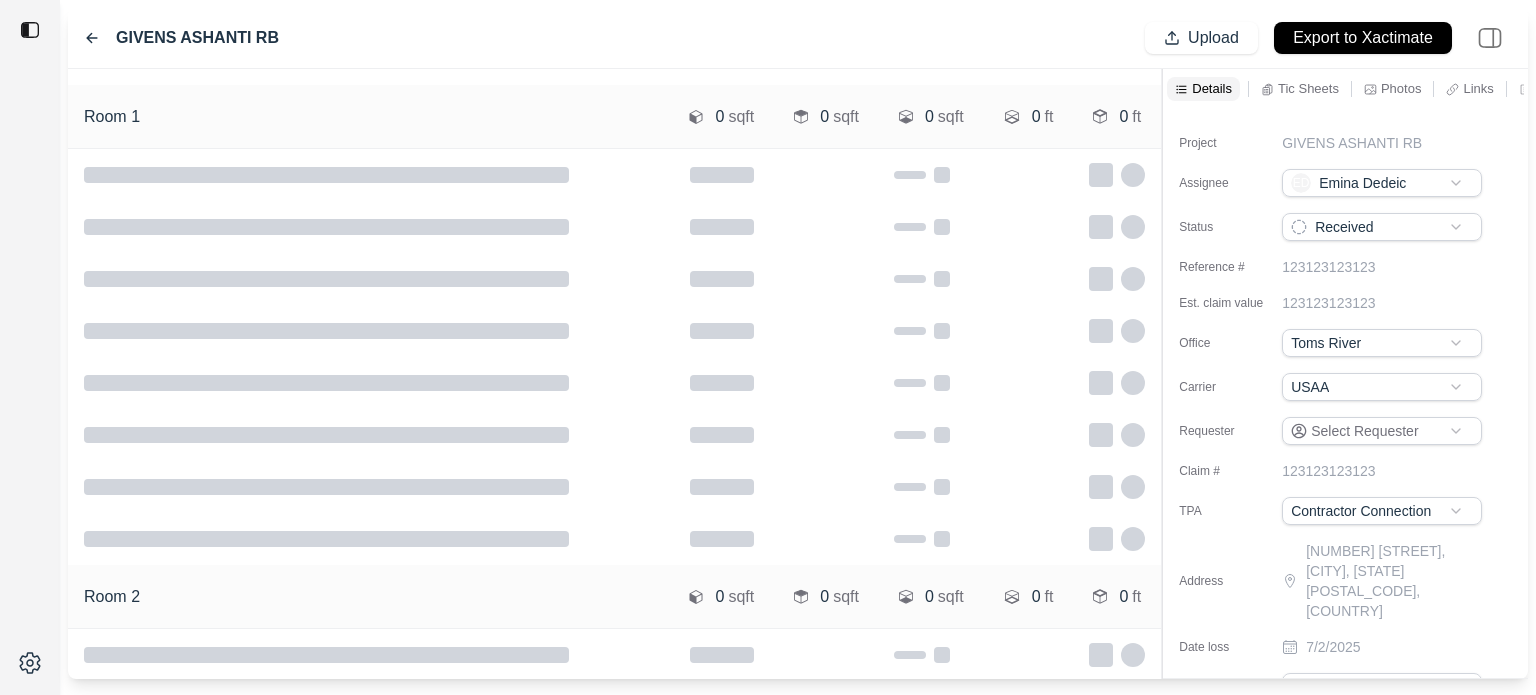 type on "**********" 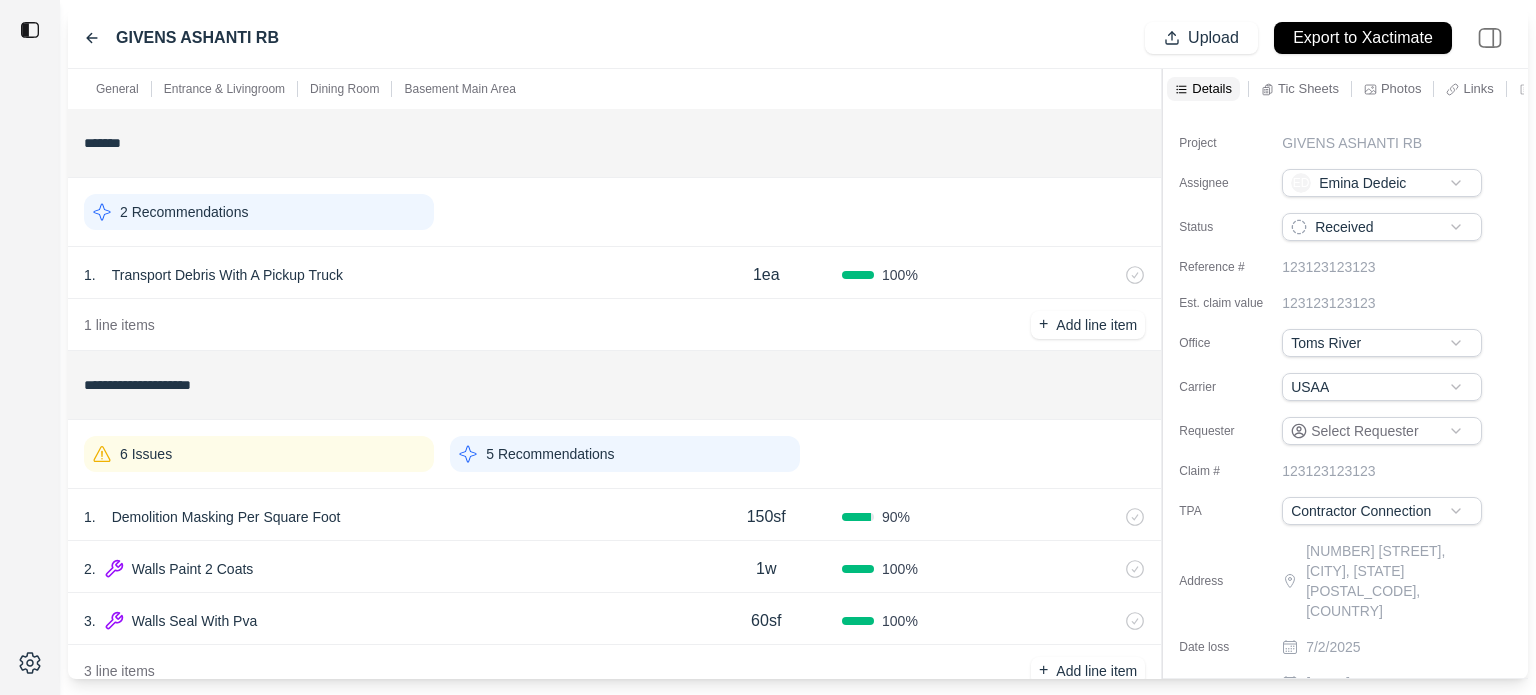 click on "2   Recommendations" at bounding box center (259, 212) 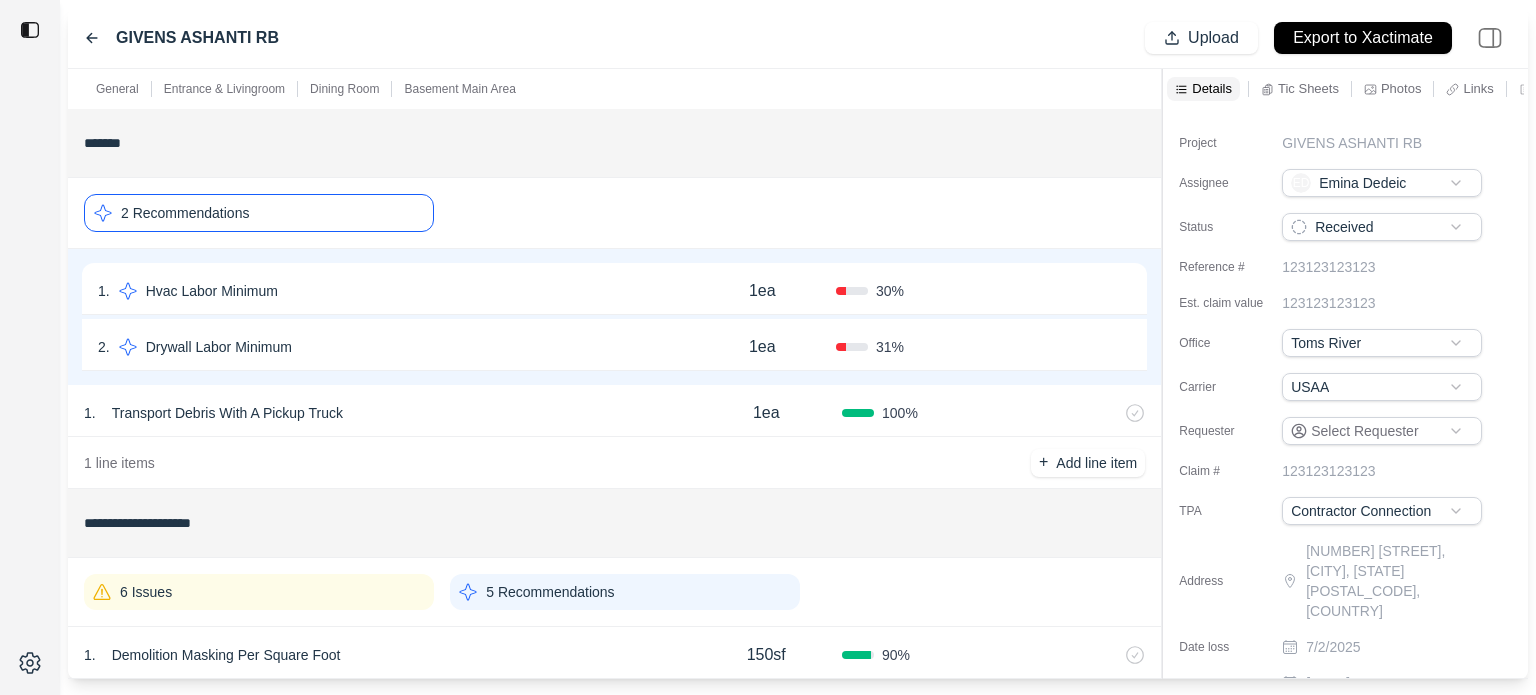 click 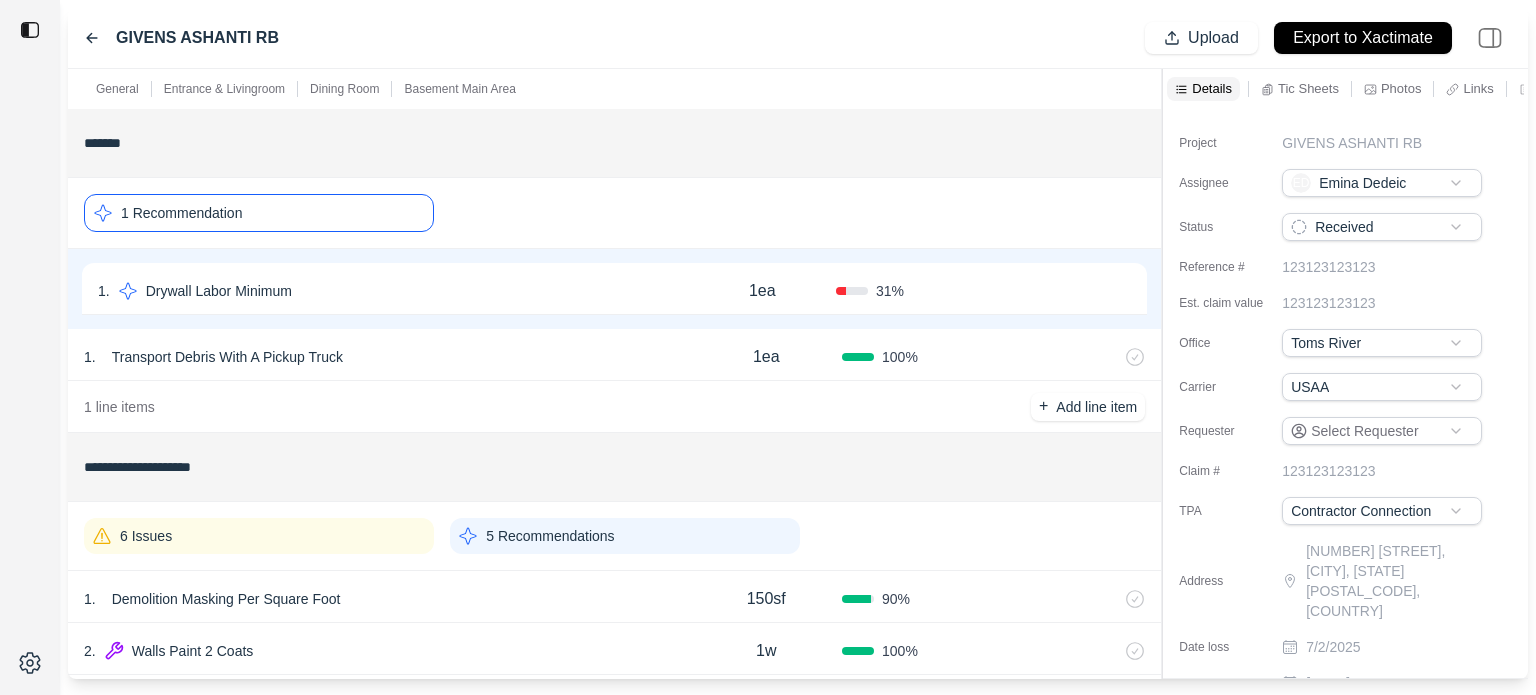 click on "Confirm" at bounding box center (1074, 291) 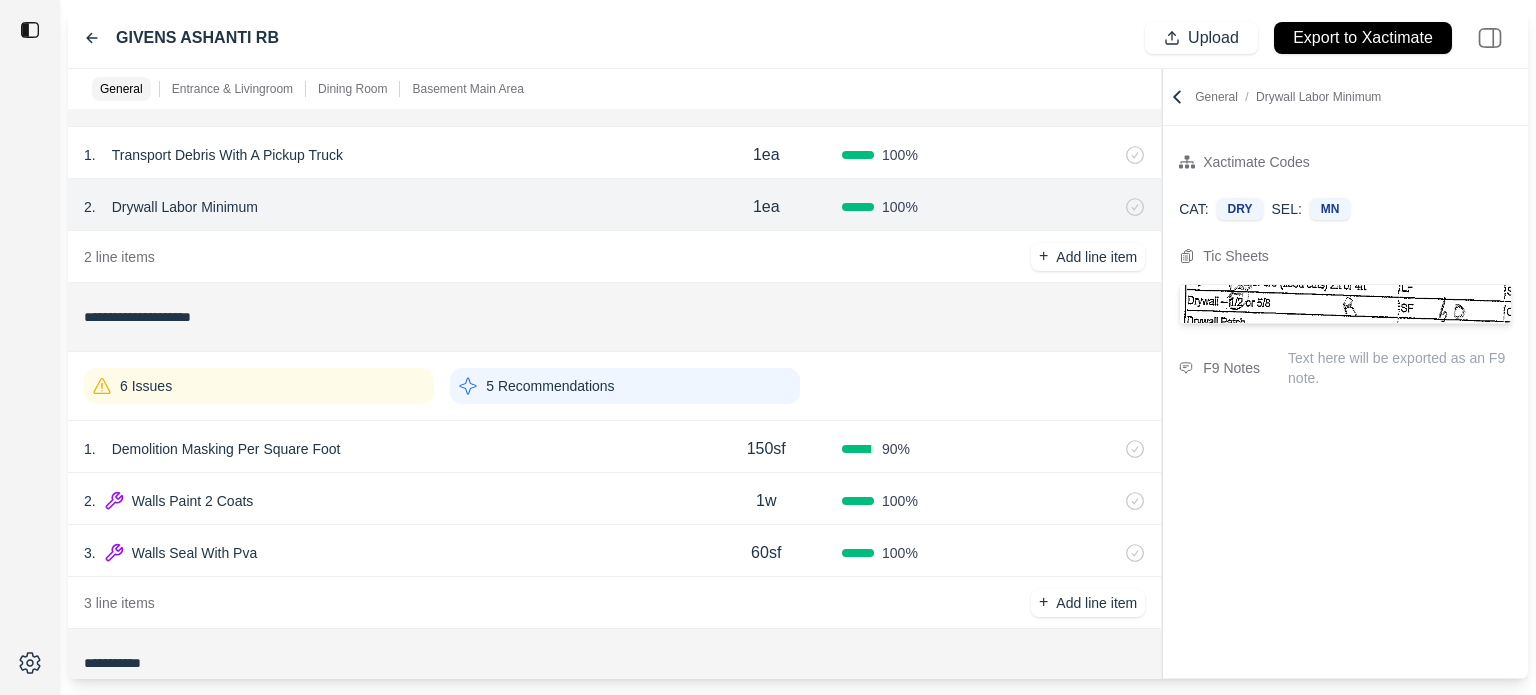 scroll, scrollTop: 100, scrollLeft: 0, axis: vertical 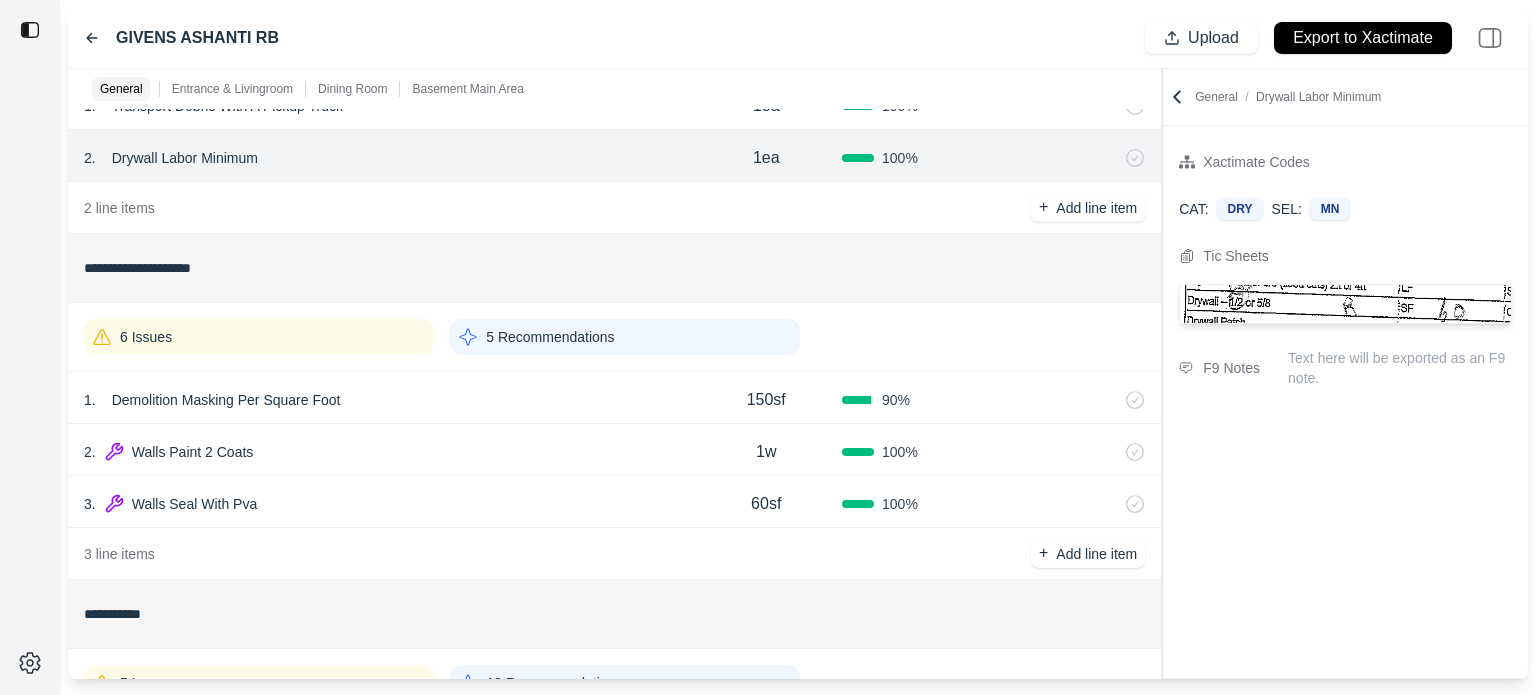 click on "Demolition Masking Per Square Foot" at bounding box center [226, 400] 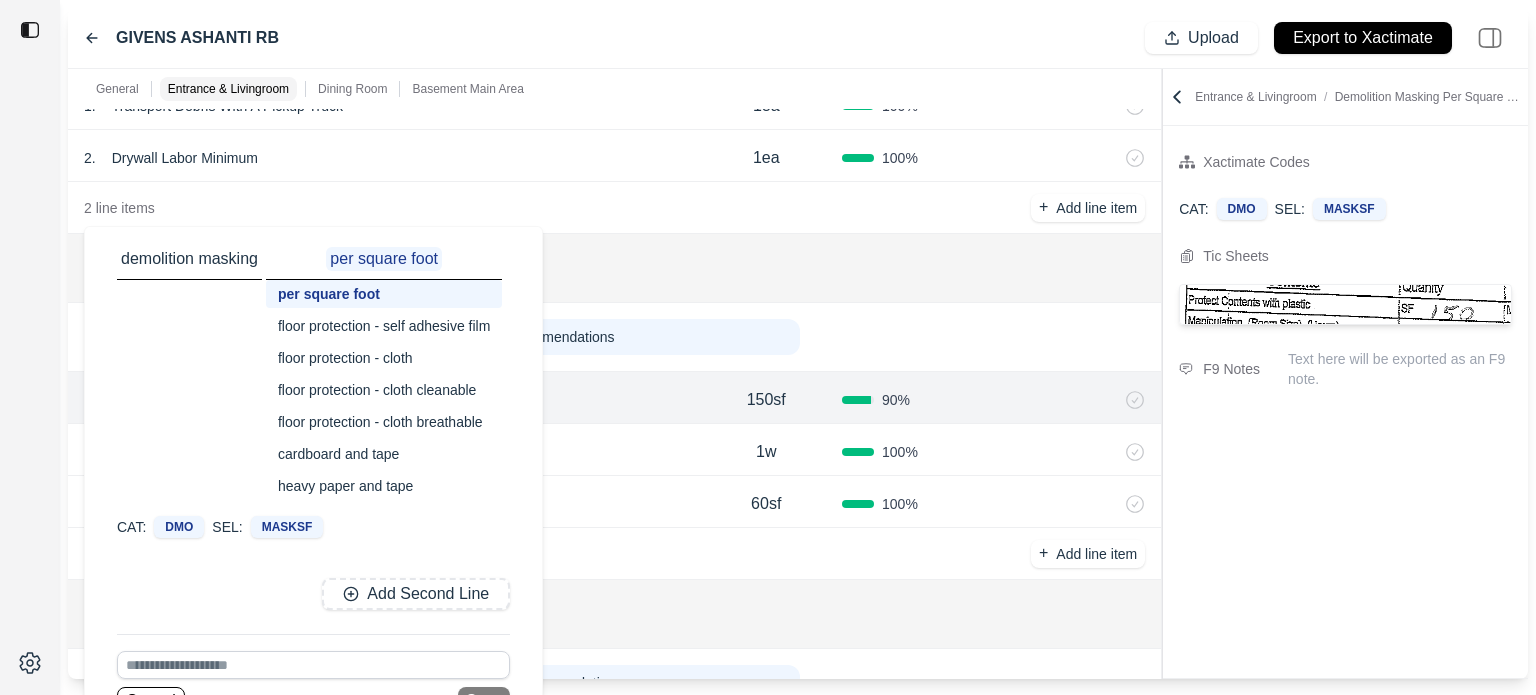 scroll, scrollTop: 15, scrollLeft: 0, axis: vertical 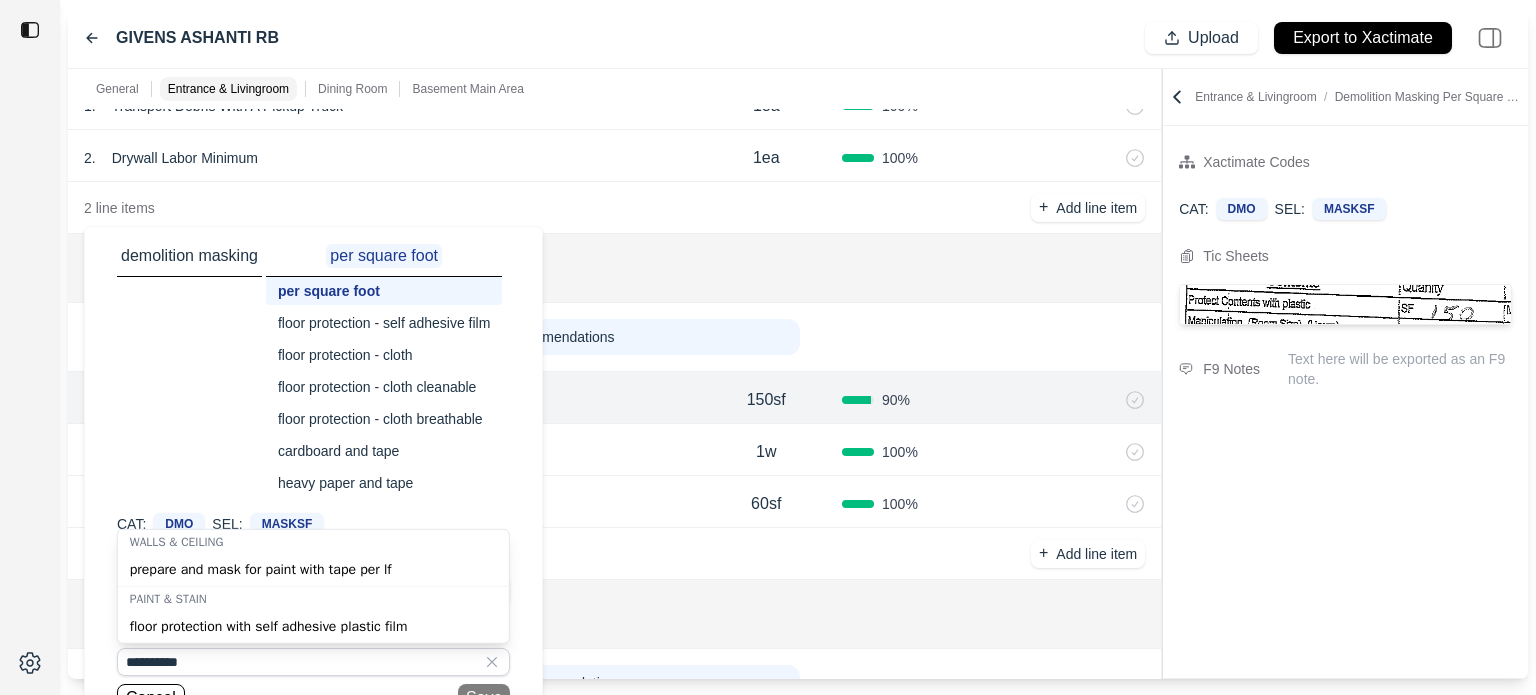 click on "prepare and mask for paint with tape per lf" at bounding box center (313, 570) 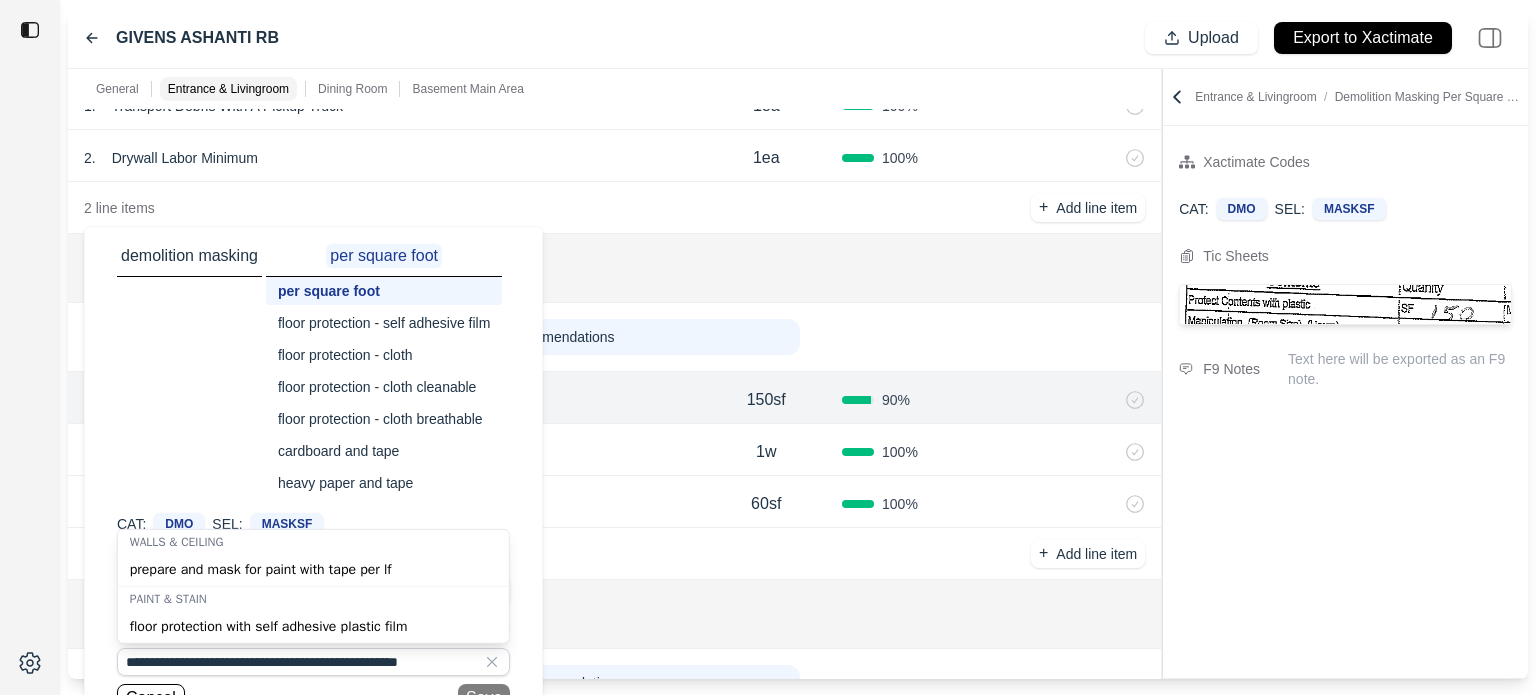 scroll, scrollTop: 0, scrollLeft: 0, axis: both 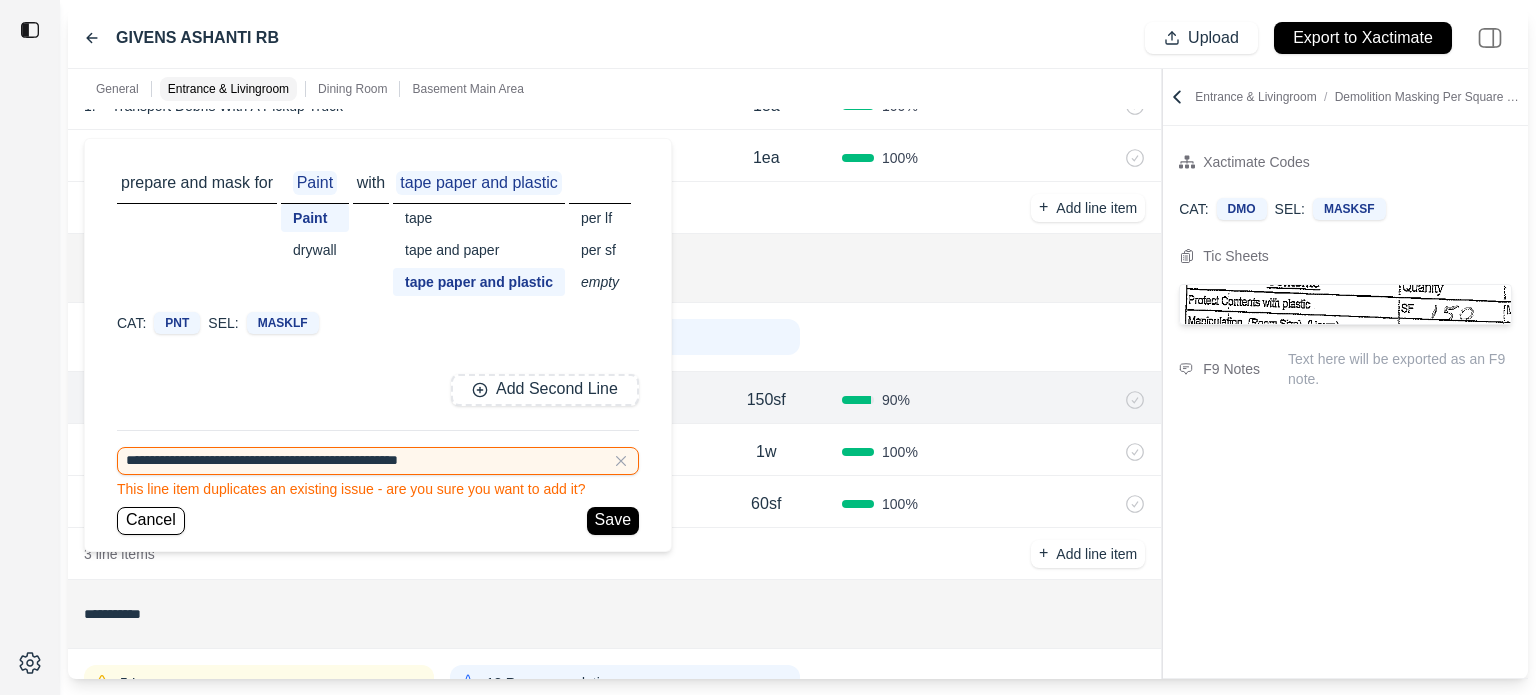 click on "tape and paper" at bounding box center [479, 250] 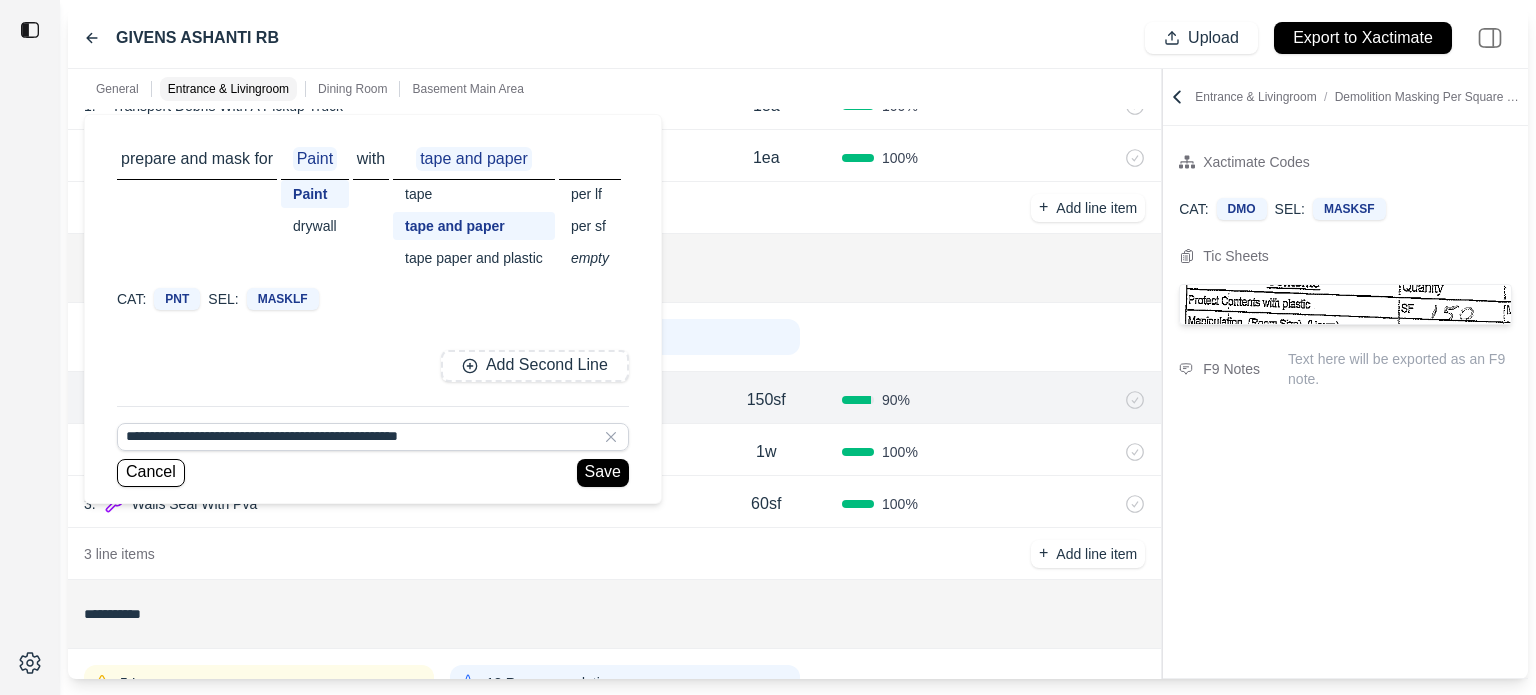 click on "tape" at bounding box center [474, 194] 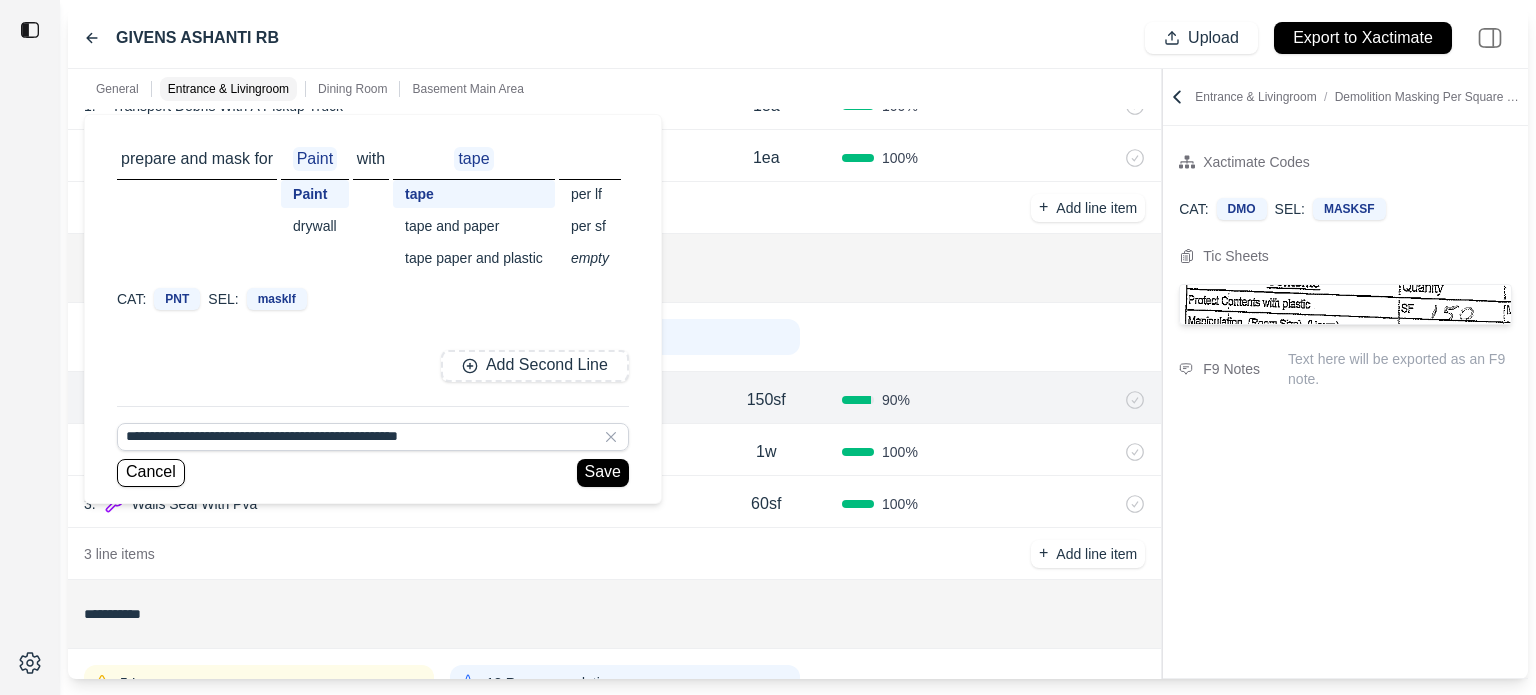 click on "tape paper and plastic" at bounding box center [474, 258] 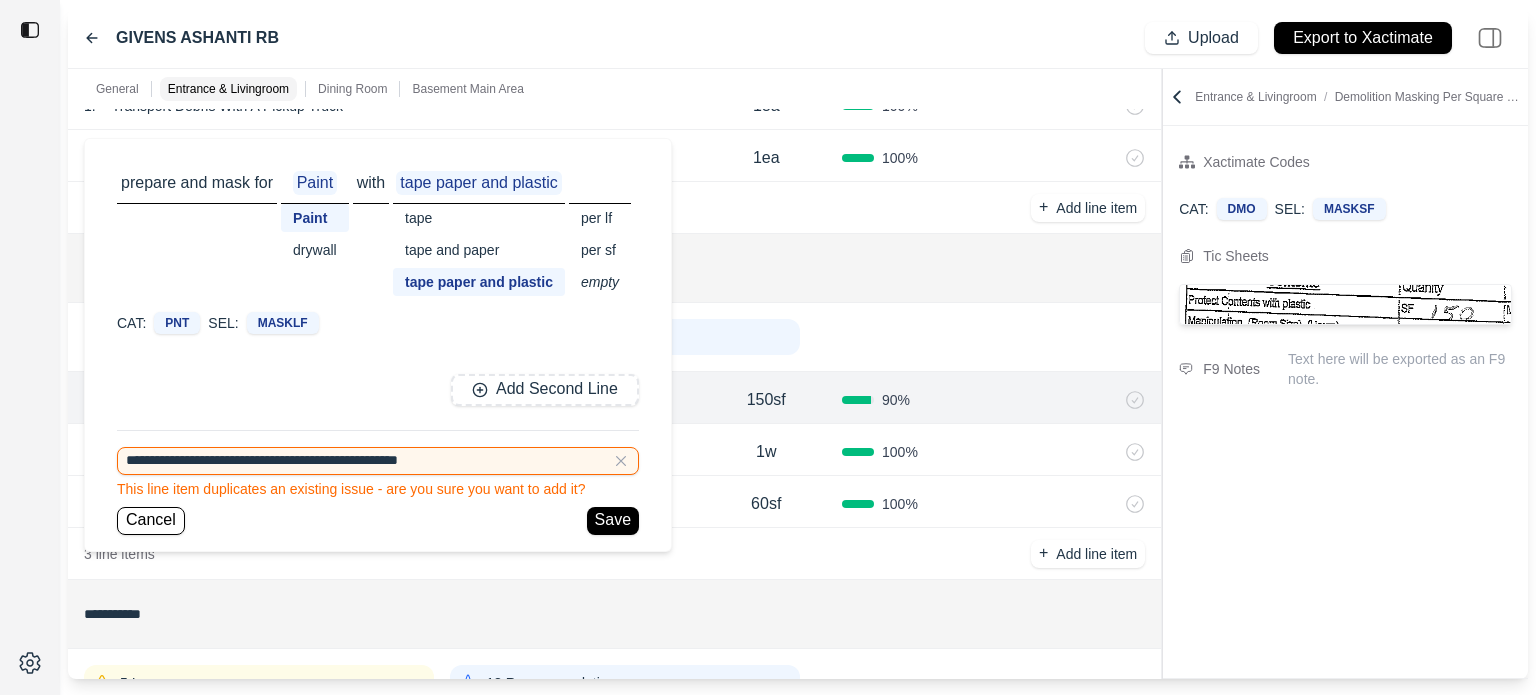 drag, startPoint x: 432, startPoint y: 241, endPoint x: 425, endPoint y: 227, distance: 15.652476 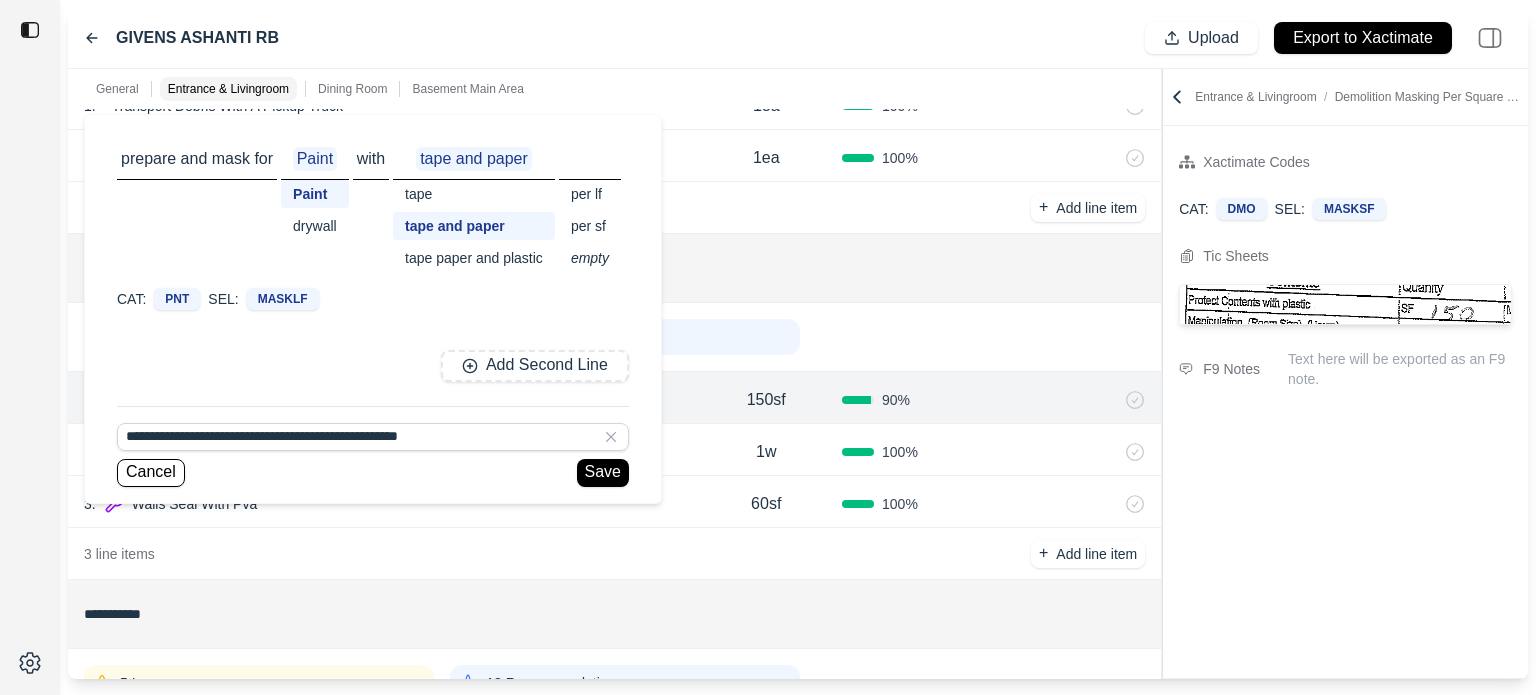 click on "tape" at bounding box center [474, 194] 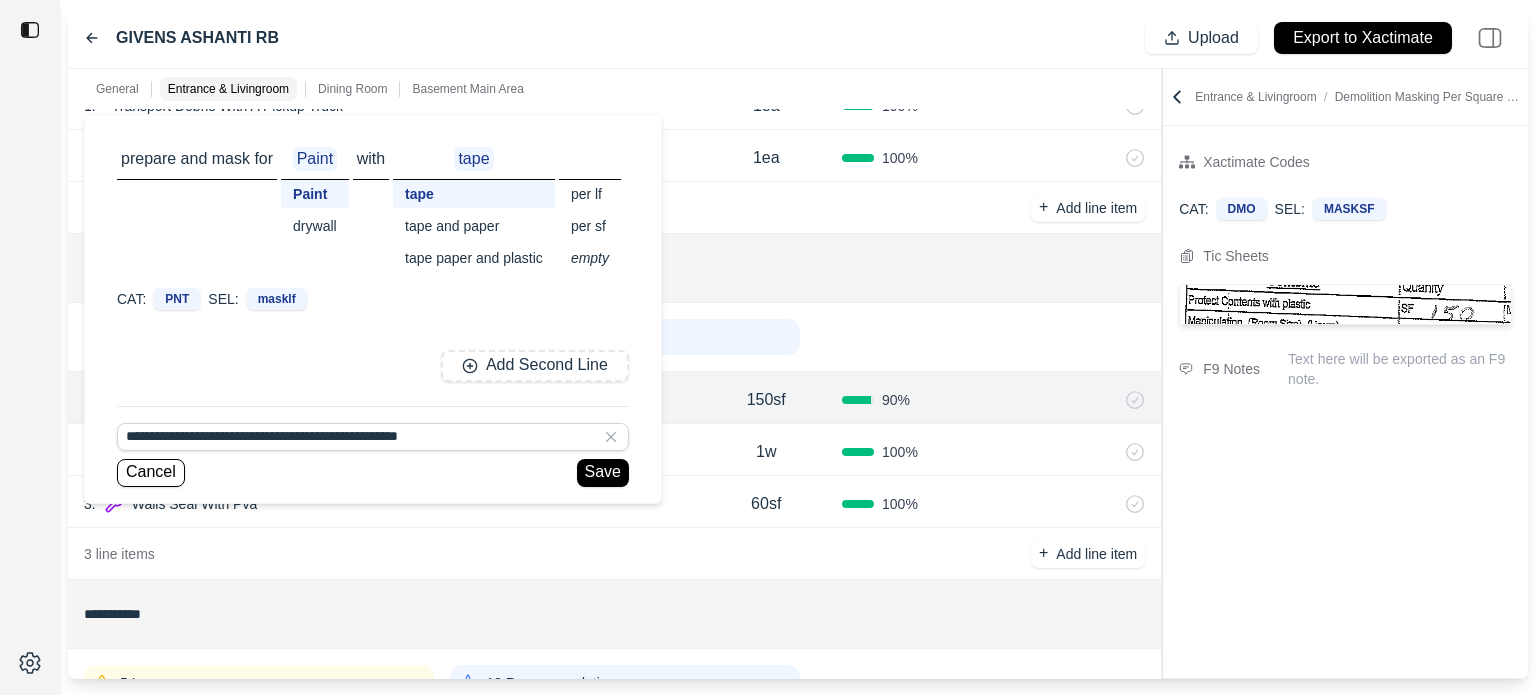 click on "tape" at bounding box center [474, 194] 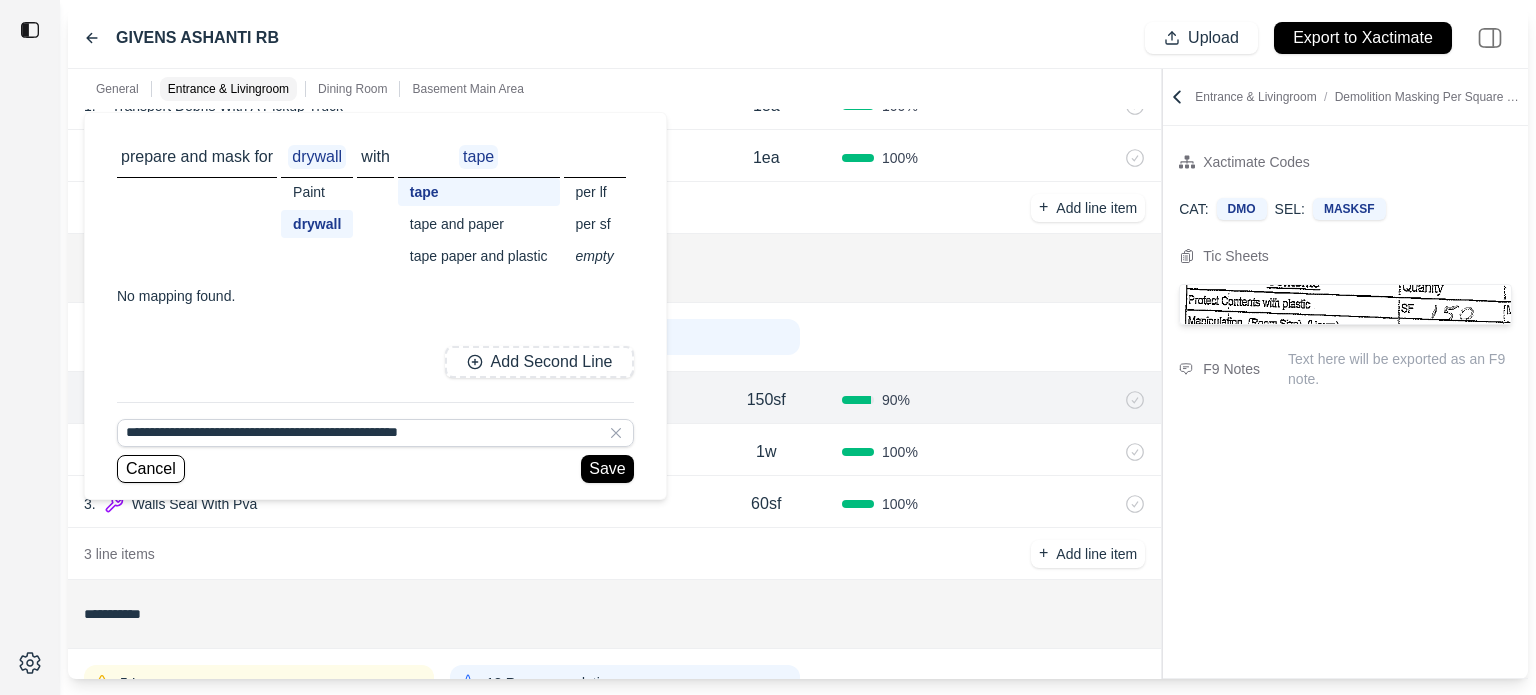 click on "Paint" at bounding box center [317, 192] 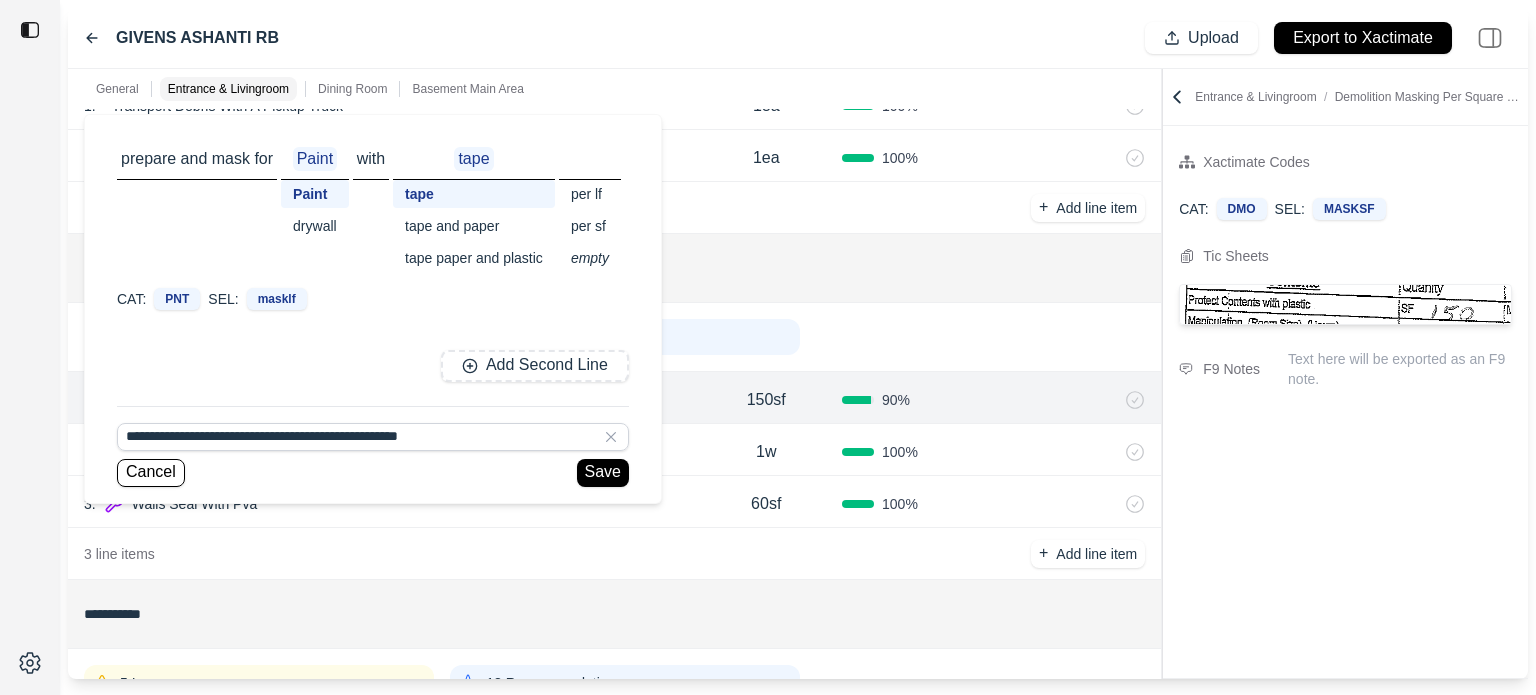 click on "per sf" at bounding box center [590, 226] 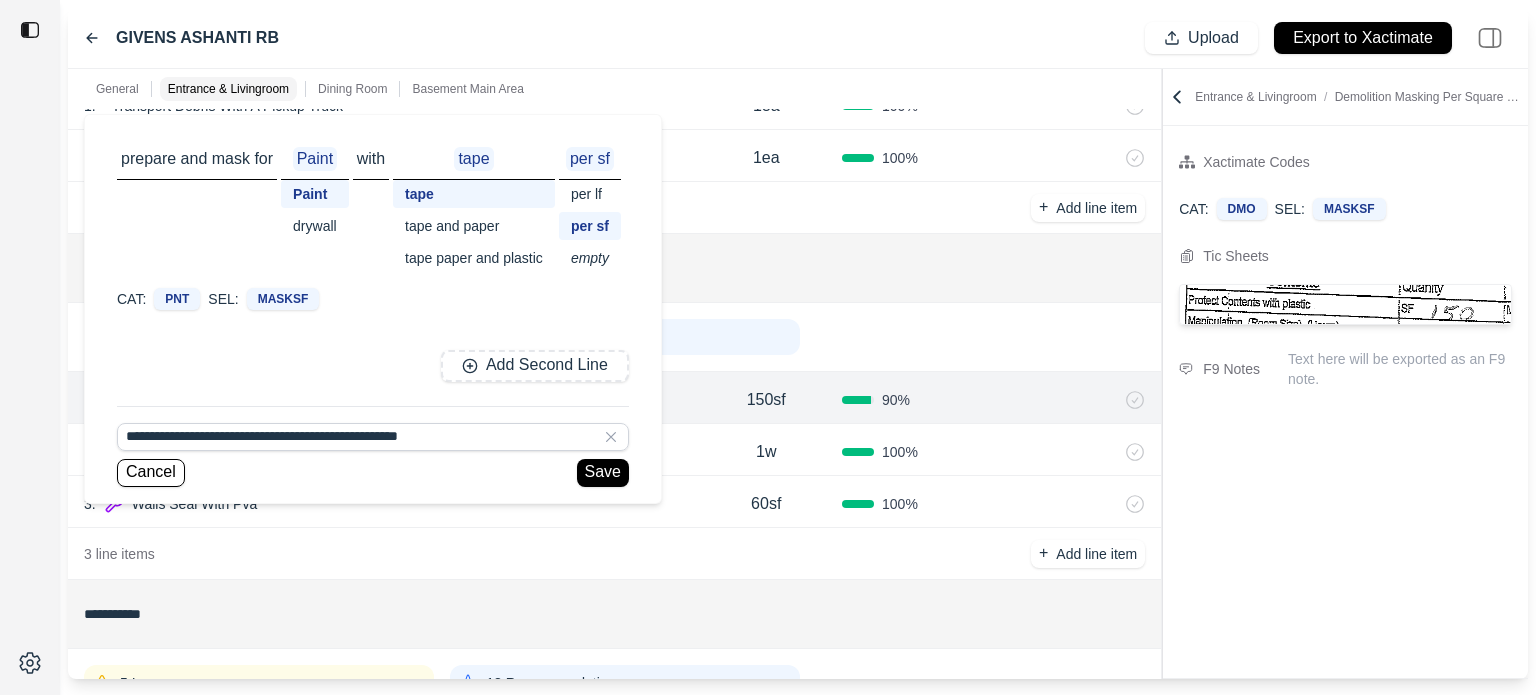 click on "tape and paper" at bounding box center [474, 226] 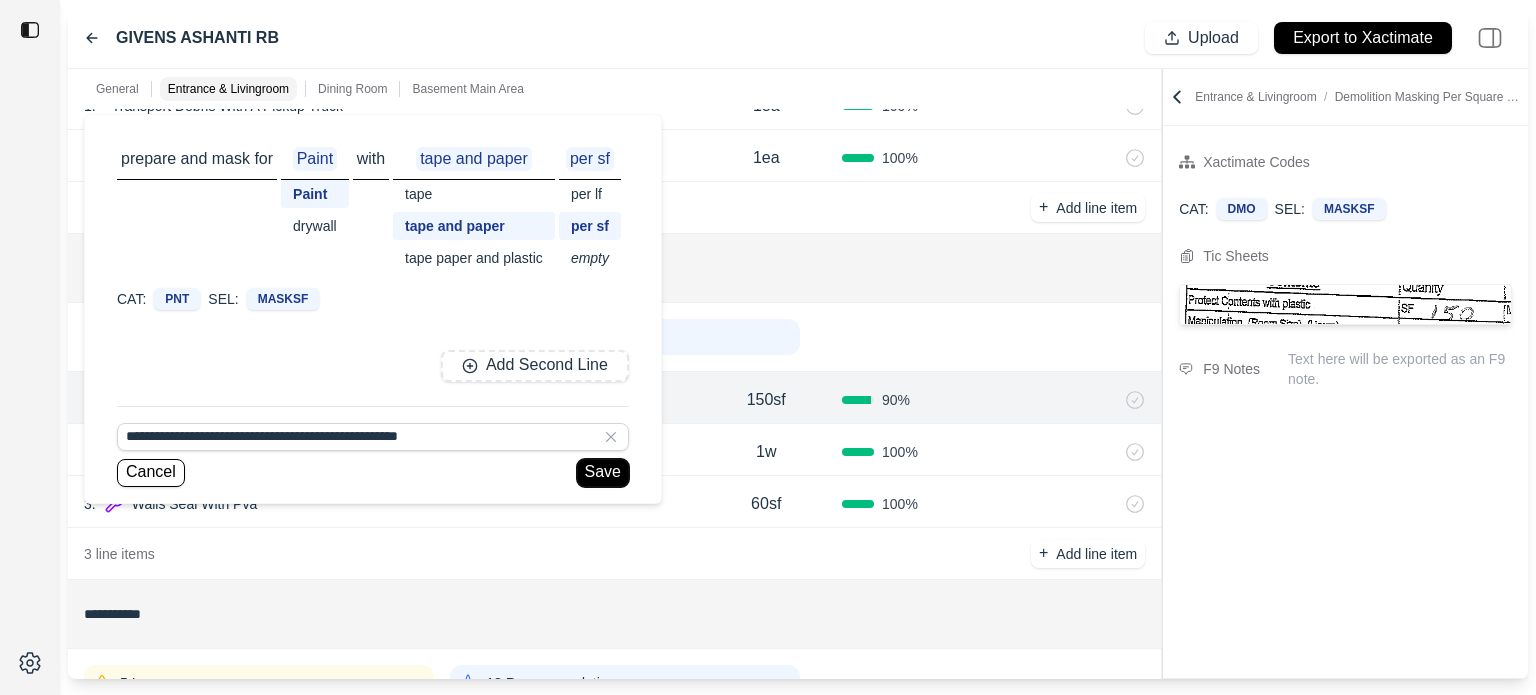 click on "Save" at bounding box center (603, 473) 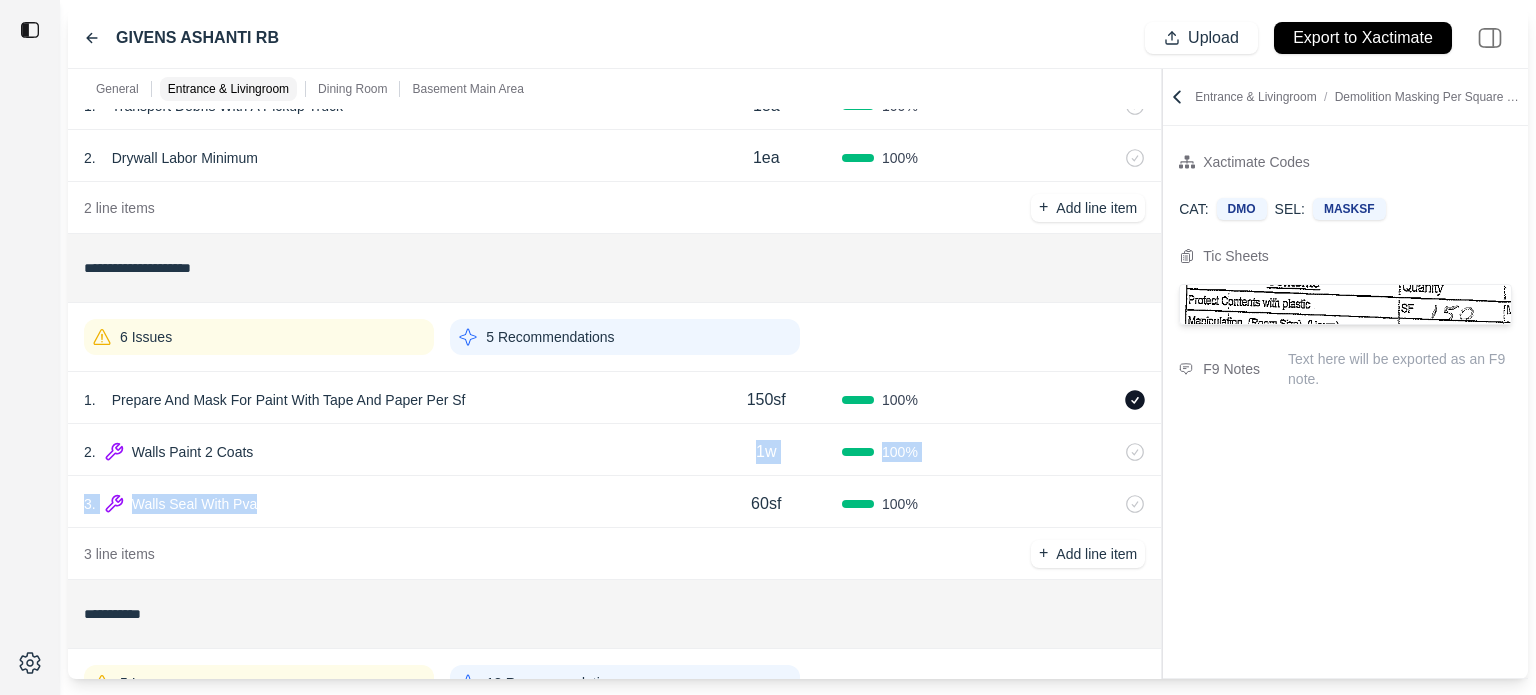 drag, startPoint x: 468, startPoint y: 487, endPoint x: 468, endPoint y: 435, distance: 52 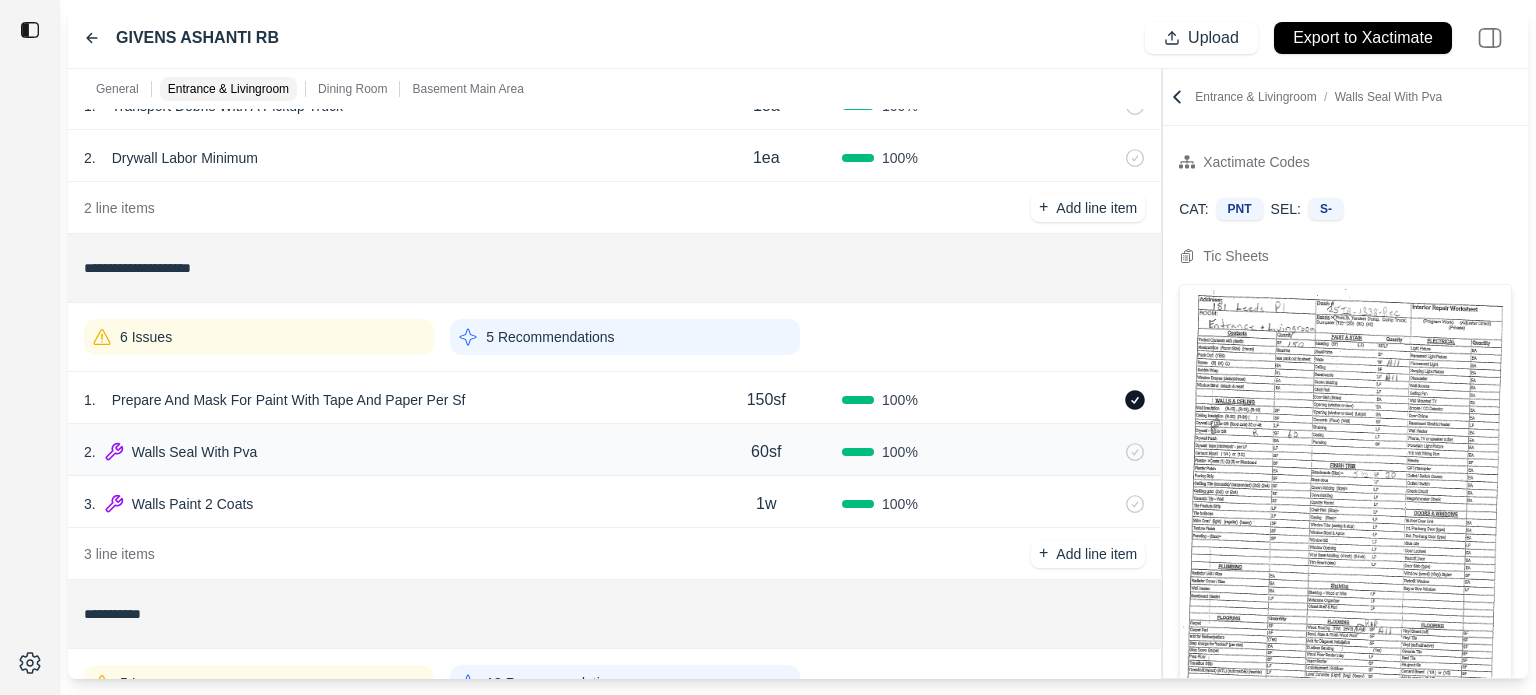 click on "3 . Walls Paint 2 Coats" at bounding box center [387, 504] 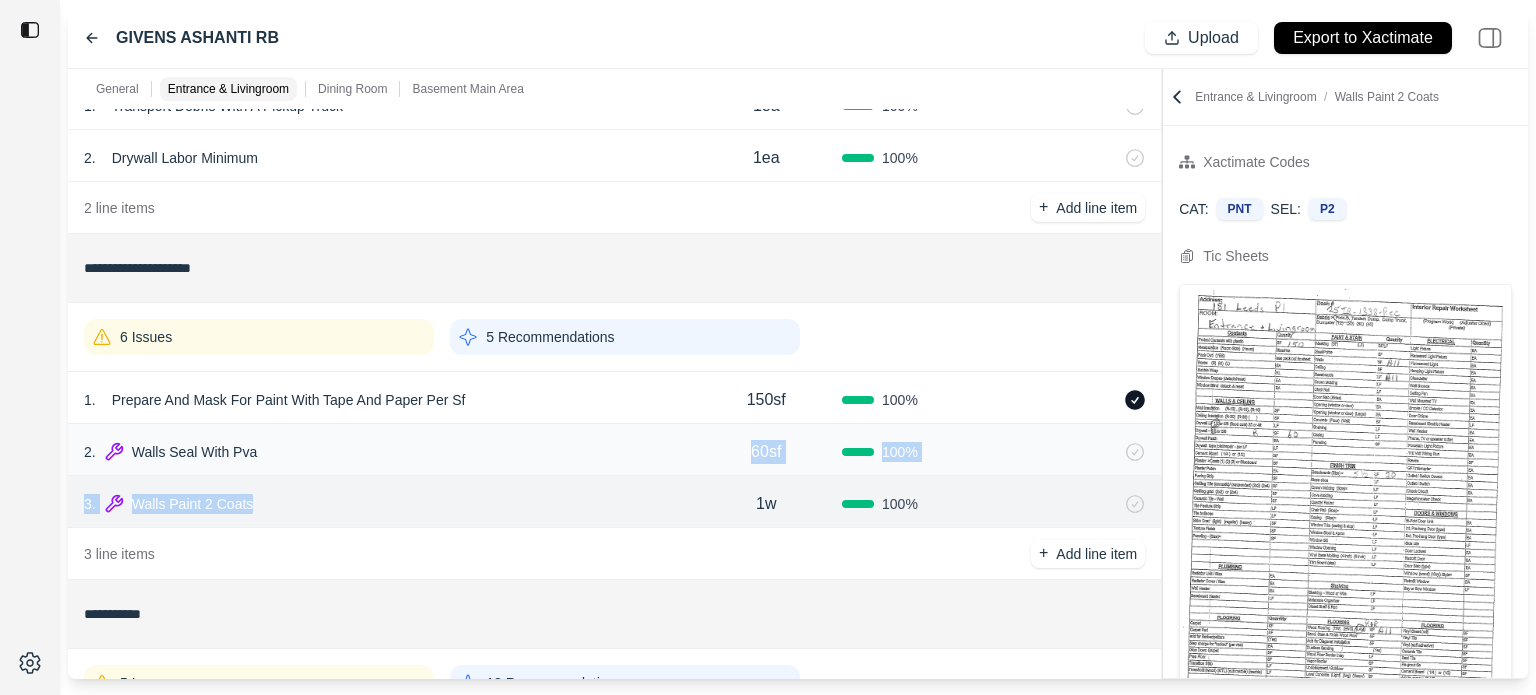 drag, startPoint x: 484, startPoint y: 510, endPoint x: 484, endPoint y: 440, distance: 70 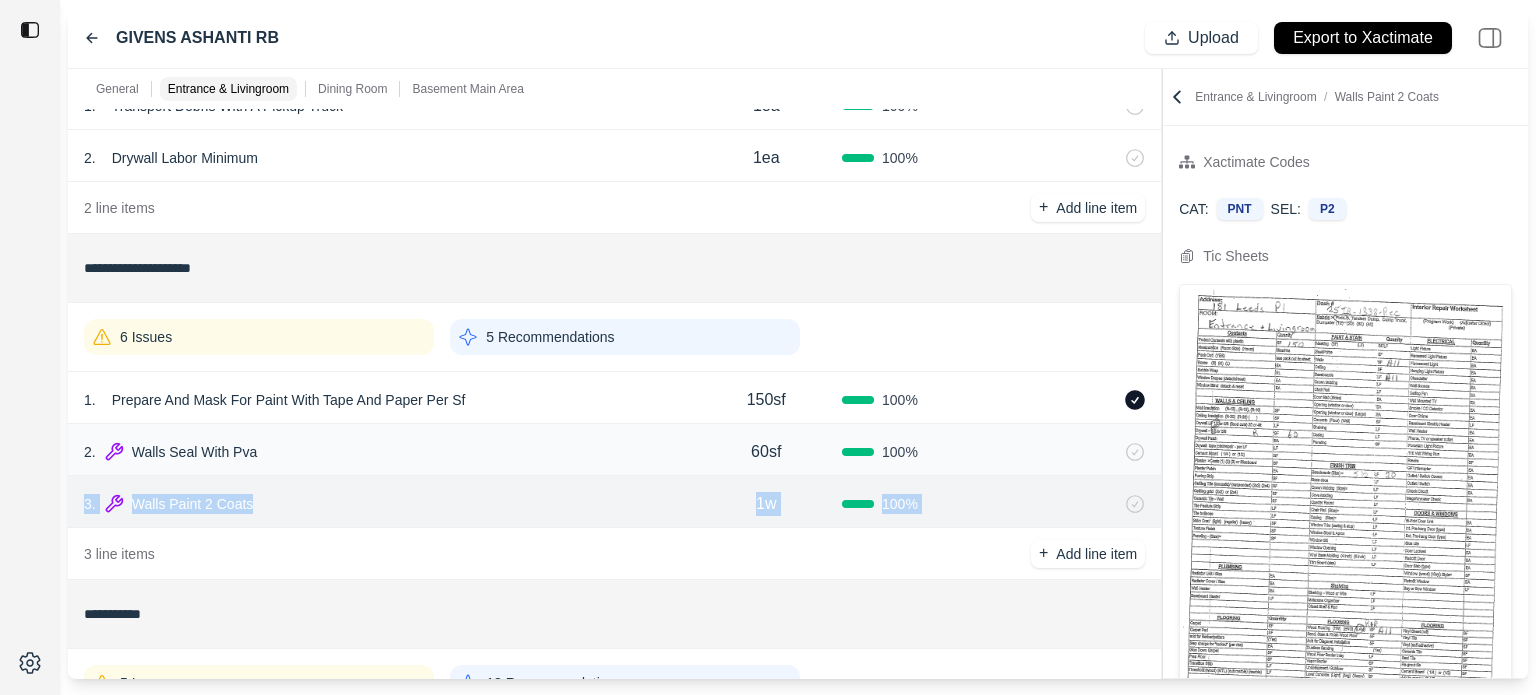 drag, startPoint x: 1020, startPoint y: 510, endPoint x: 1022, endPoint y: 439, distance: 71.02816 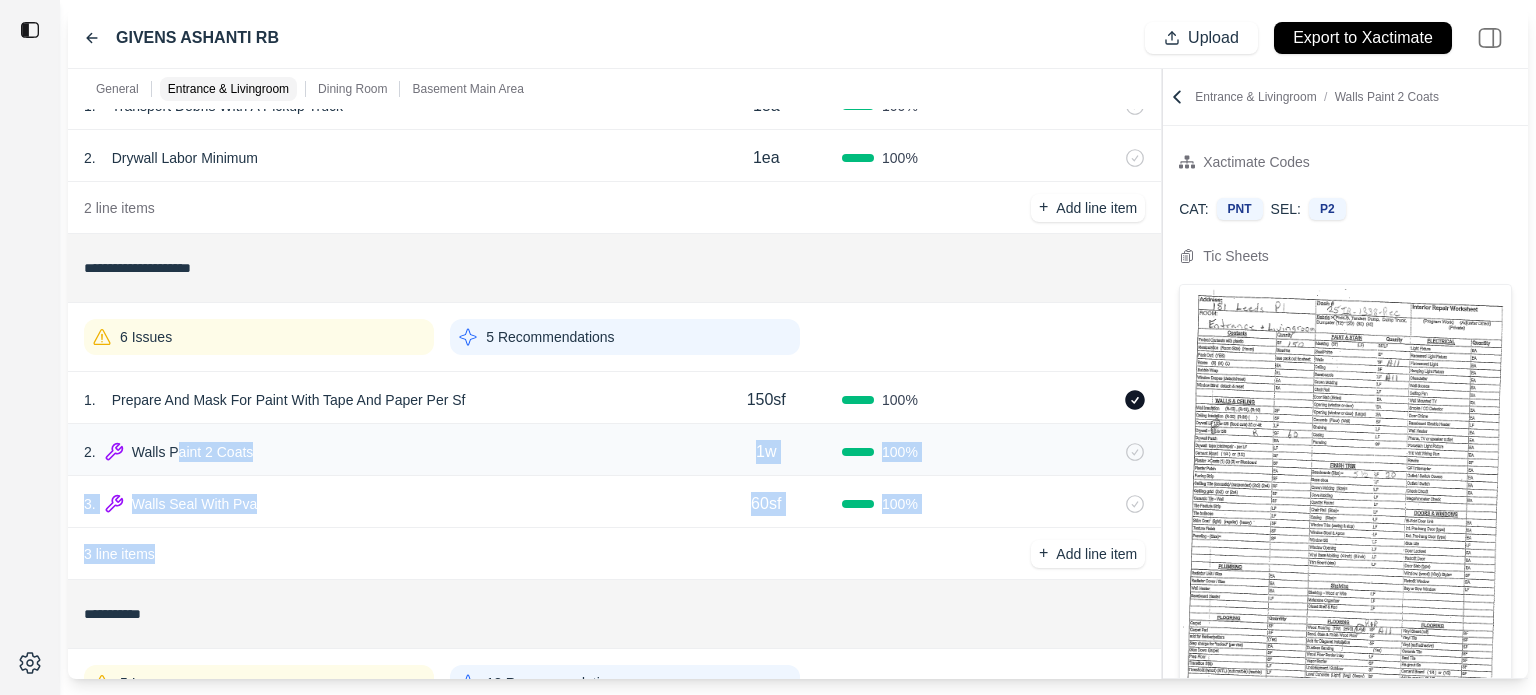 drag, startPoint x: 175, startPoint y: 450, endPoint x: 177, endPoint y: 539, distance: 89.02247 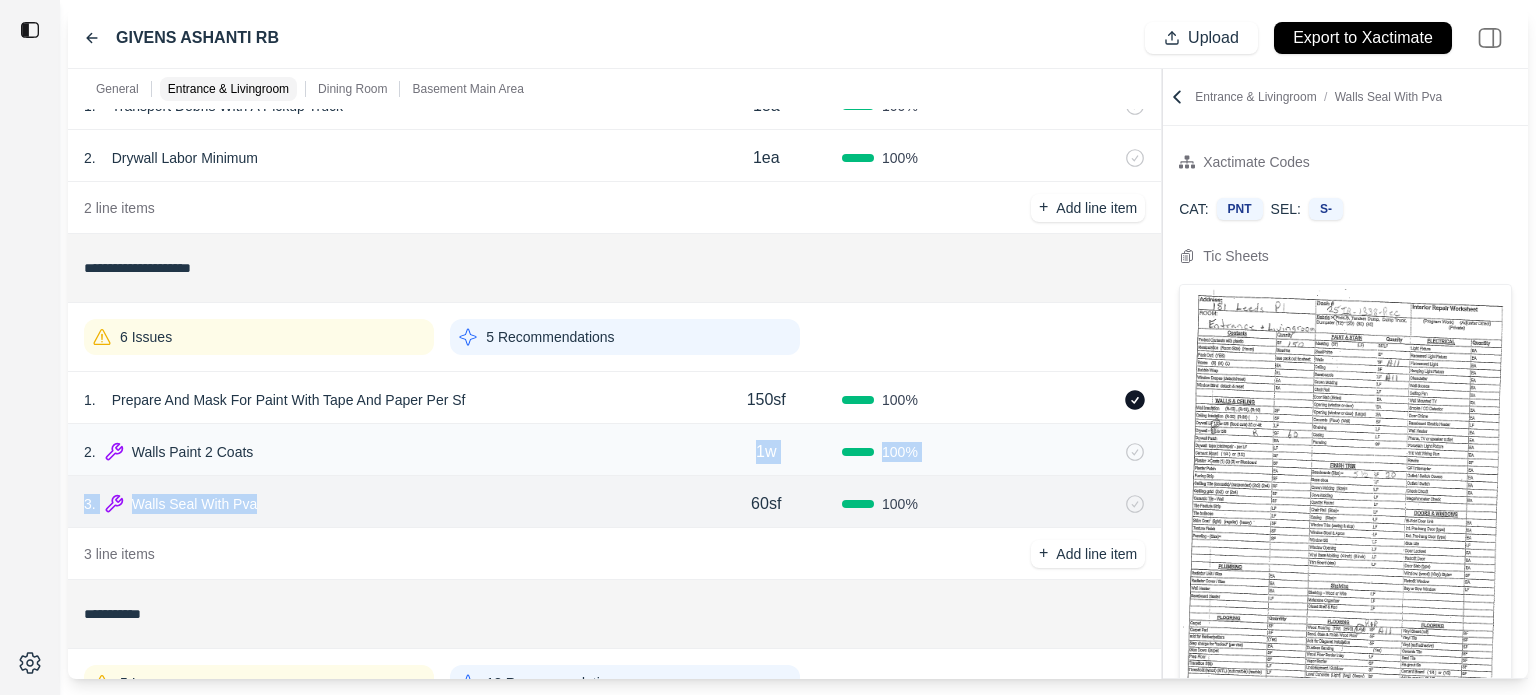 drag, startPoint x: 341, startPoint y: 434, endPoint x: 336, endPoint y: 476, distance: 42.296574 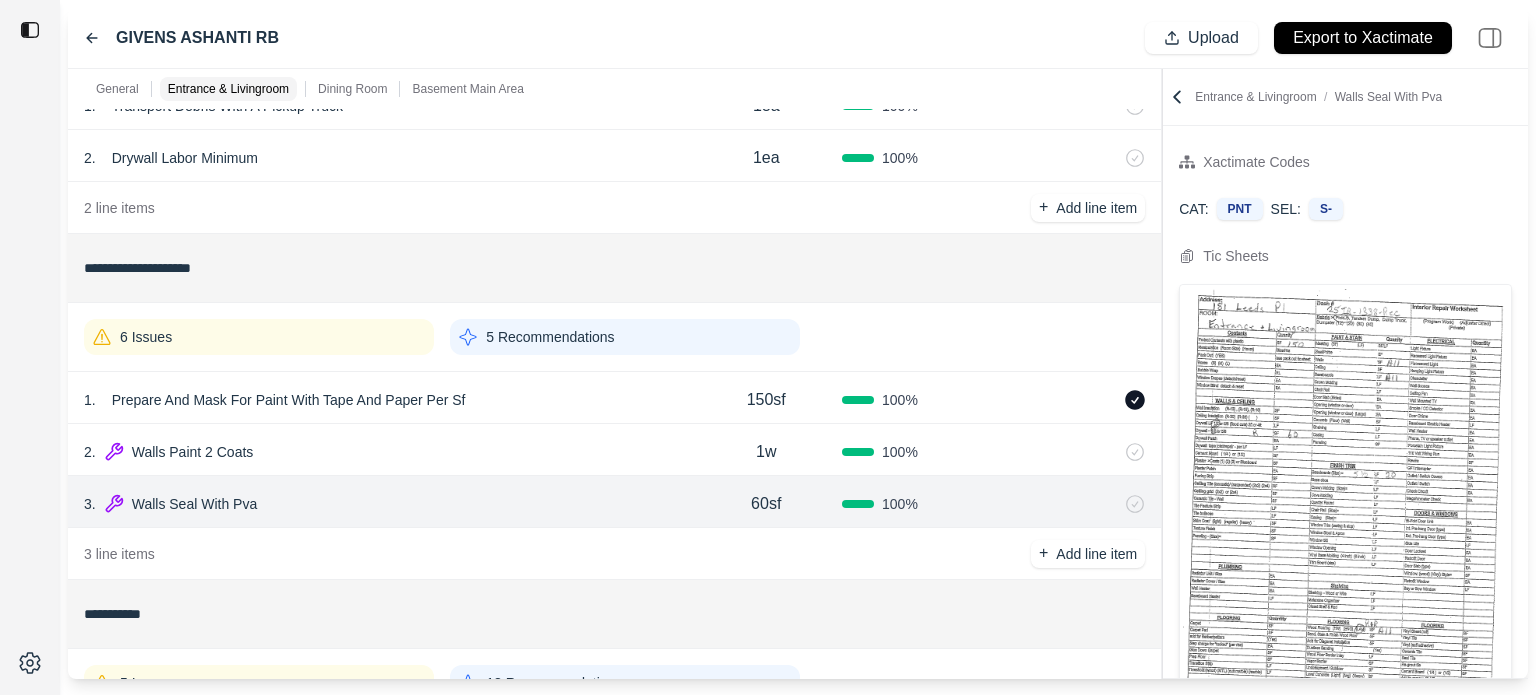 click on "Walls Paint 2 Coats" at bounding box center [193, 452] 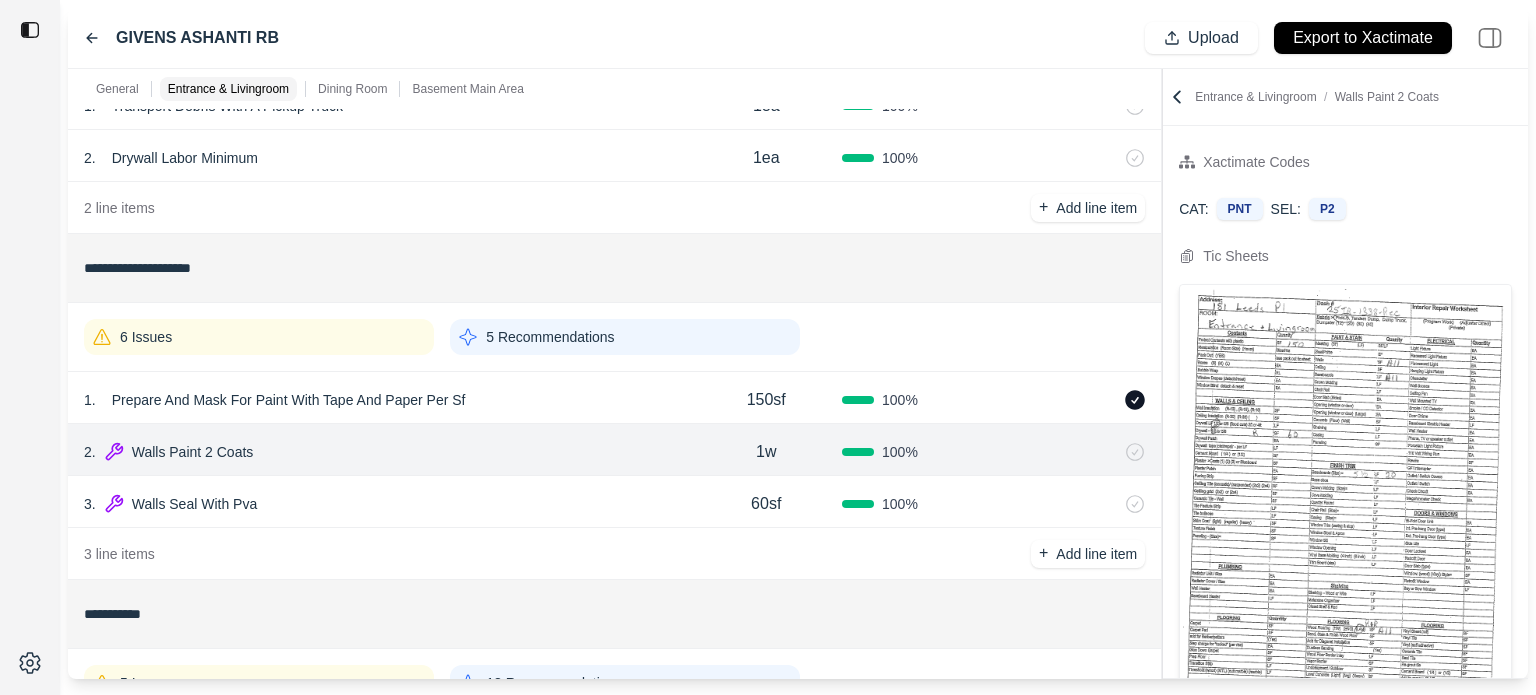 click on "2 line items + Add line item" at bounding box center (614, 208) 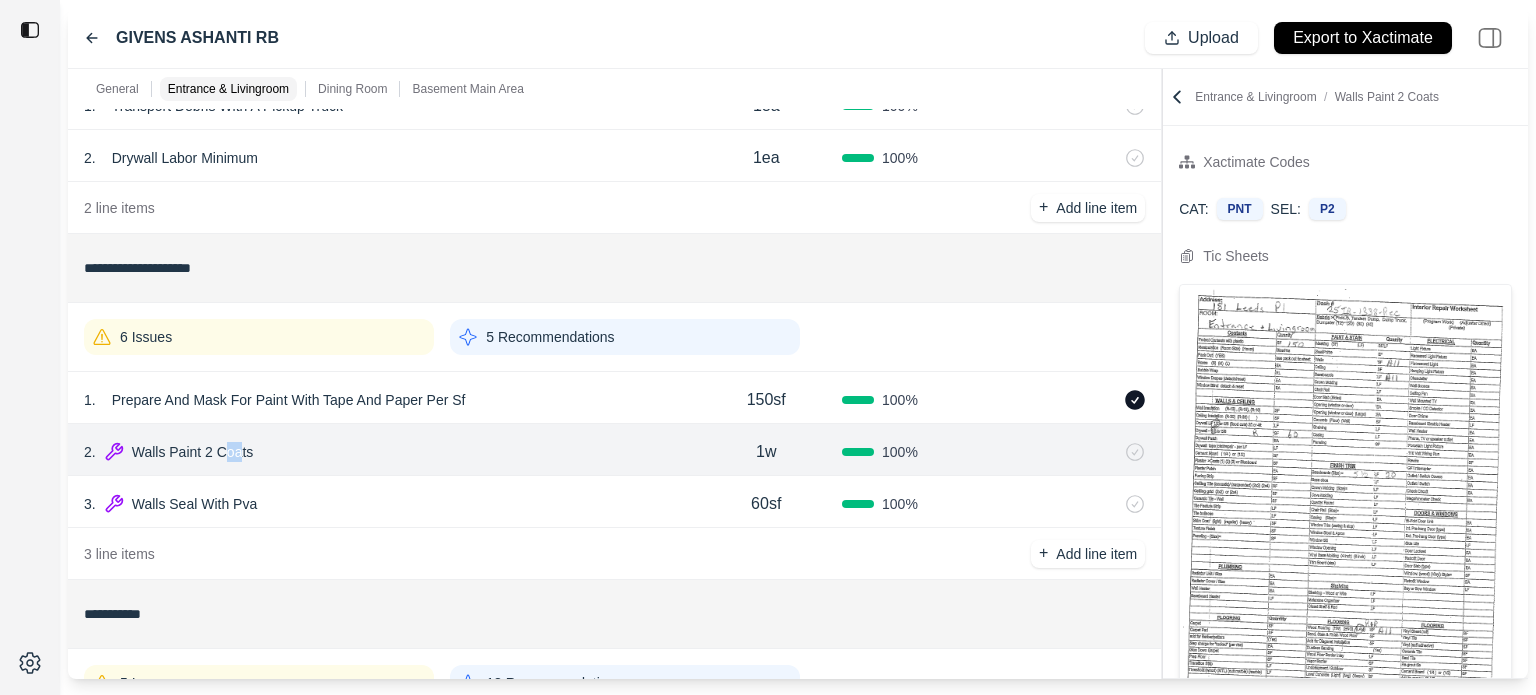 drag, startPoint x: 230, startPoint y: 450, endPoint x: 240, endPoint y: 463, distance: 16.40122 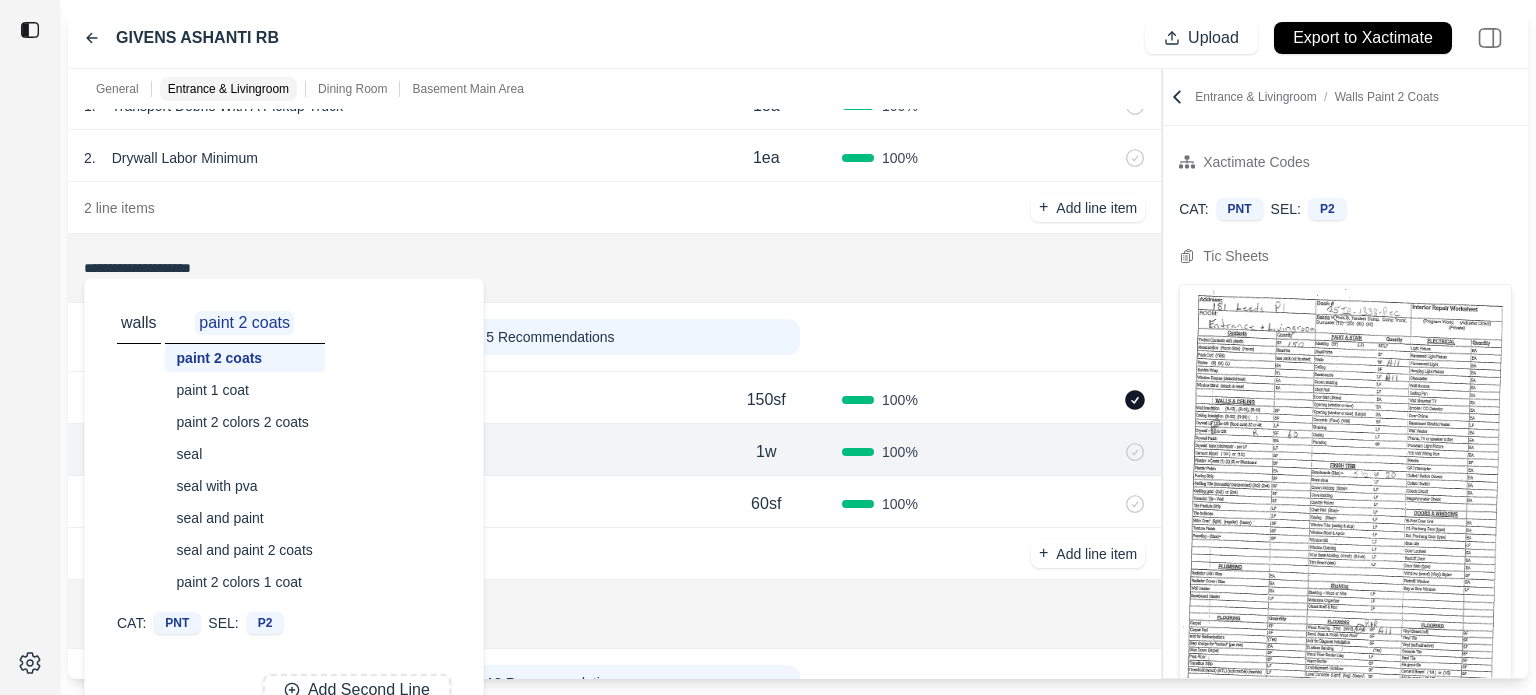 click on "2 . Walls Paint 2 Coats walls paint 2 coats paint 2 coats paint 1 coat paint 2 colors 2 coats seal seal with pva seal and paint seal and paint 2 coats paint 2 colors 1 coat CAT:  PNT SEL:  P2 Add Second Line Cancel Save" at bounding box center [387, 452] 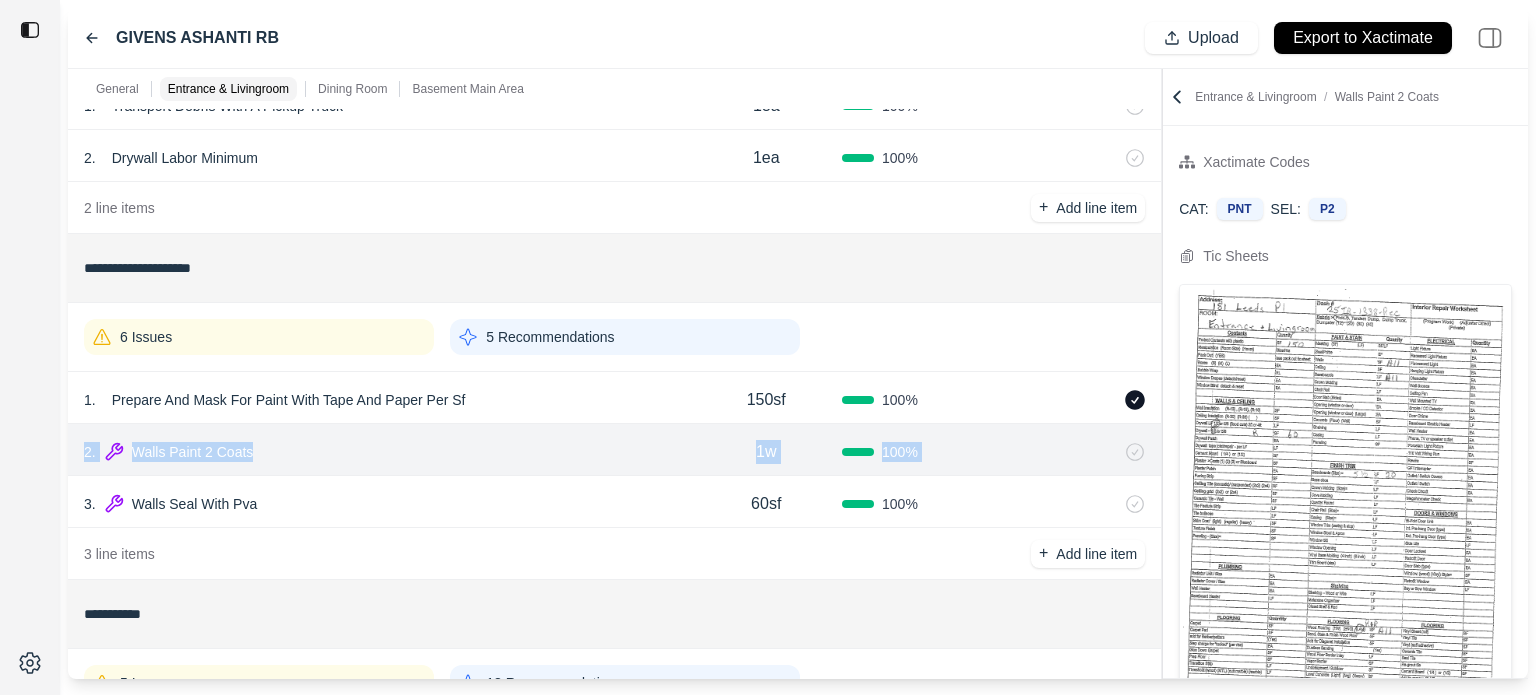 drag, startPoint x: 81, startPoint y: 452, endPoint x: 84, endPoint y: 485, distance: 33.13608 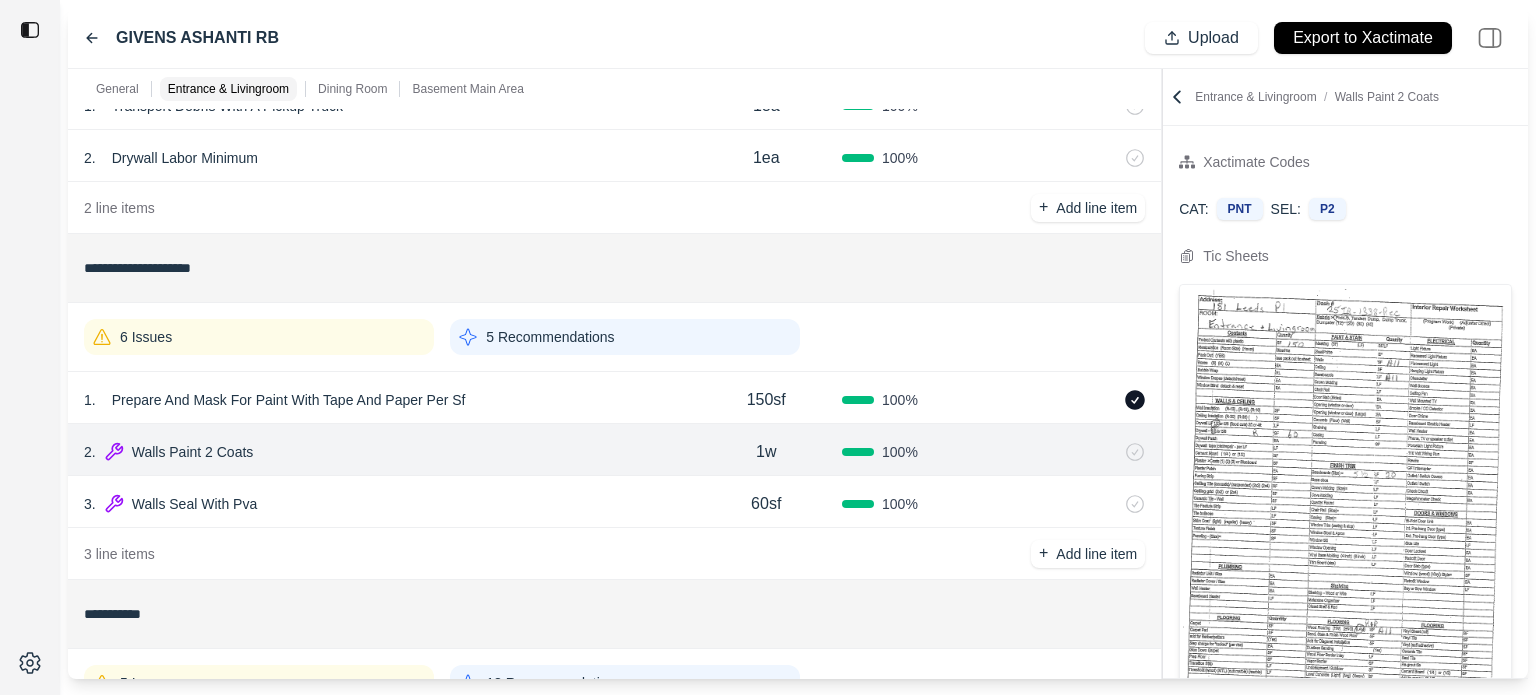 click at bounding box center (30, 347) 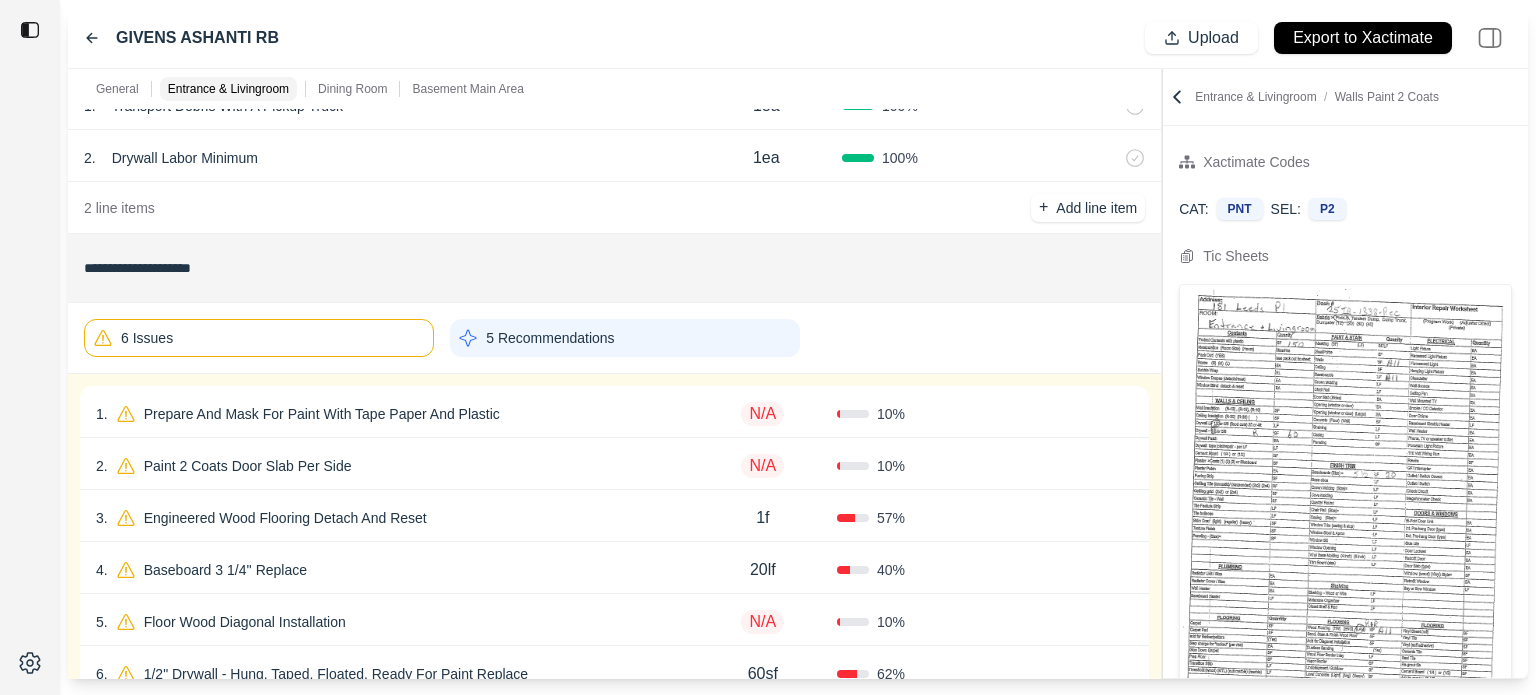 click on "1 . Prepare And Mask For Paint With Tape Paper And Plastic" at bounding box center [392, 414] 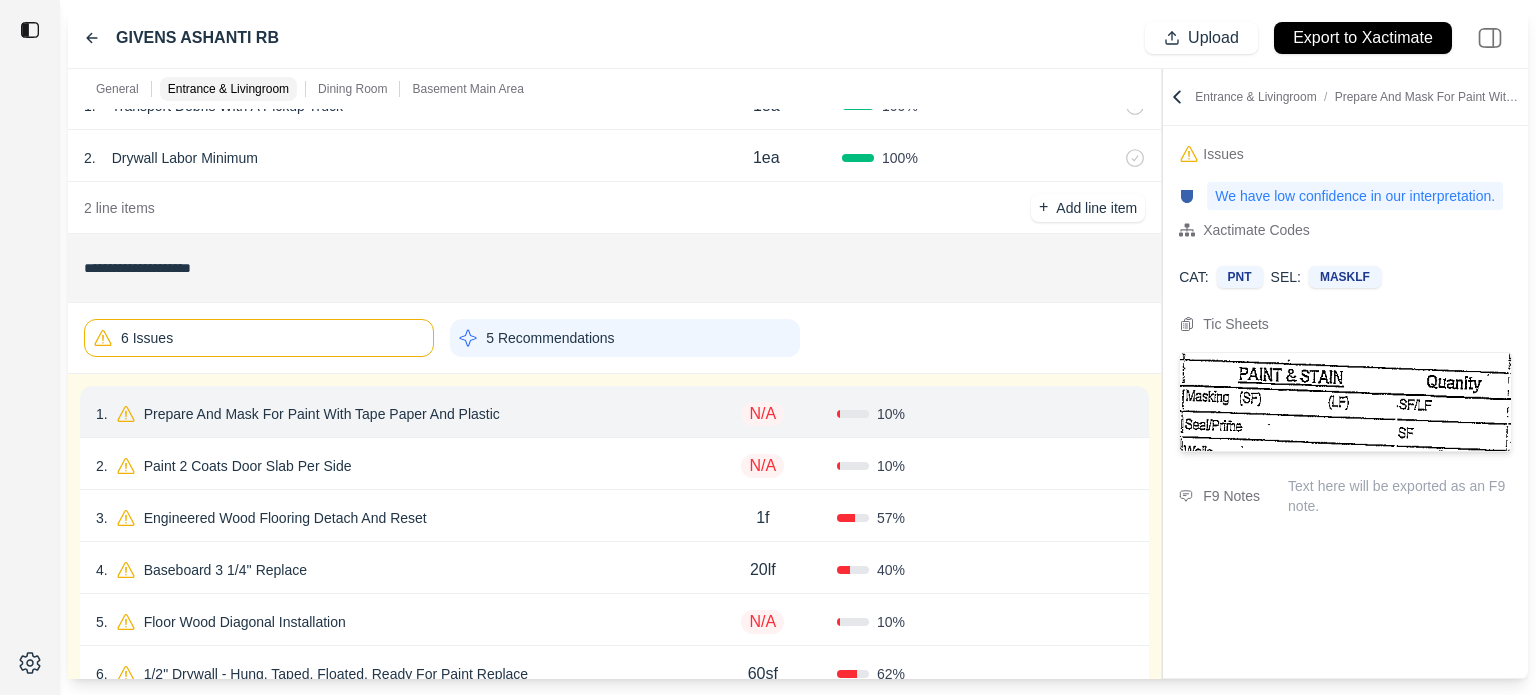 click 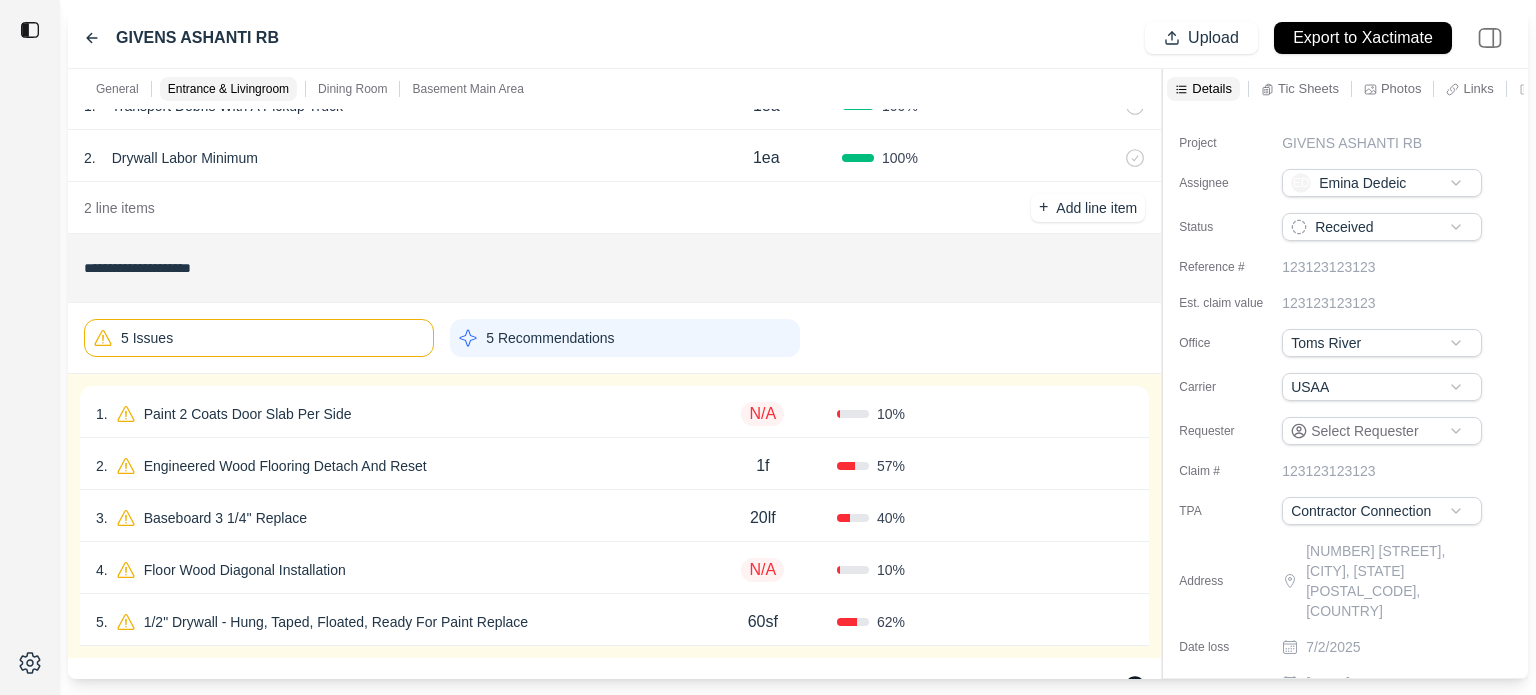 click on "1 . Paint 2 Coats Door Slab Per Side" at bounding box center (392, 414) 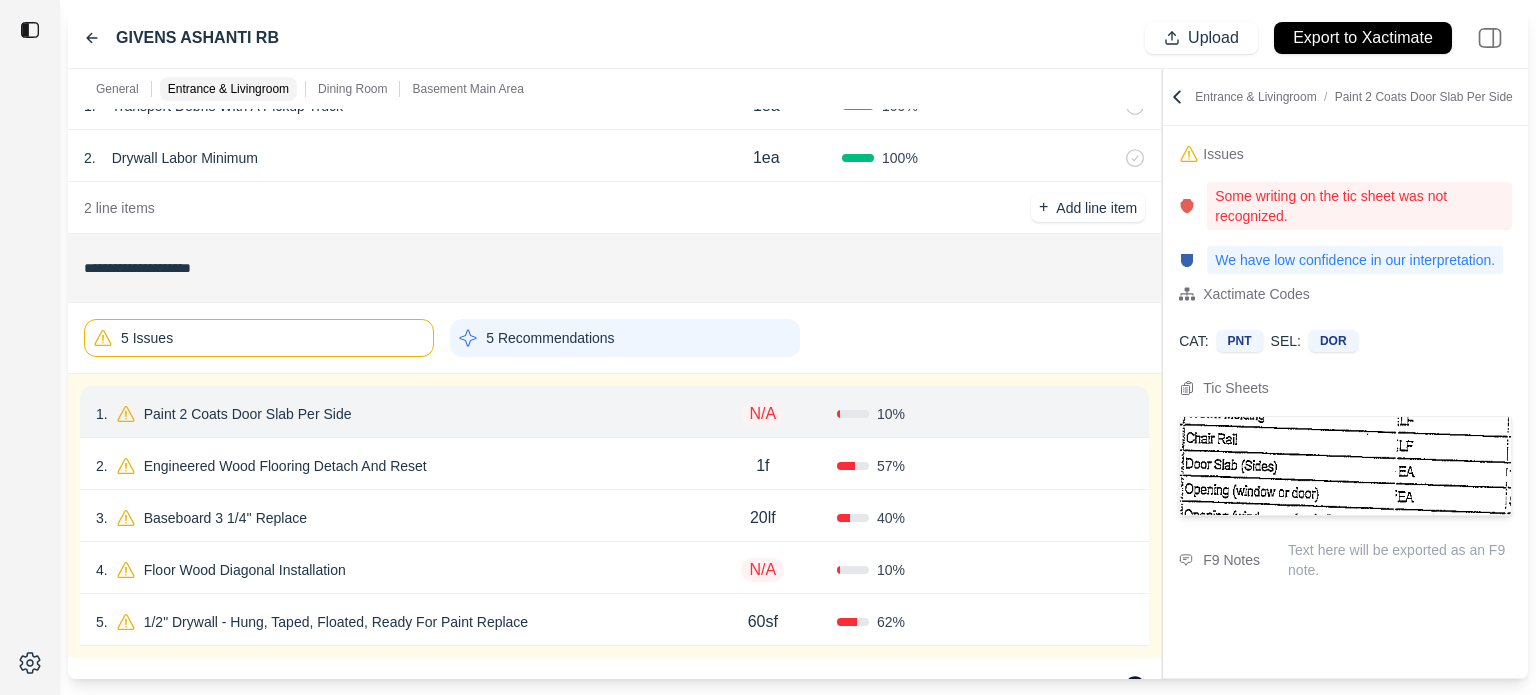 click 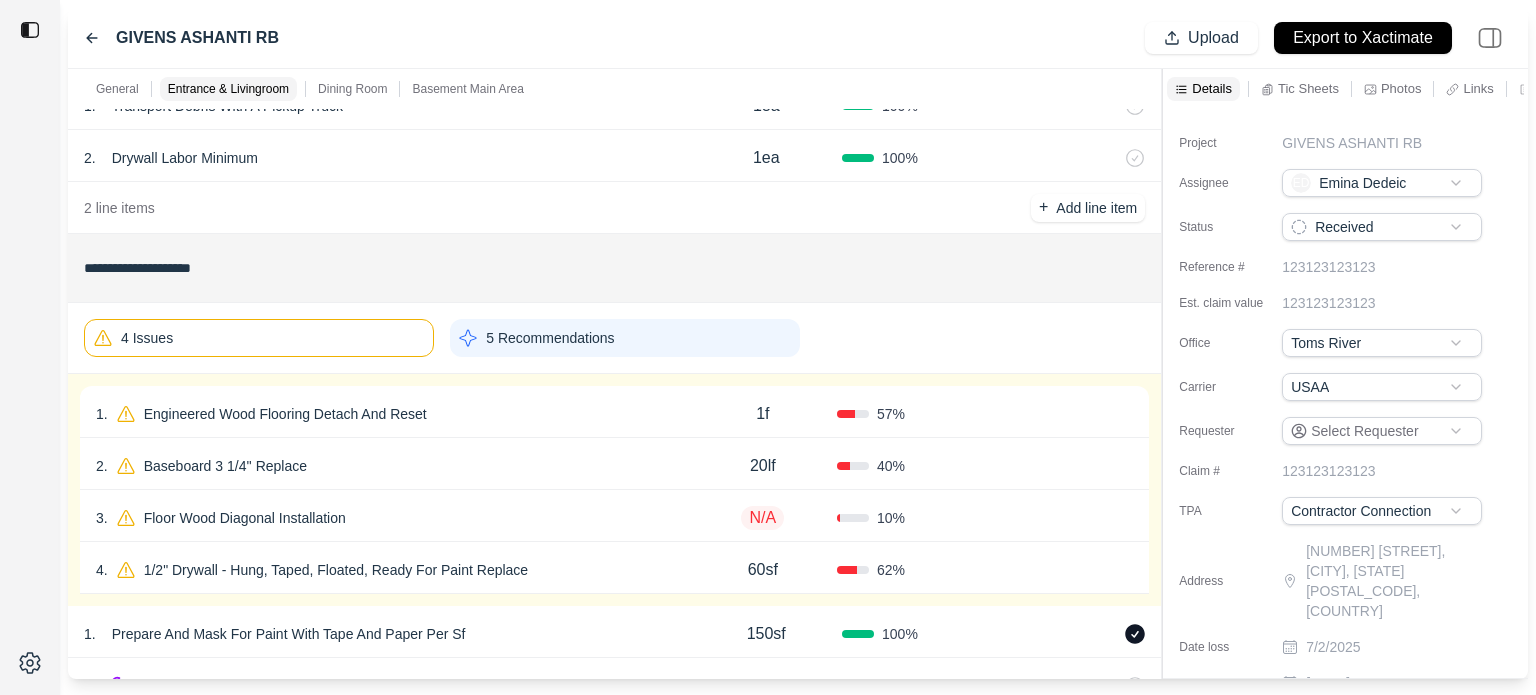 click on "1 . Engineered Wood Flooring Detach And Reset" at bounding box center (392, 414) 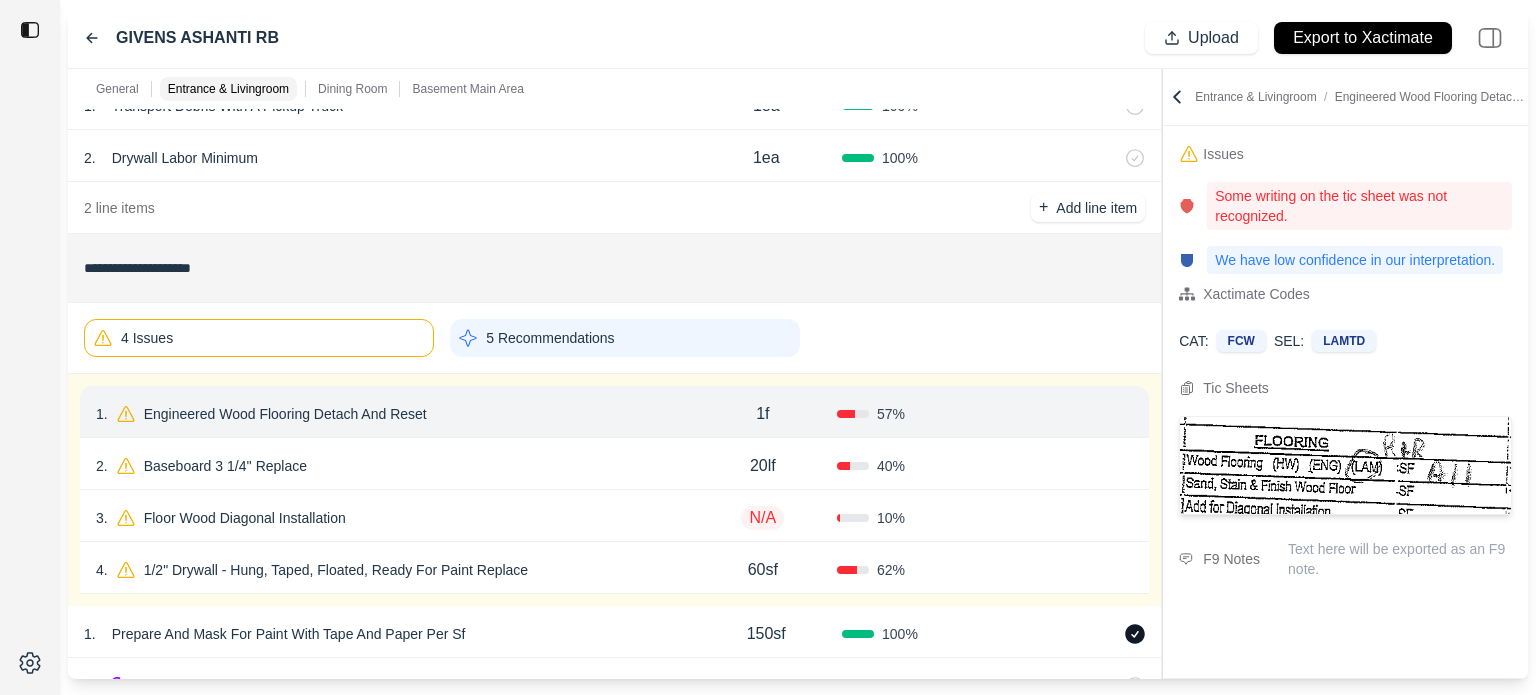 click on "Engineered Wood Flooring Detach And Reset" at bounding box center (285, 414) 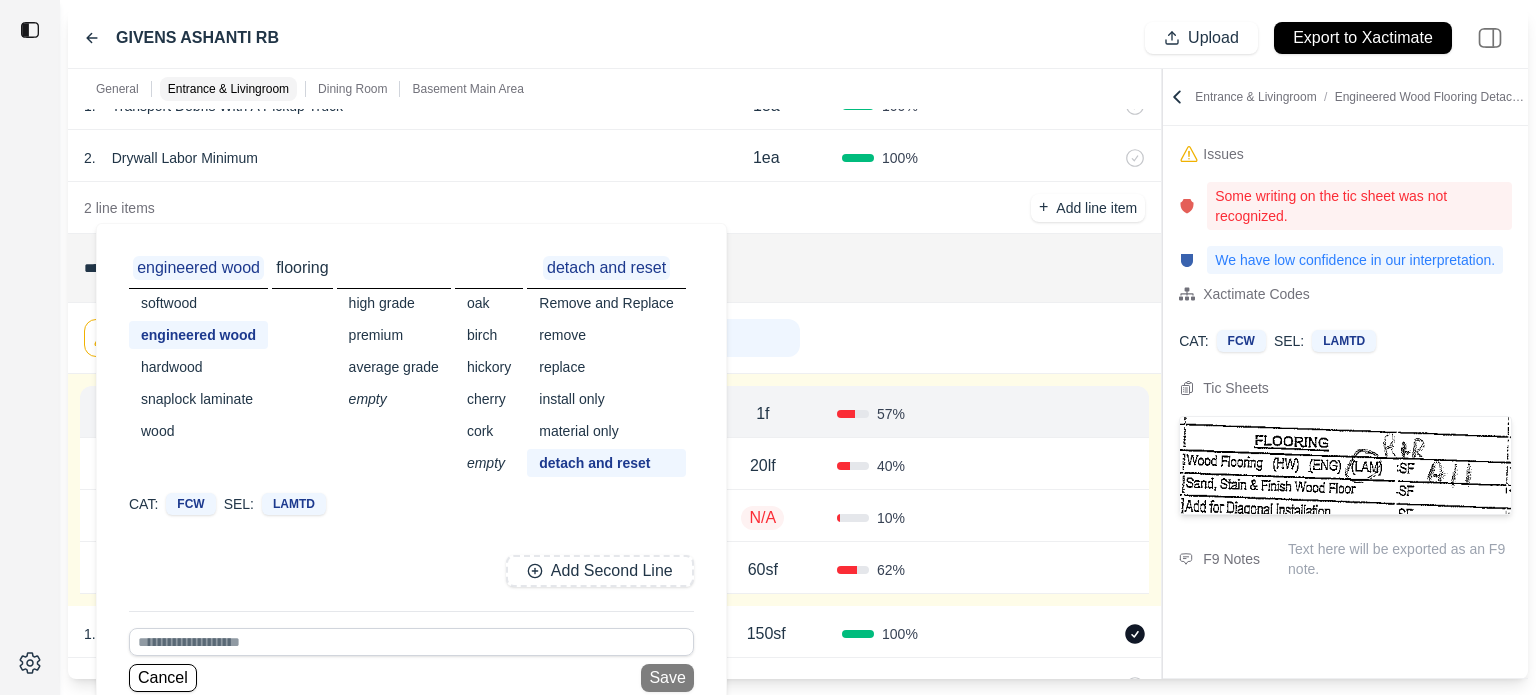 click on "snaplock laminate" at bounding box center [198, 399] 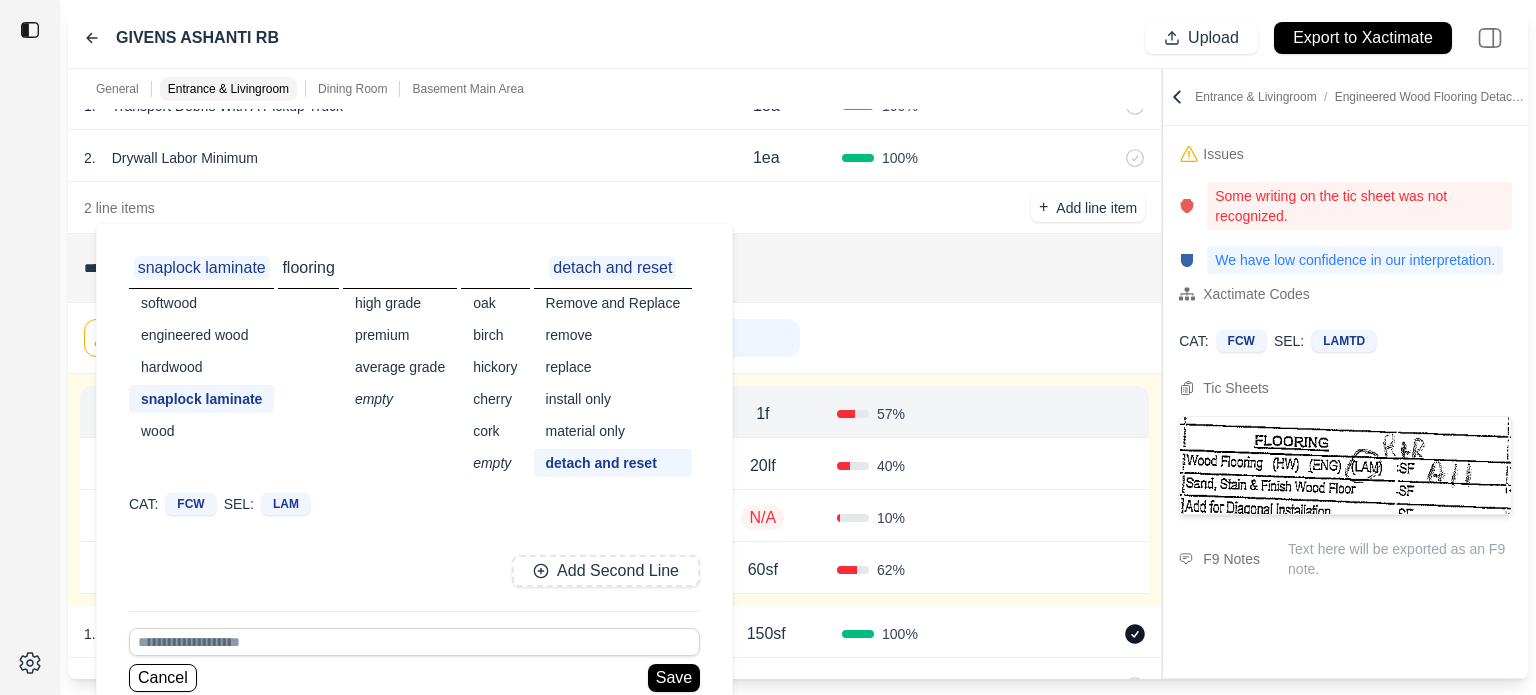 click on "Remove and Replace" at bounding box center (613, 303) 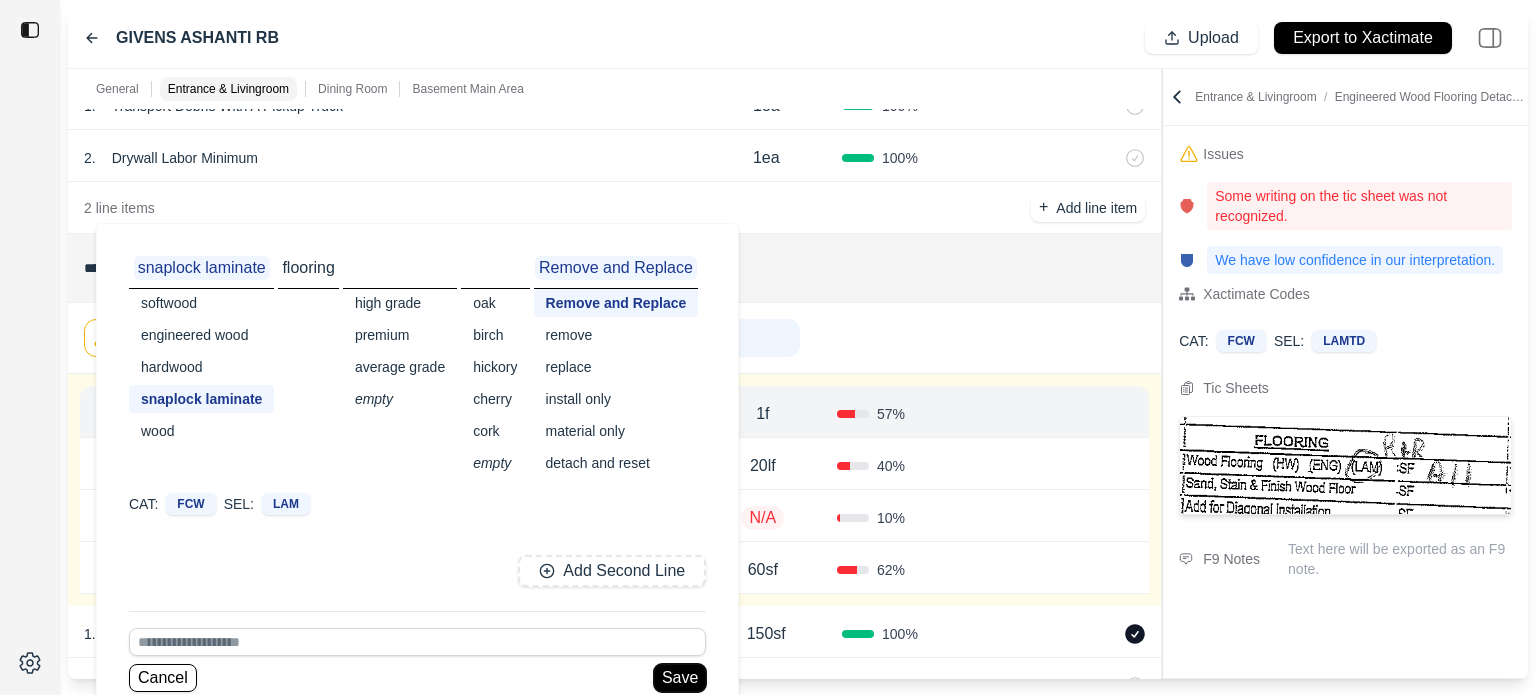 drag, startPoint x: 690, startPoint y: 674, endPoint x: 704, endPoint y: 639, distance: 37.696156 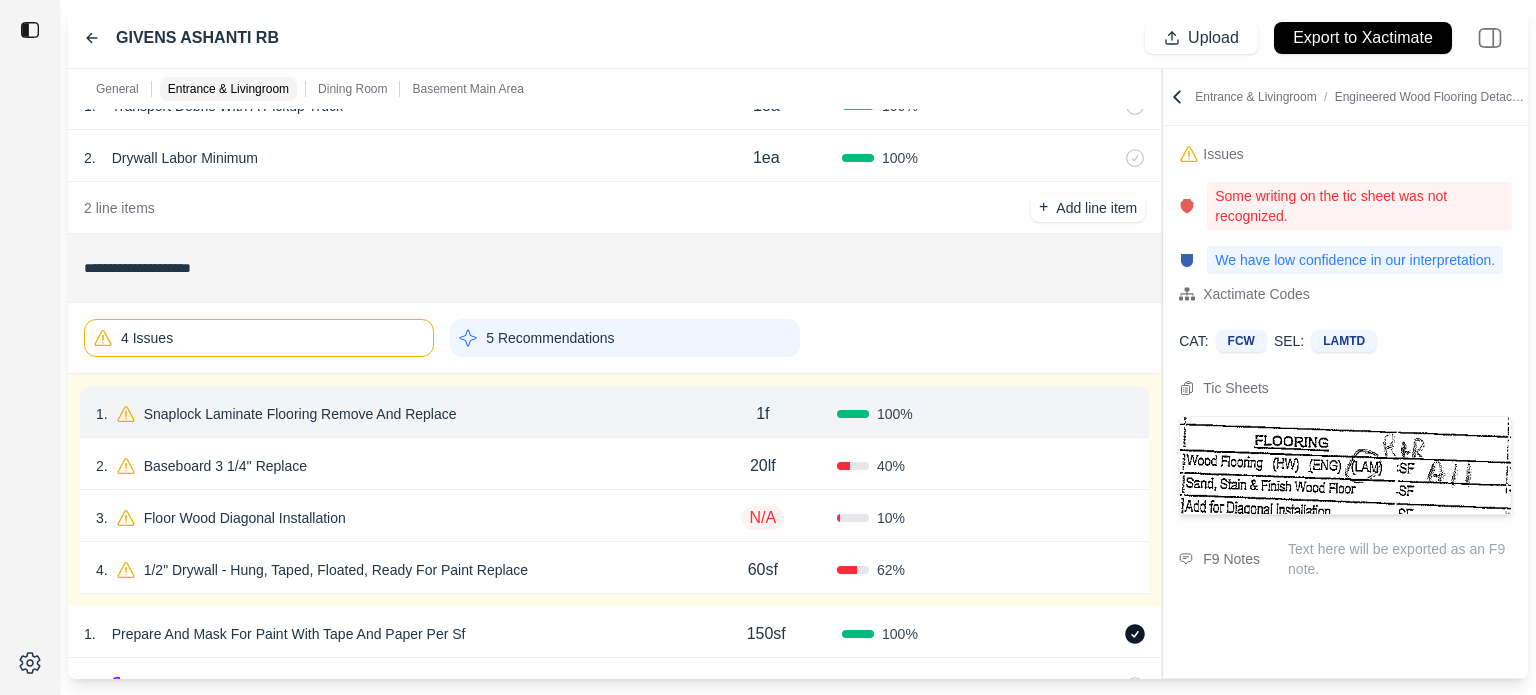 click on "Confirm" at bounding box center [1076, 414] 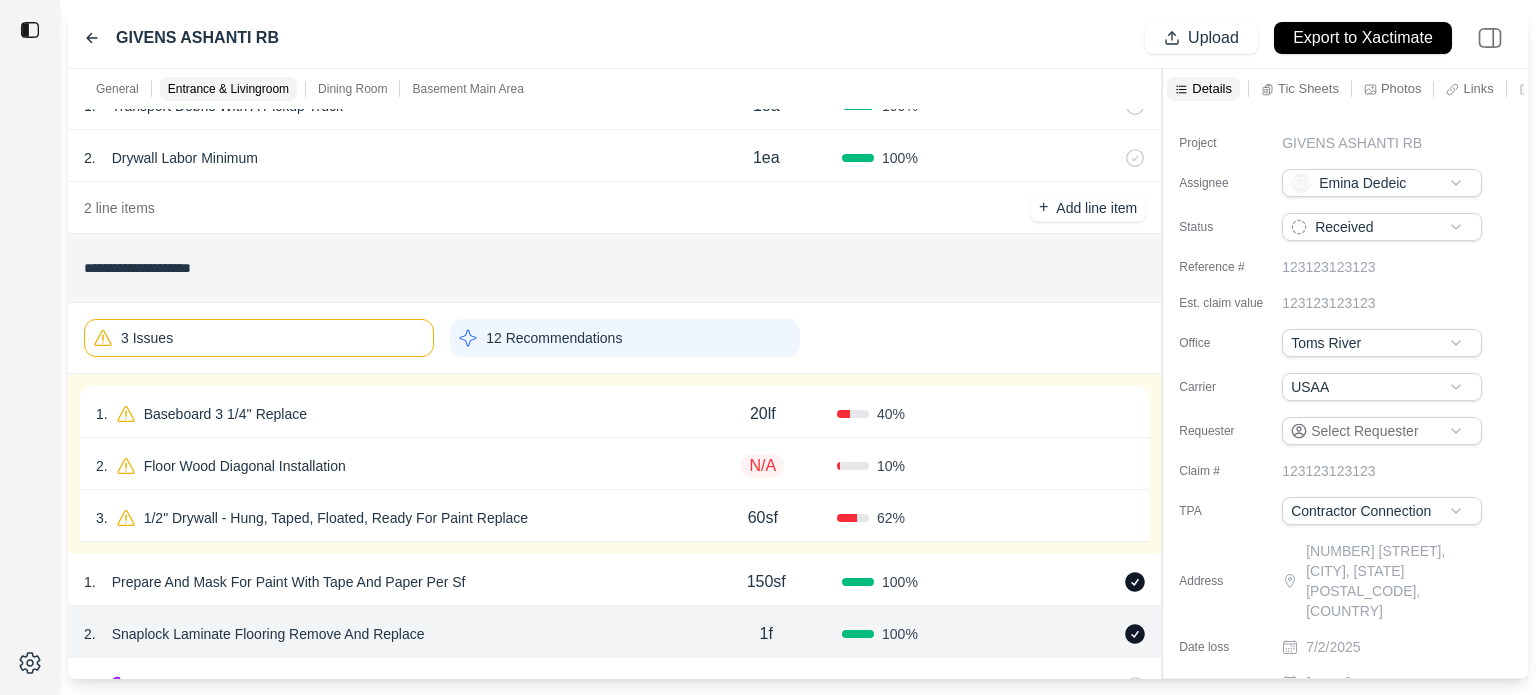 click on "1 . Baseboard 3 1/4'' Replace" at bounding box center (392, 414) 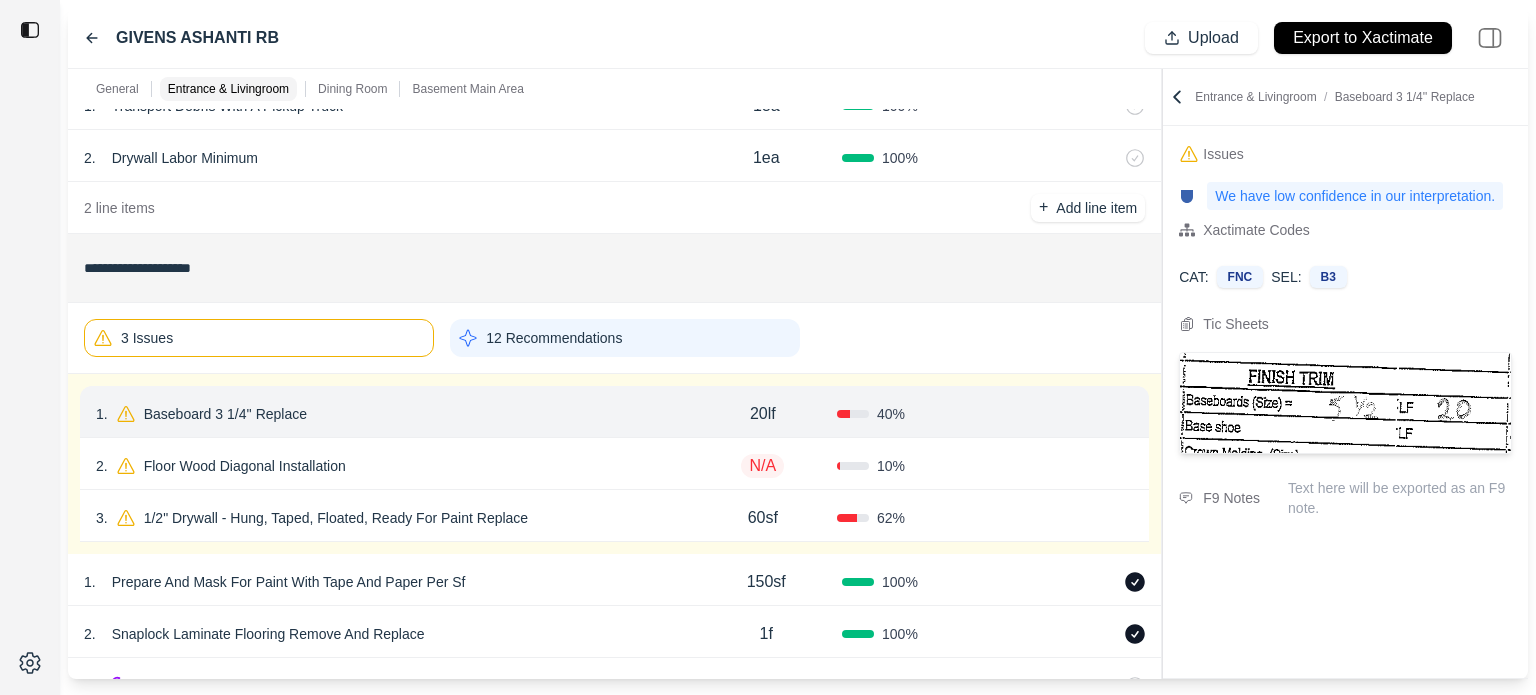 click on "Baseboard 3 1/4'' Replace" at bounding box center [225, 414] 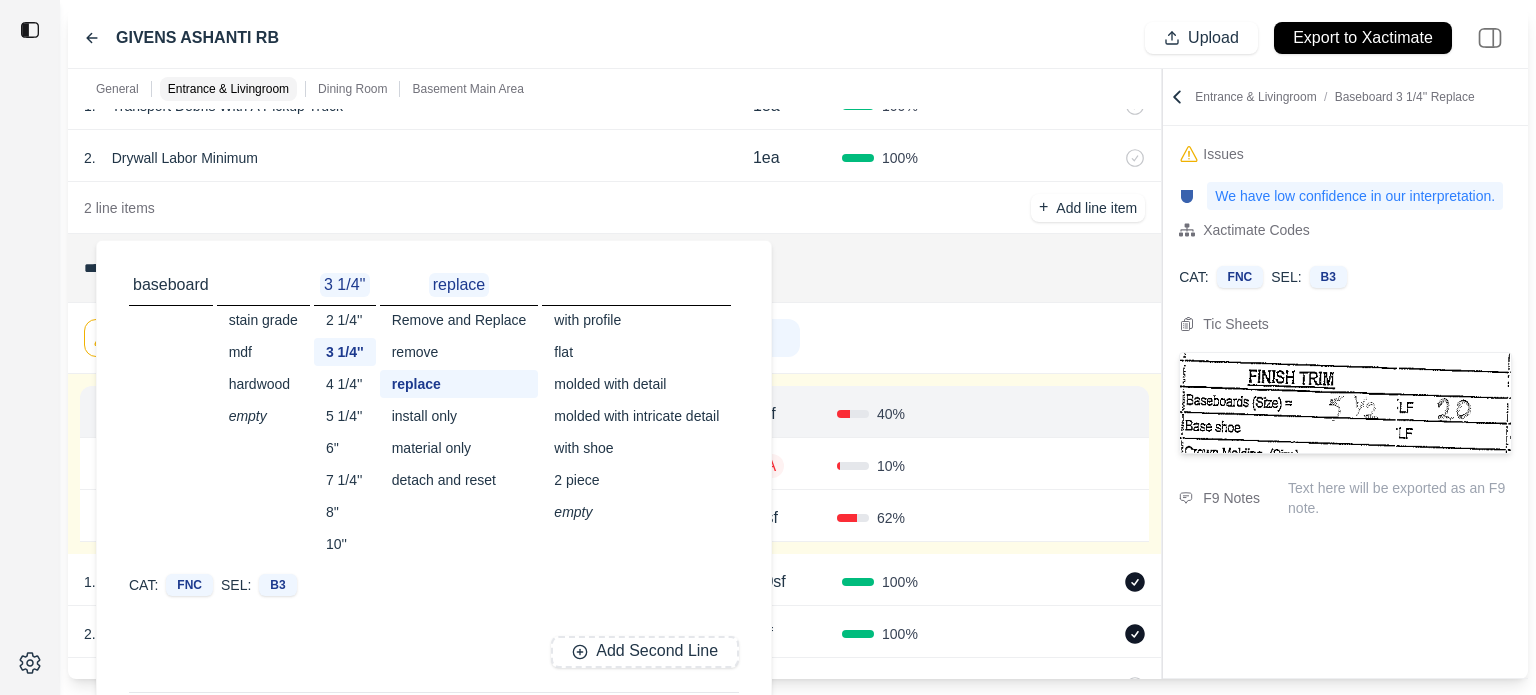 click on "5 1/4''" at bounding box center (345, 416) 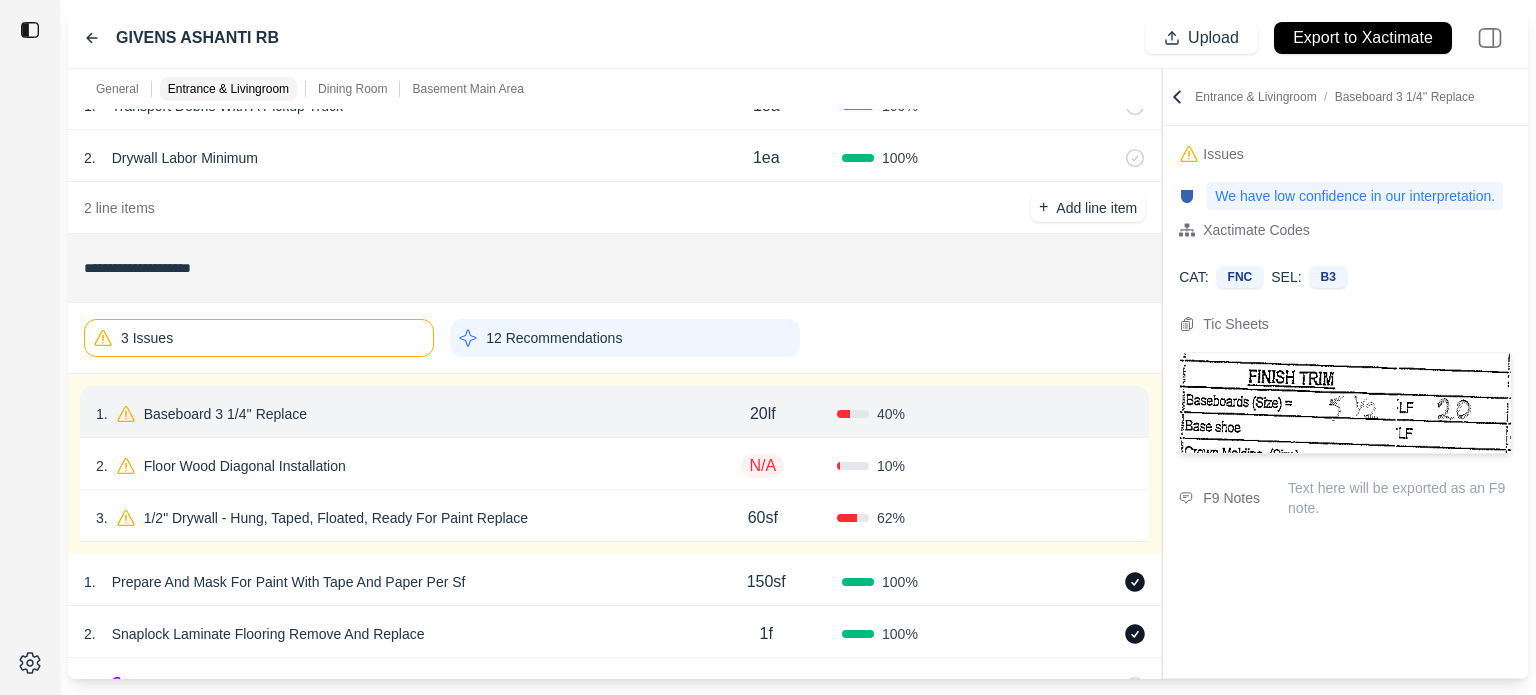 click on "3   Issues 12   Recommendations" at bounding box center (614, 338) 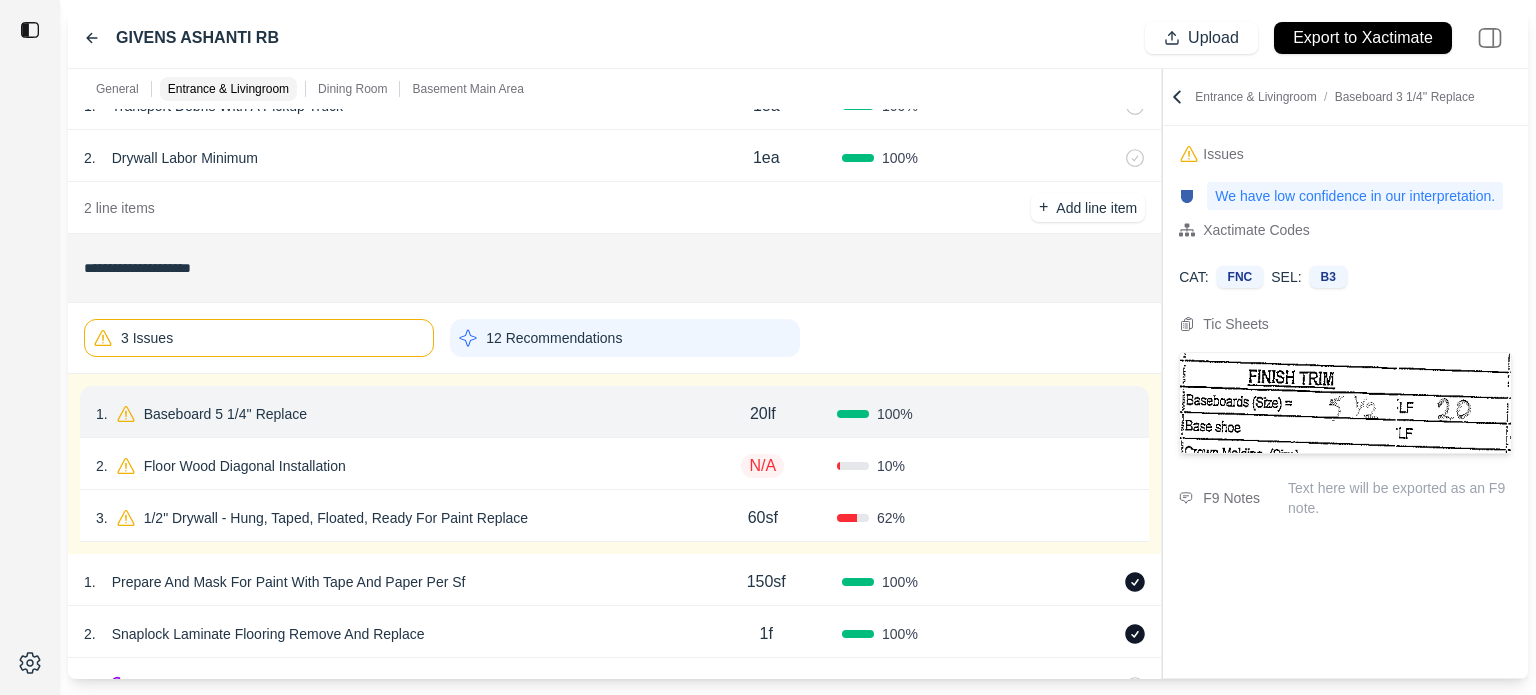 click on "Confirm" at bounding box center [1076, 414] 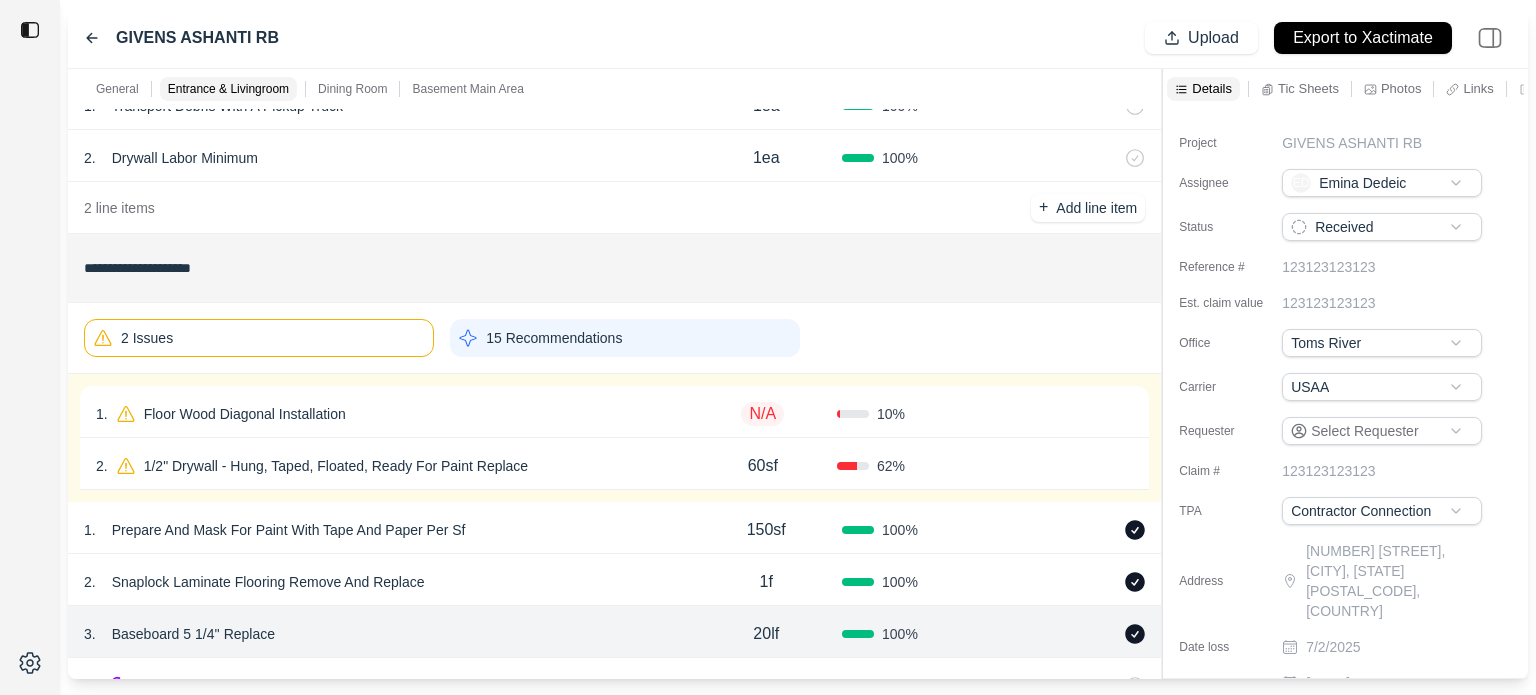 click on "1 . Floor Wood Diagonal Installation" at bounding box center (392, 414) 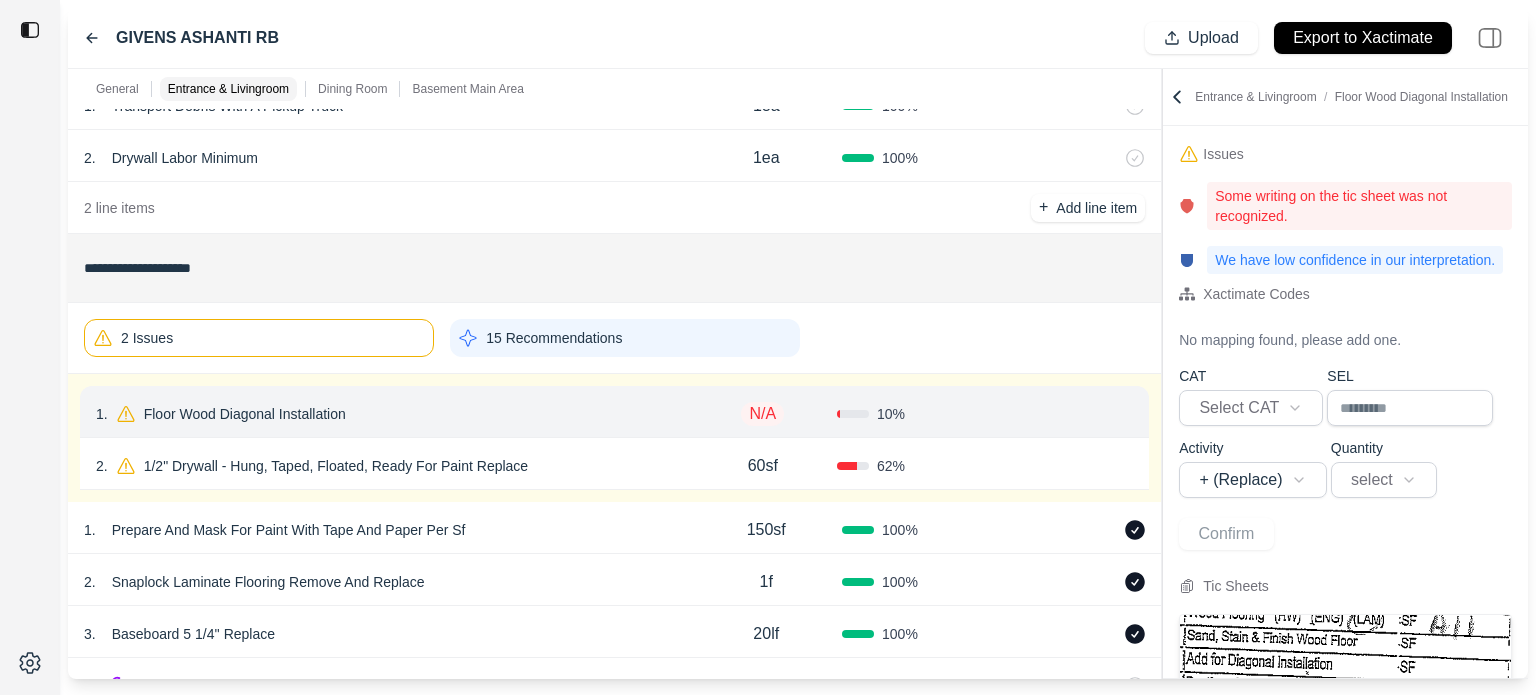 click on "1 . Floor Wood Diagonal Installation" at bounding box center [392, 414] 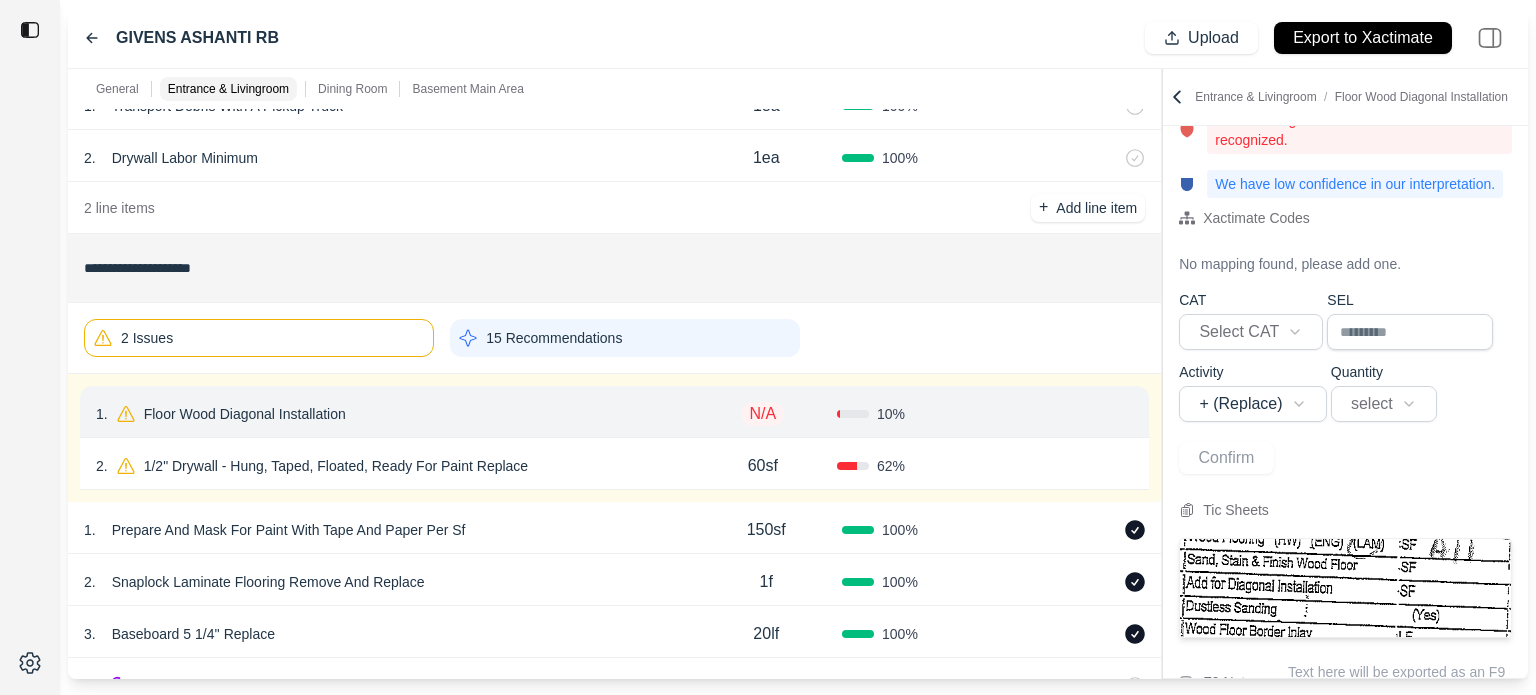 scroll, scrollTop: 146, scrollLeft: 0, axis: vertical 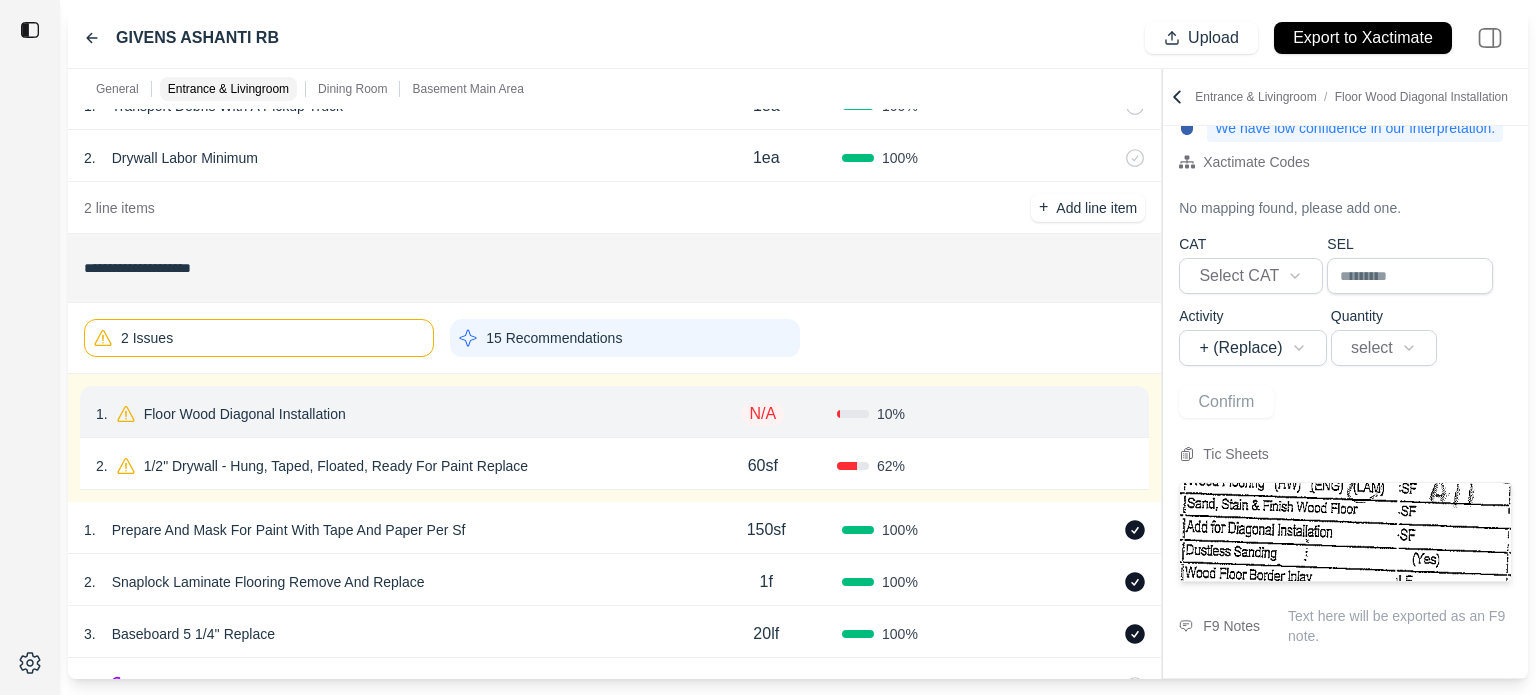 click 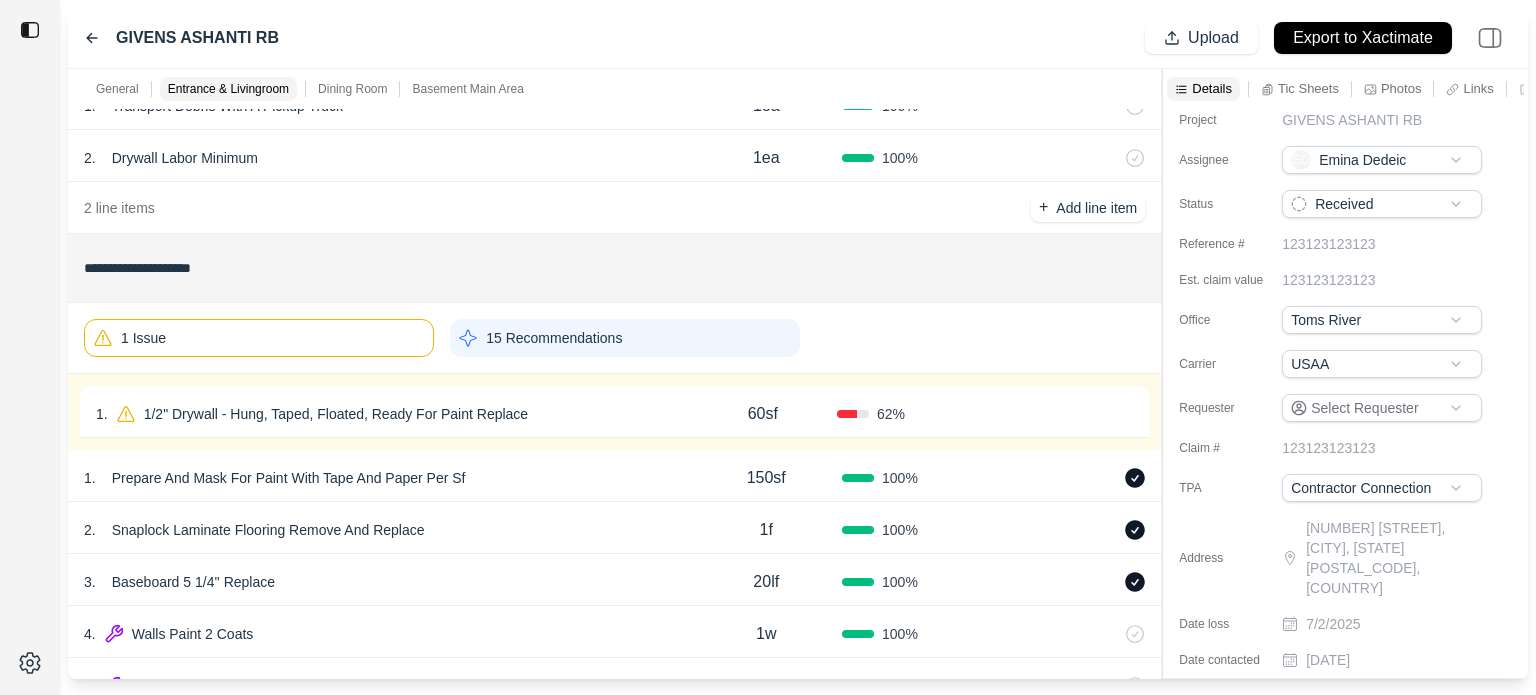 scroll, scrollTop: 0, scrollLeft: 0, axis: both 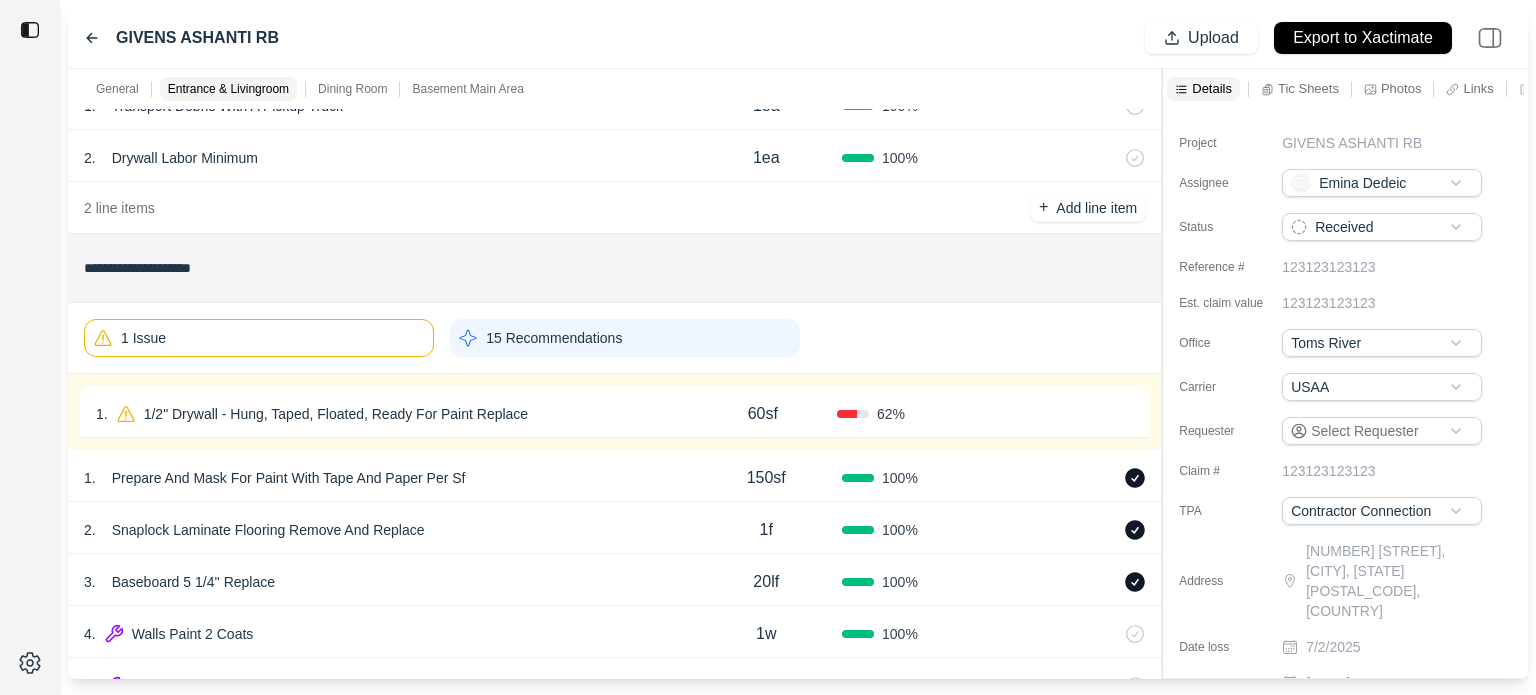 click on "1 . 1/2" Drywall - Hung, Taped, Floated, Ready For Paint Replace" at bounding box center [392, 414] 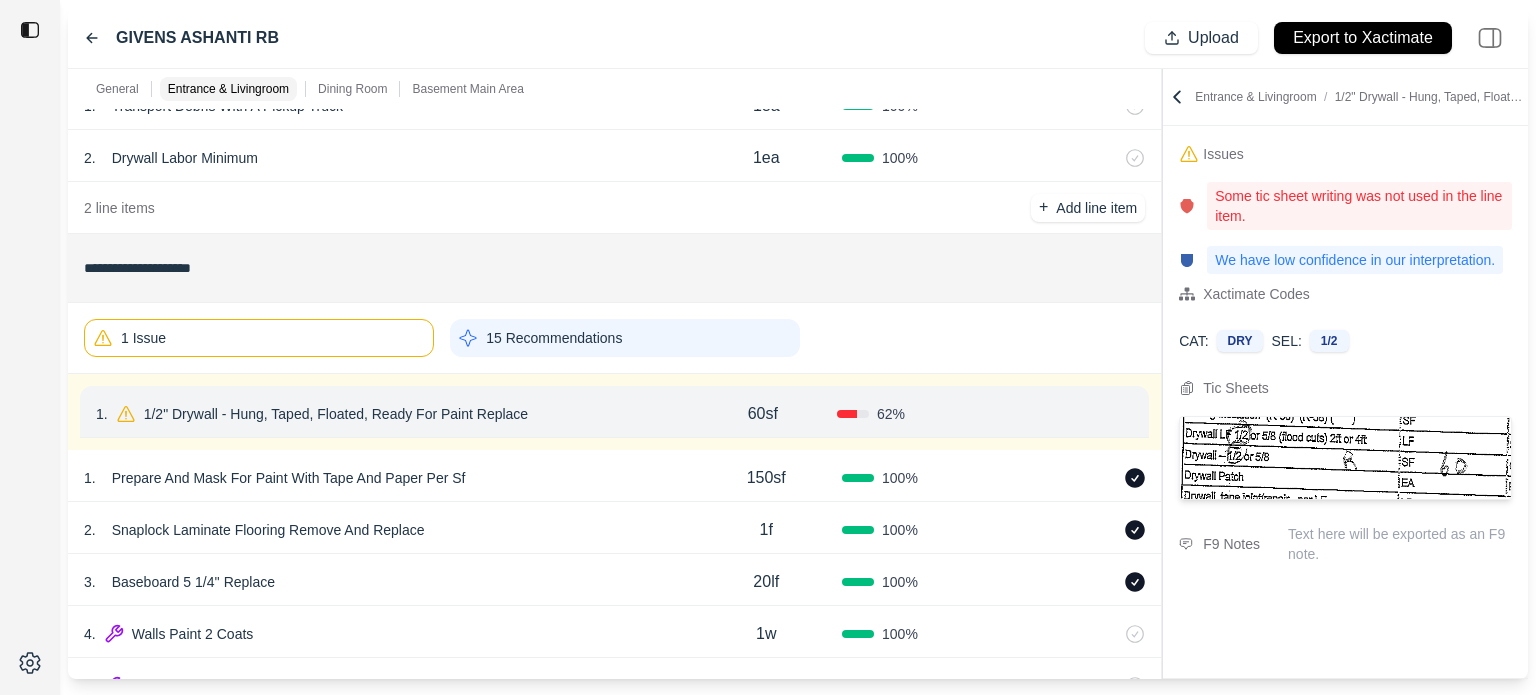 click on "Confirm" at bounding box center [1076, 414] 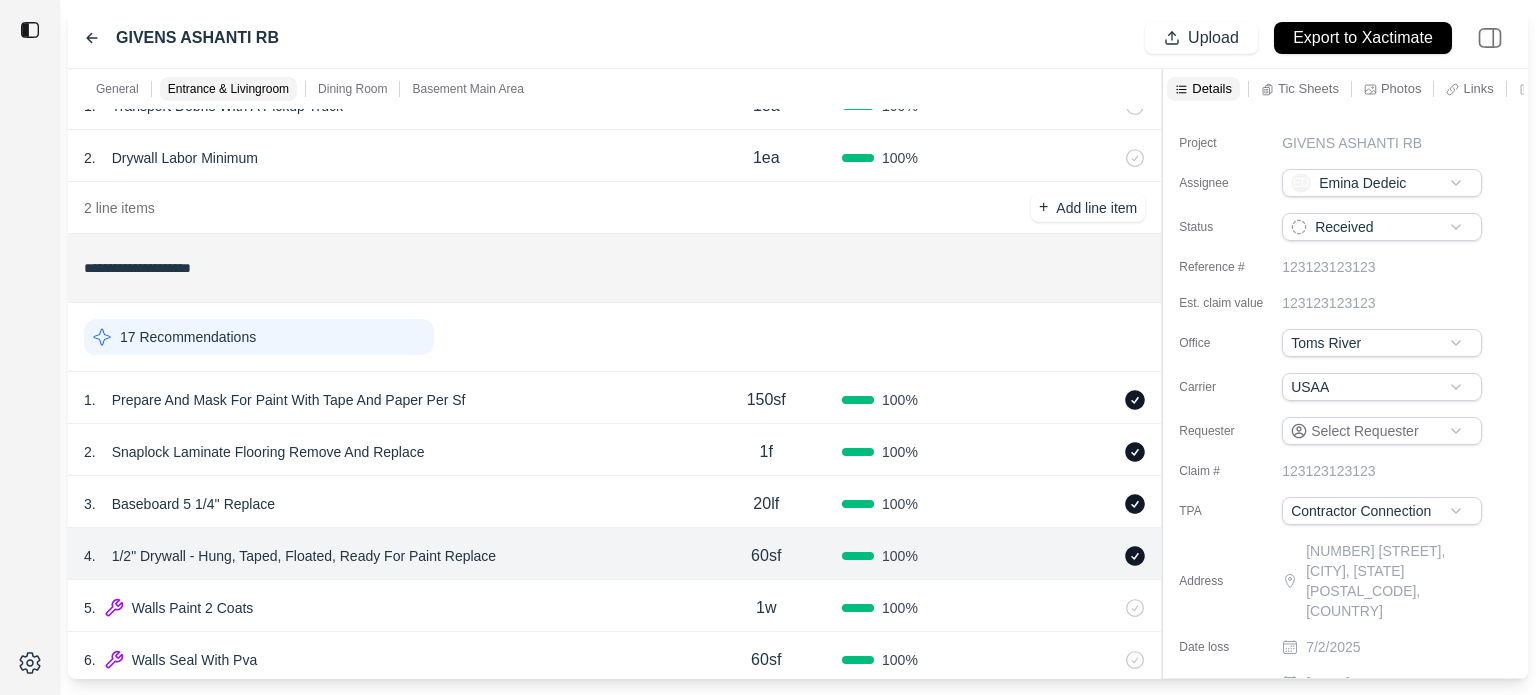 click on "17   Recommendations" at bounding box center [259, 337] 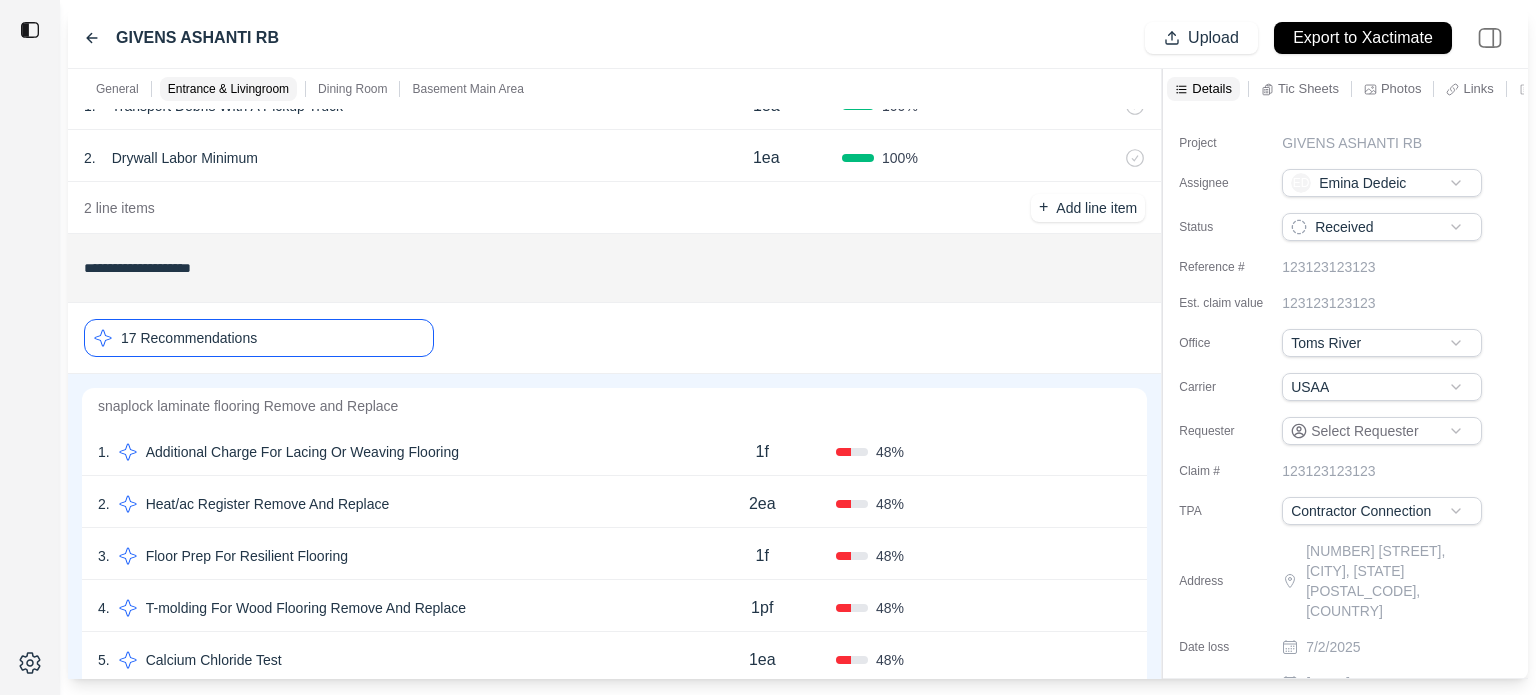 click 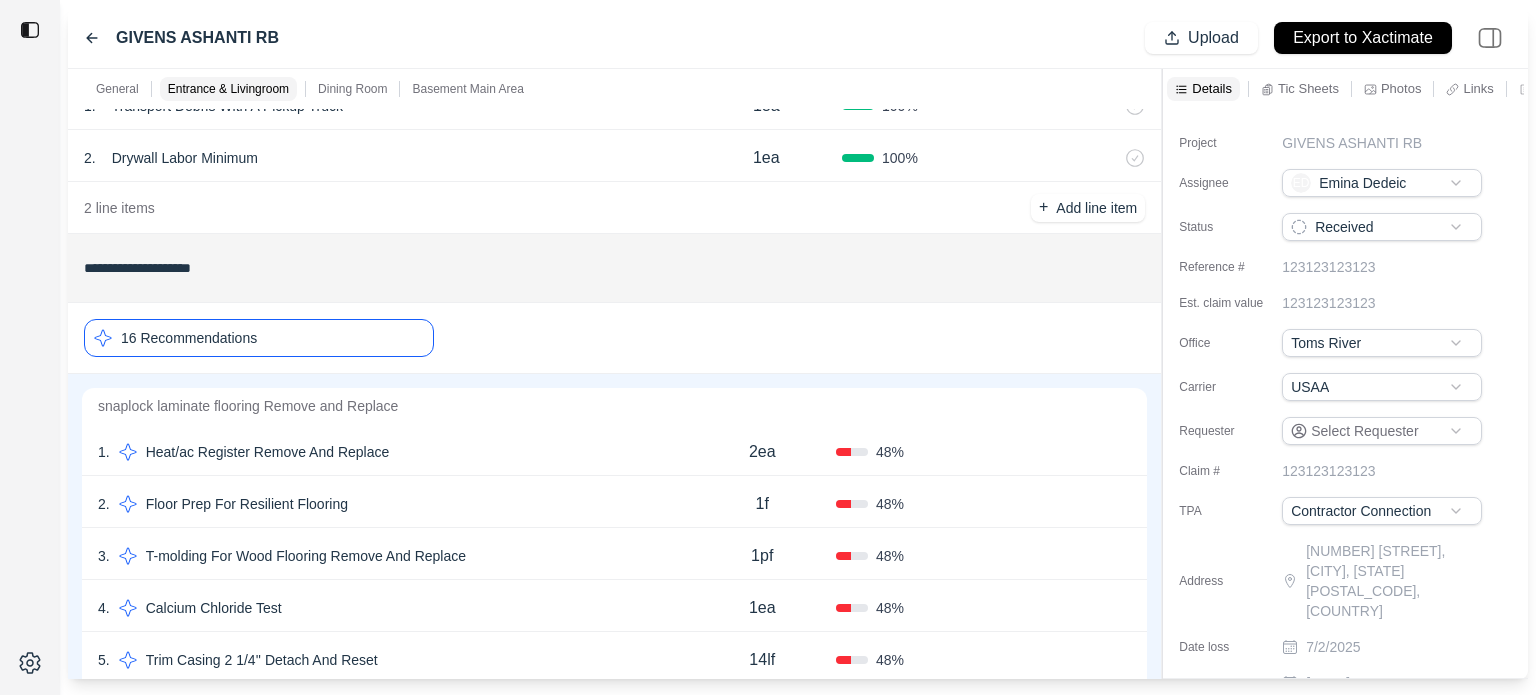 click 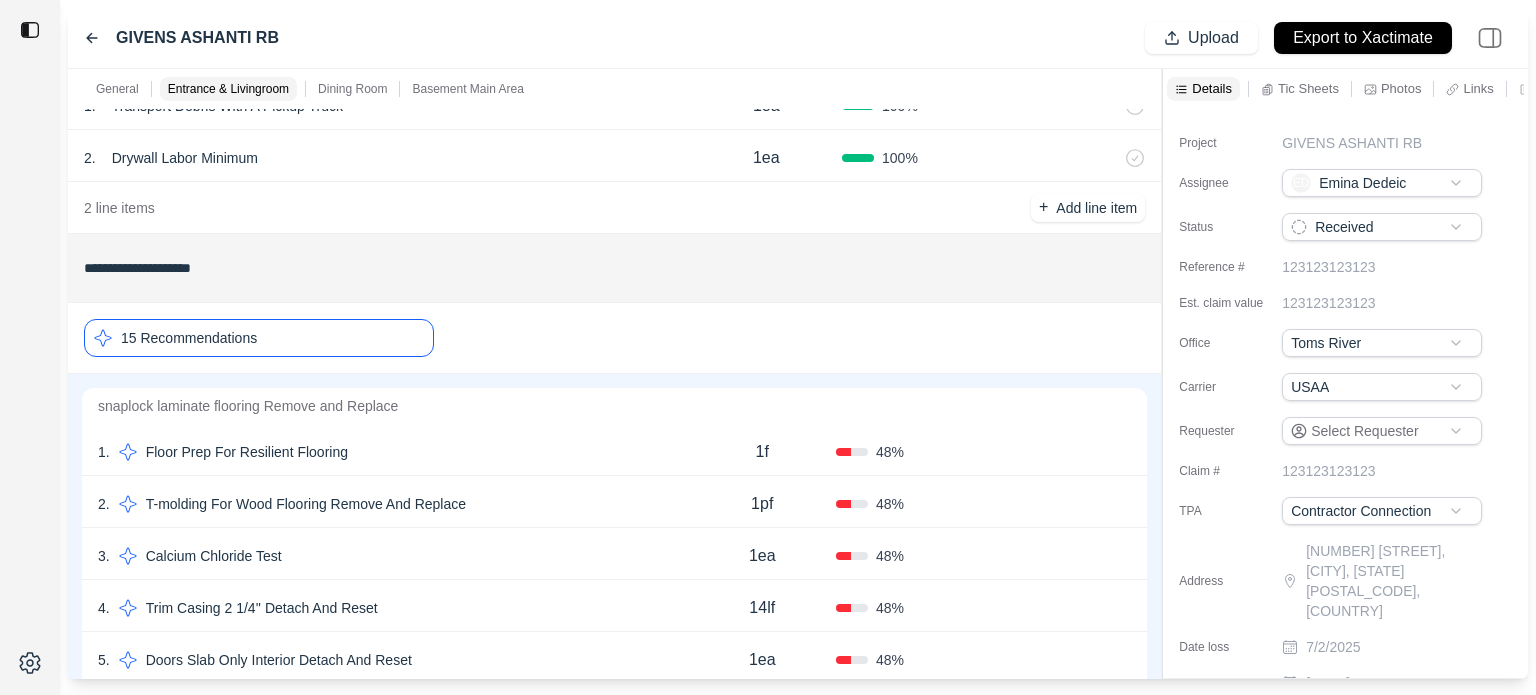 click 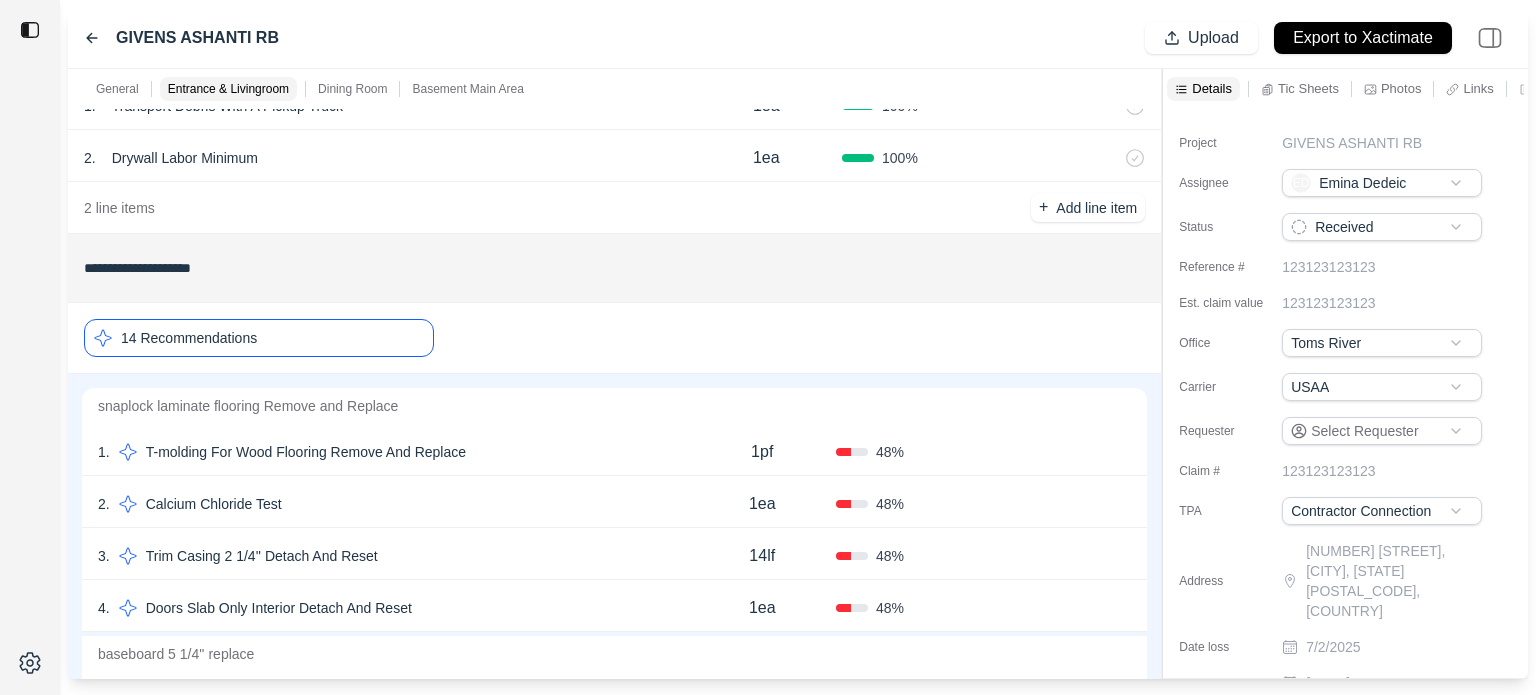 click 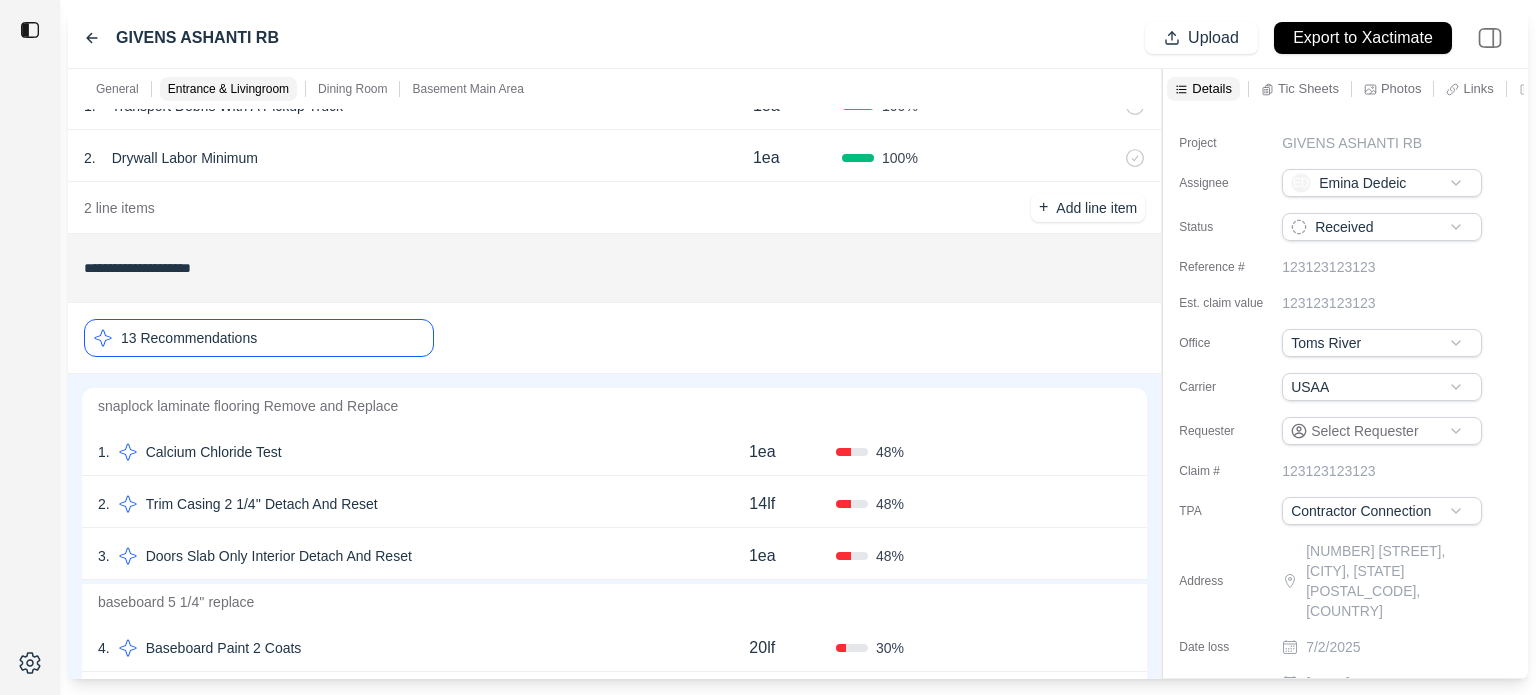 click 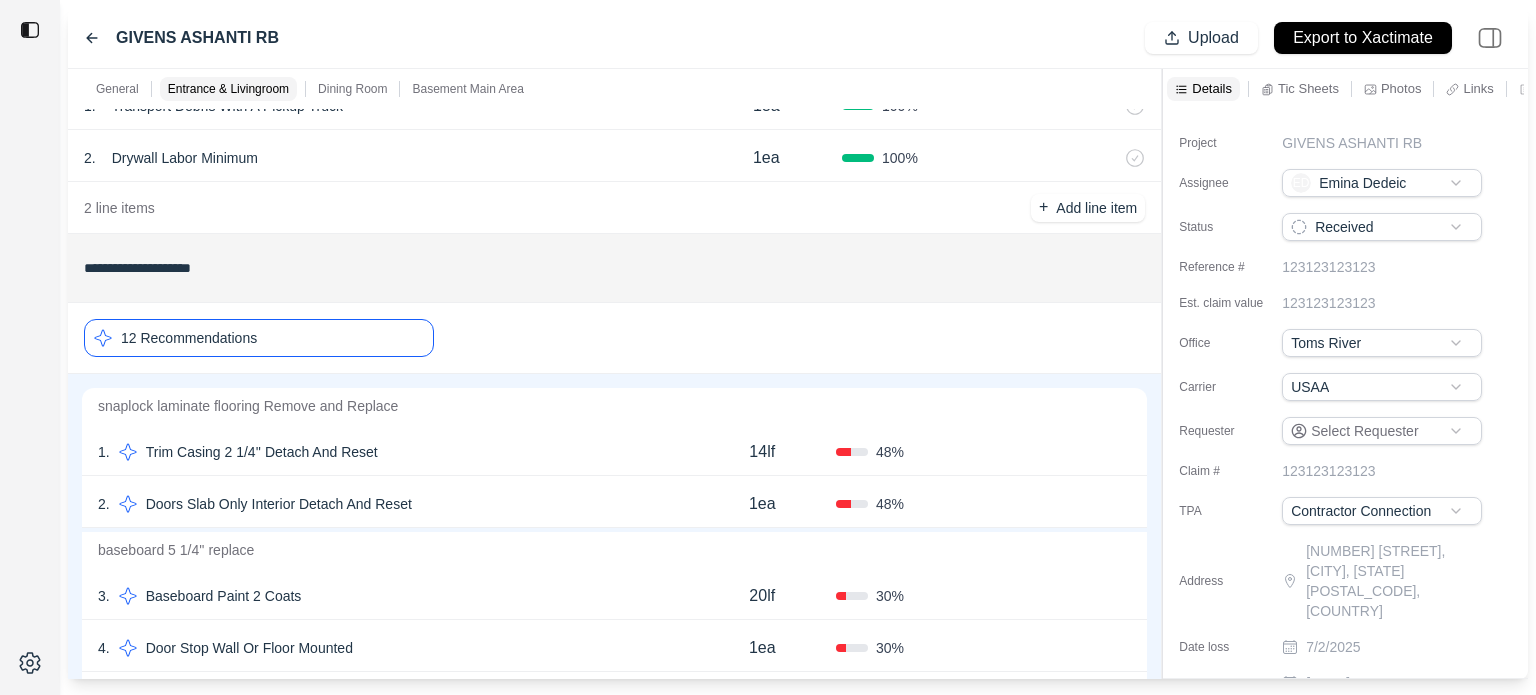click 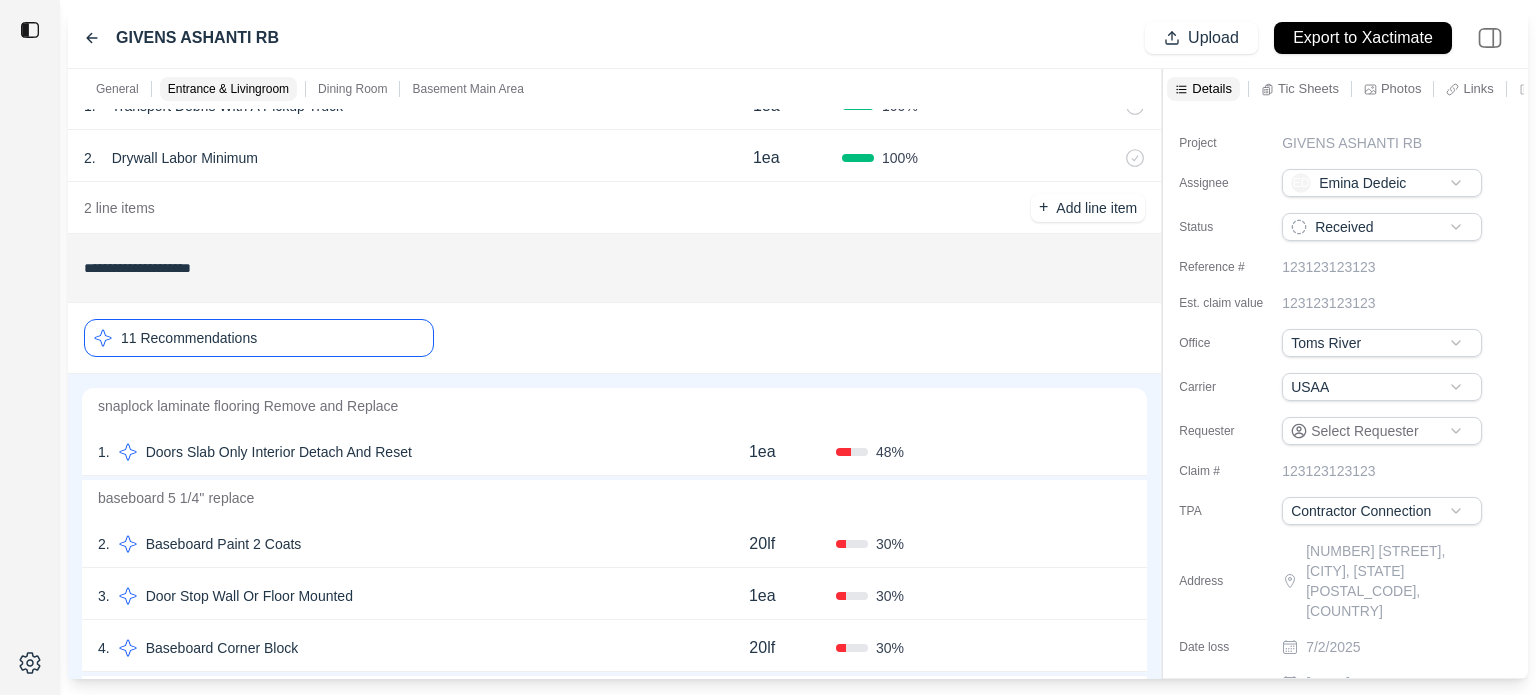 click 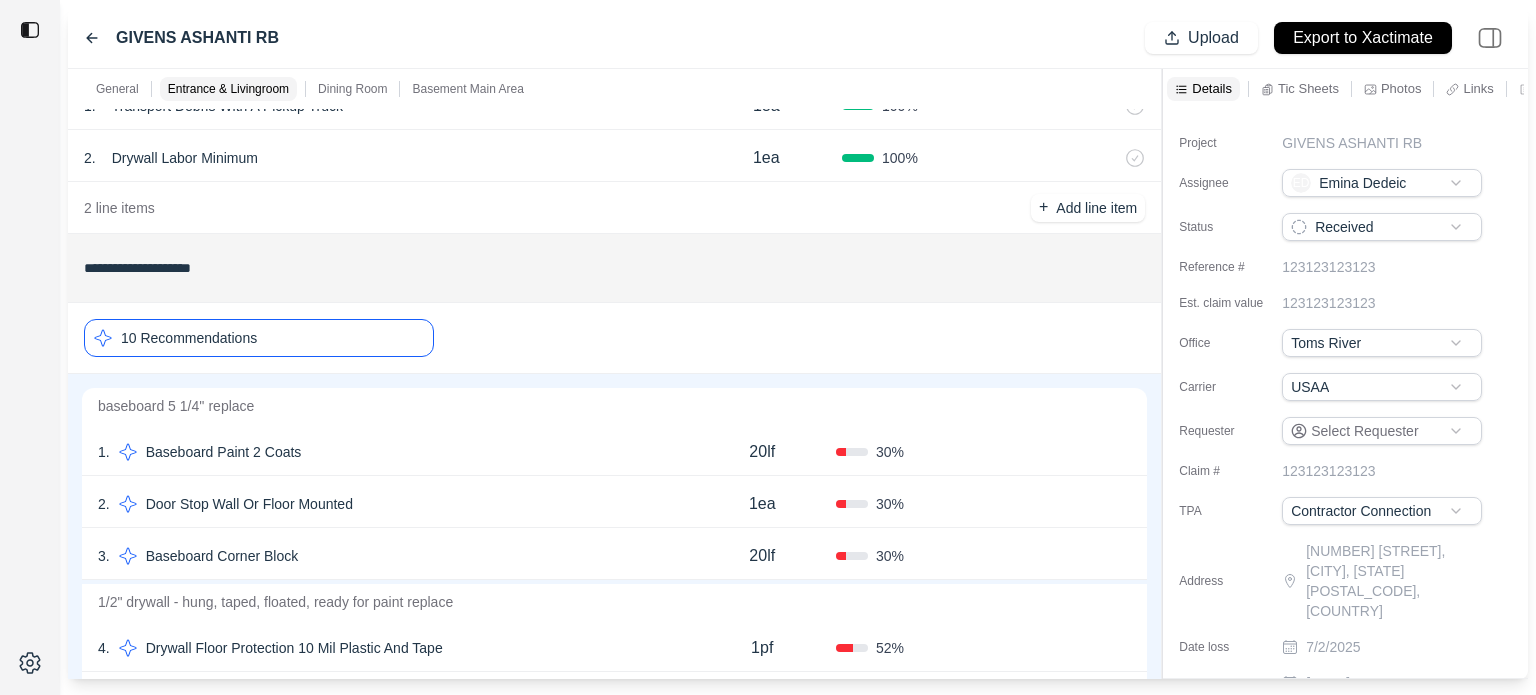 click on "20lf" at bounding box center (762, 452) 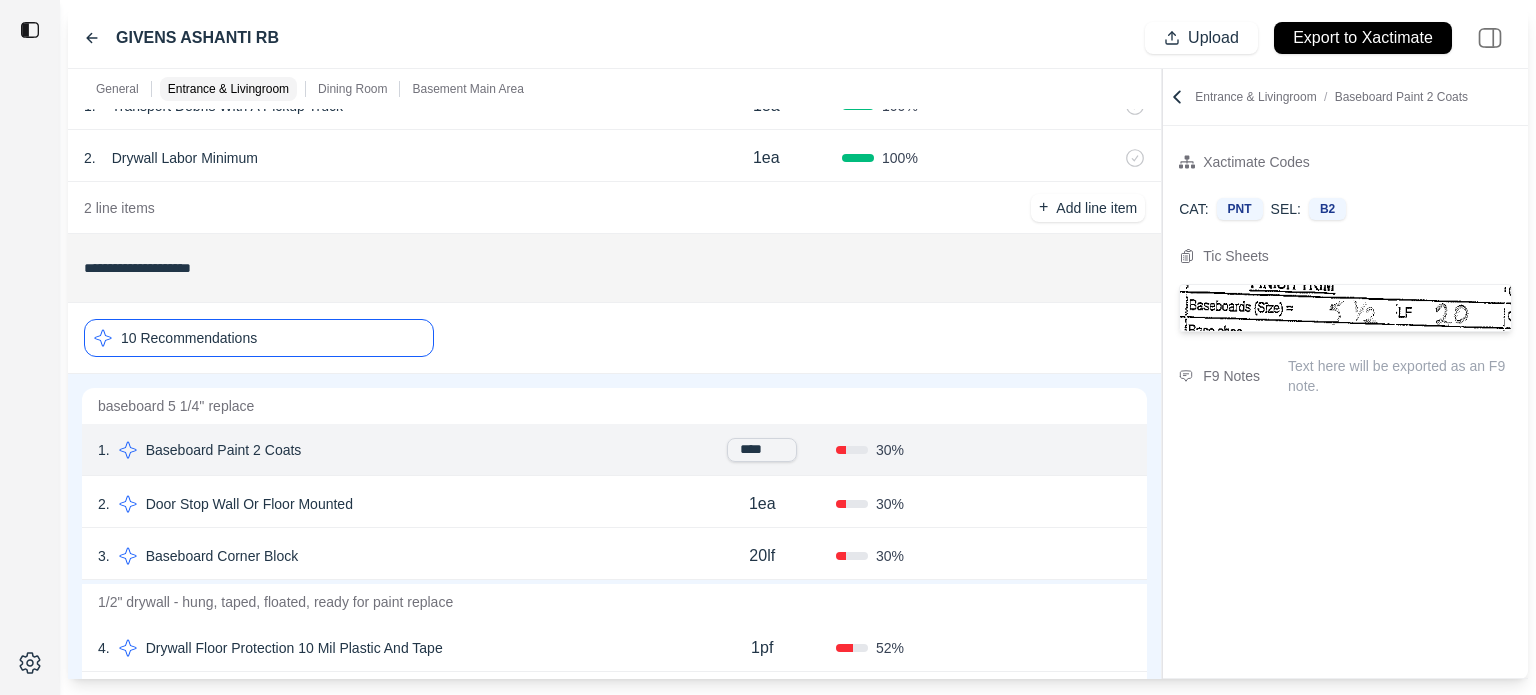 drag, startPoint x: 746, startPoint y: 445, endPoint x: 696, endPoint y: 445, distance: 50 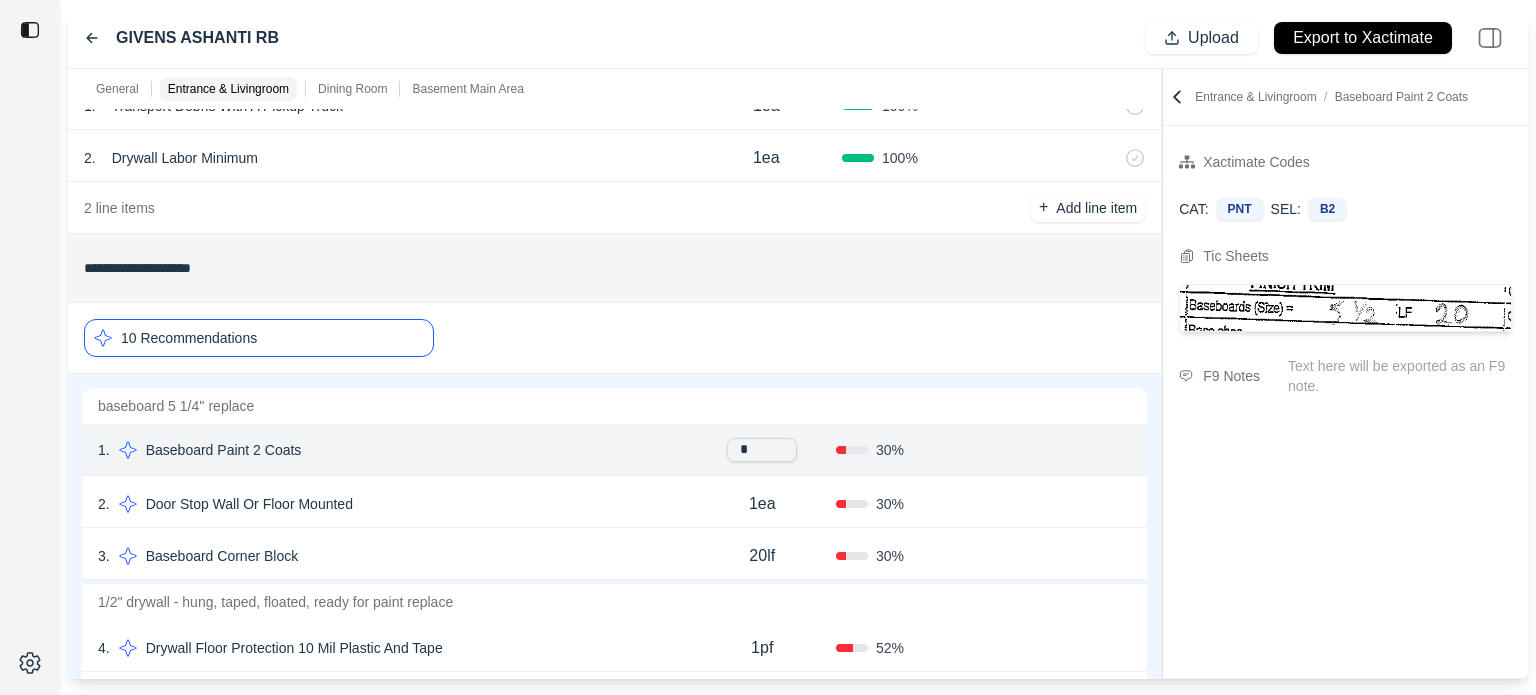 type on "**" 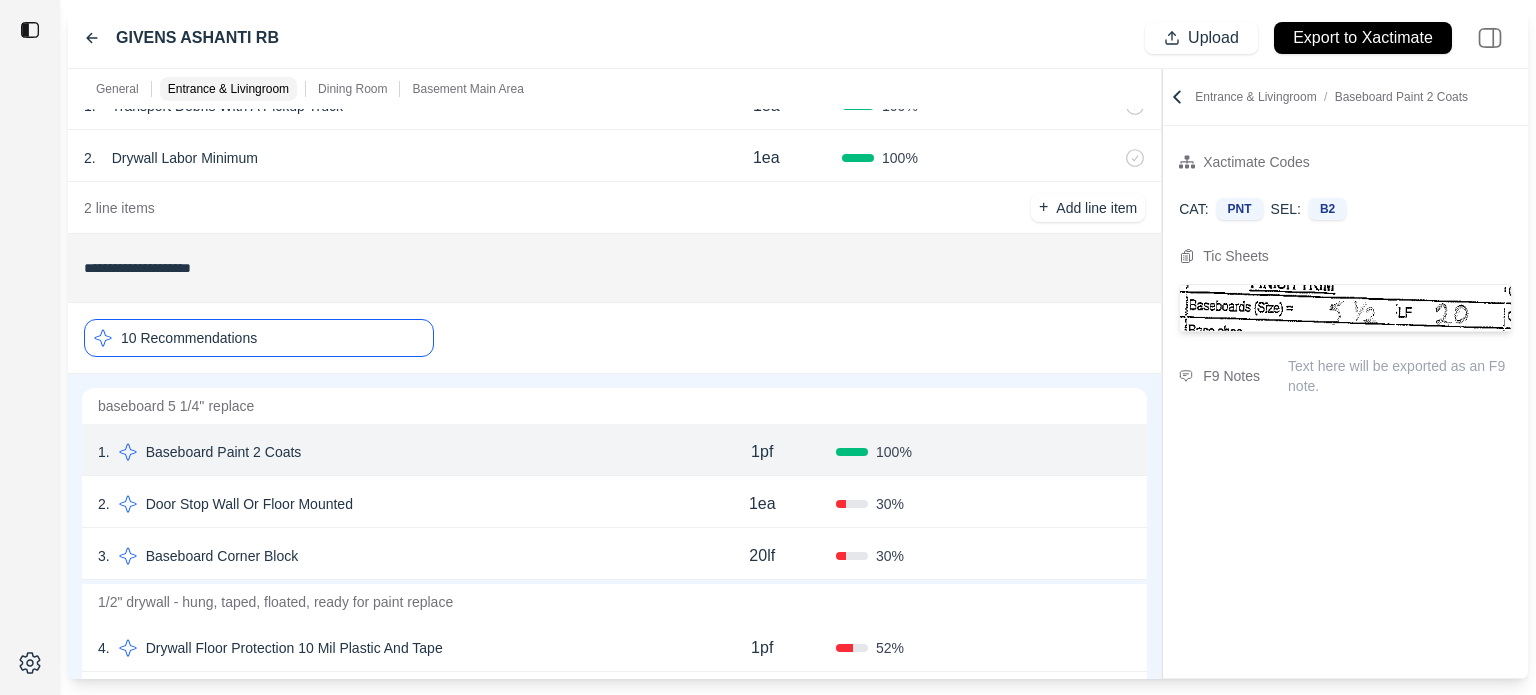 click on "Confirm" at bounding box center [1074, 452] 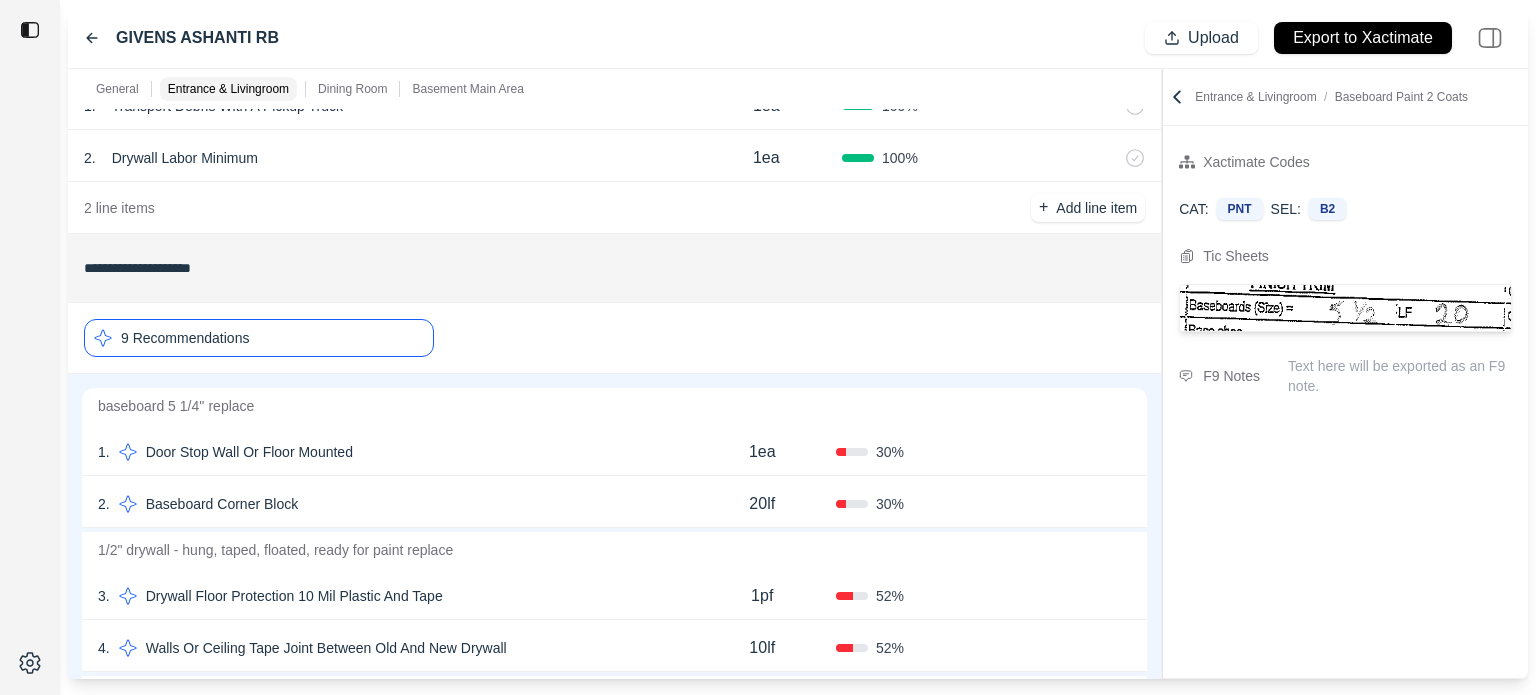 click 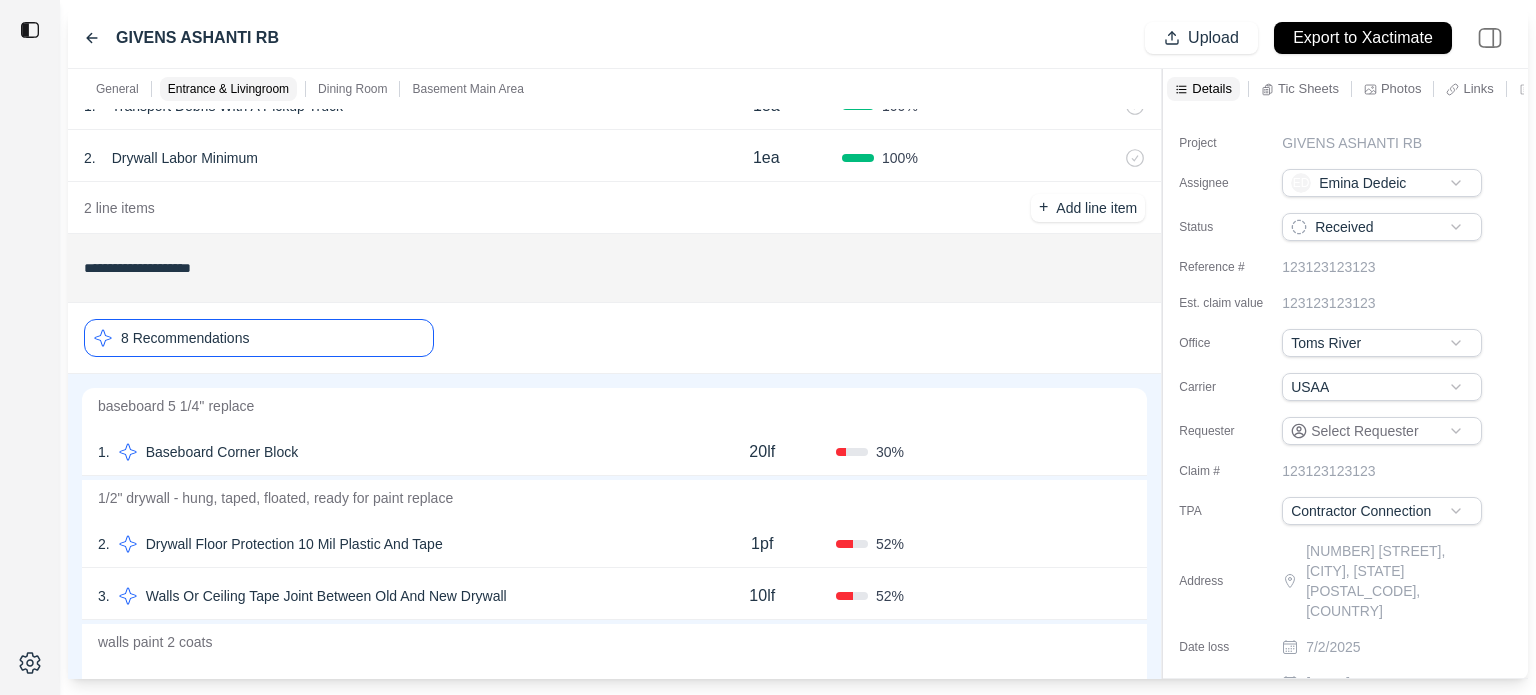 click 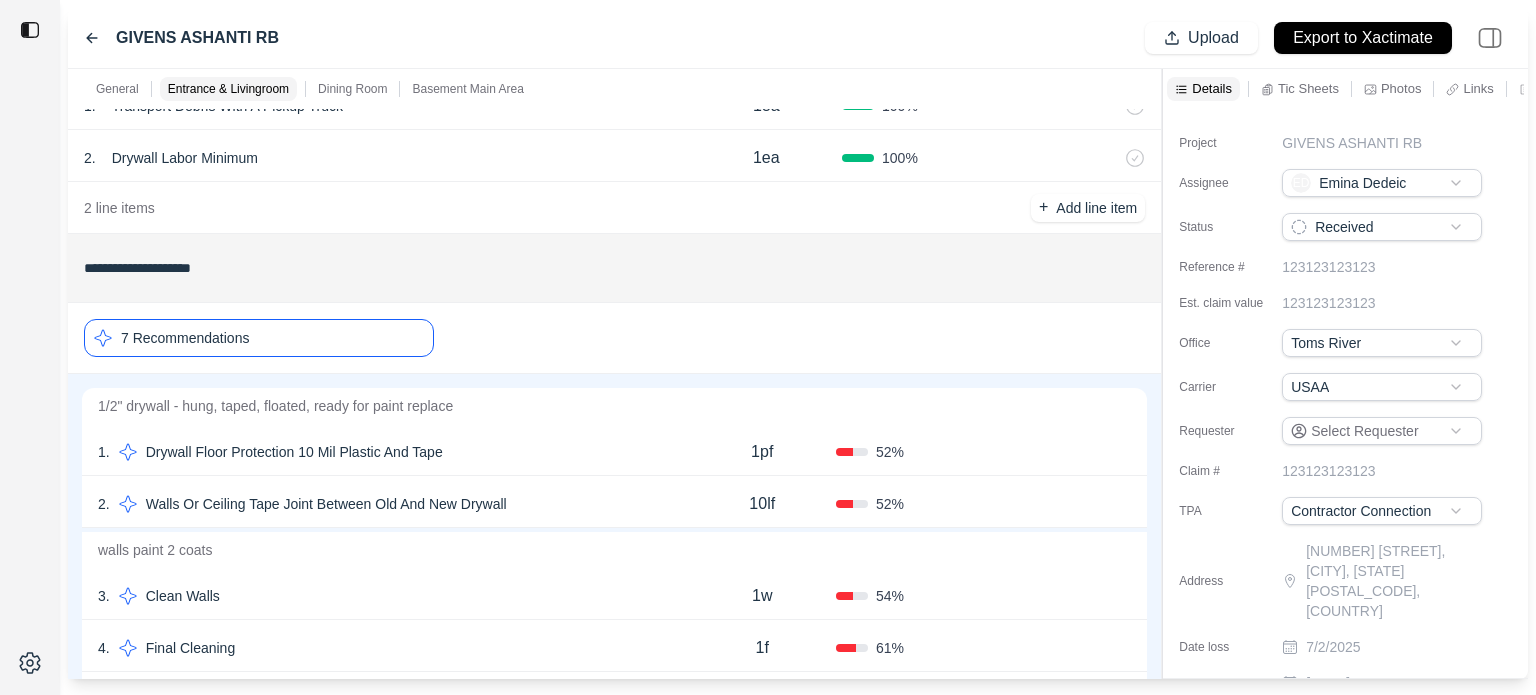 click 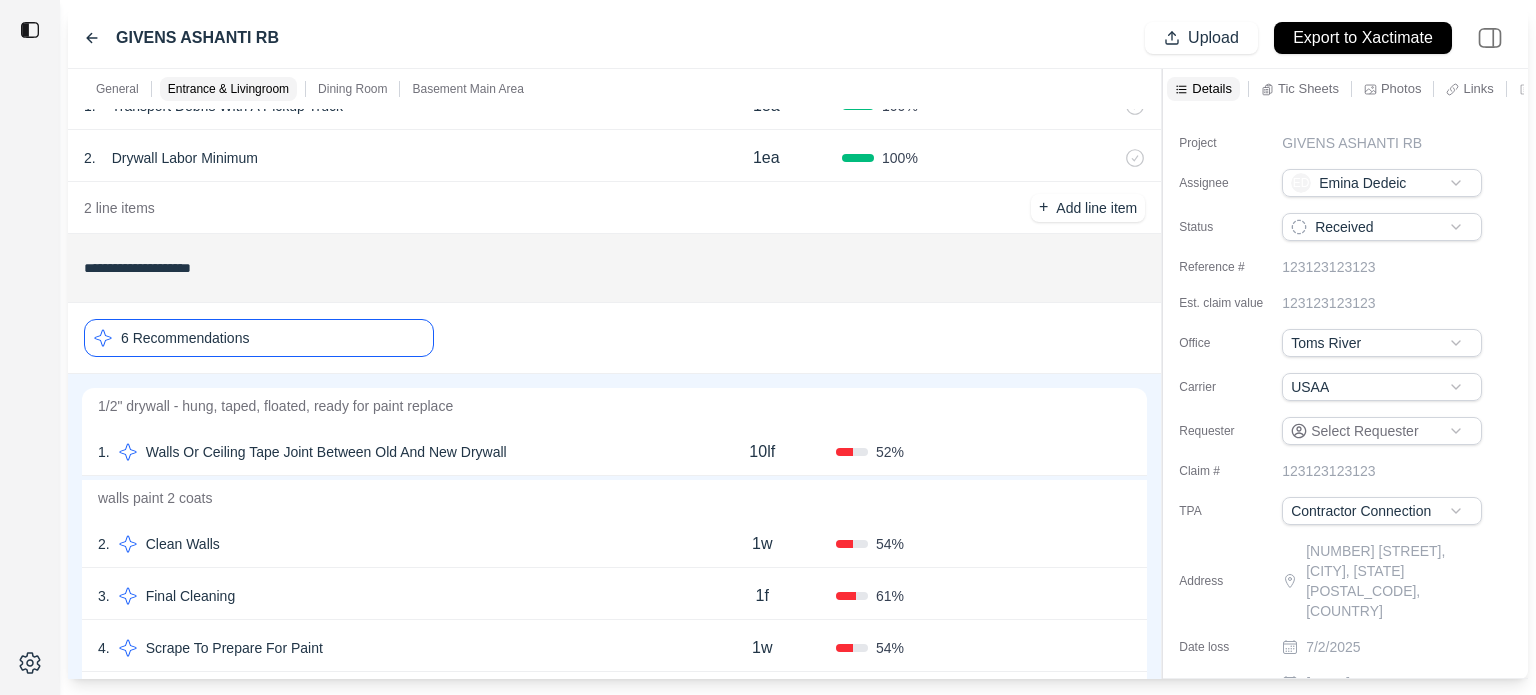 click on "10lf" at bounding box center (762, 452) 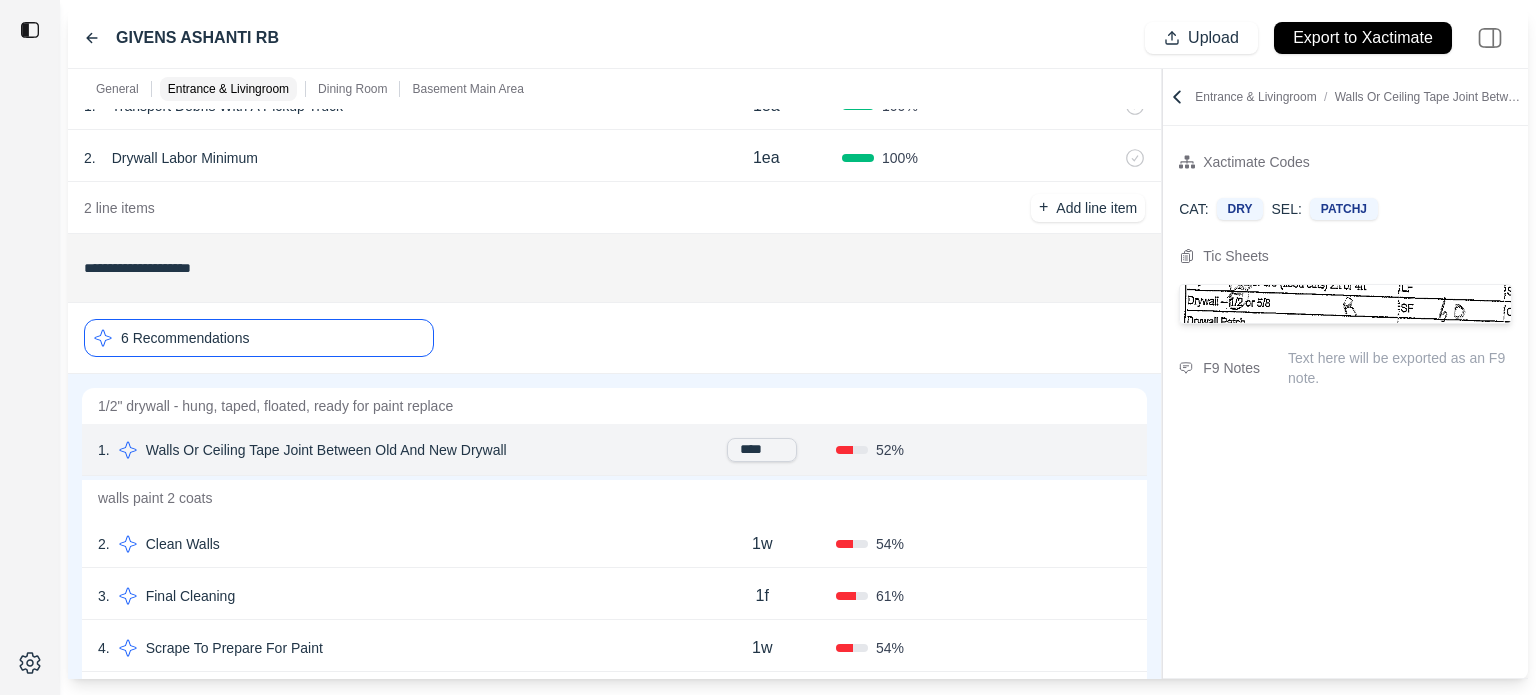 drag, startPoint x: 783, startPoint y: 448, endPoint x: 684, endPoint y: 457, distance: 99.40825 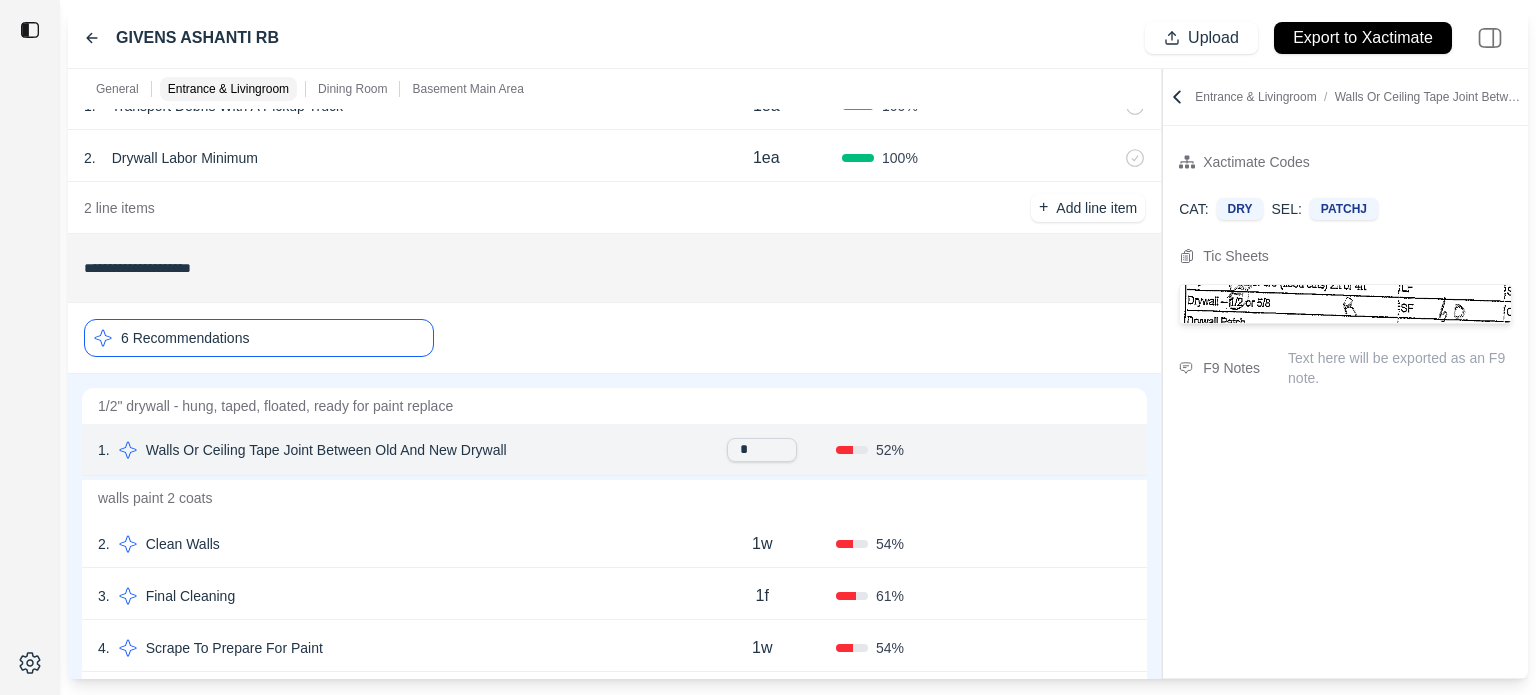 type on "**" 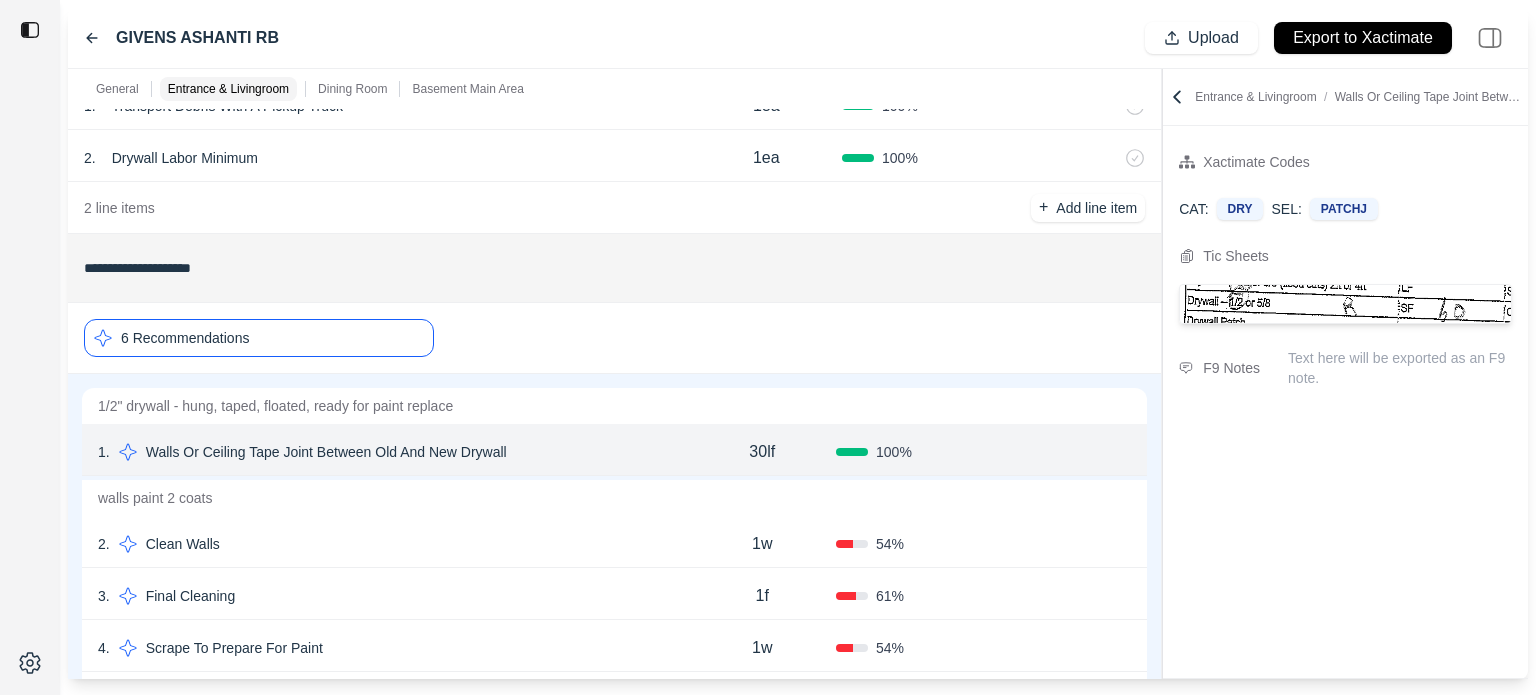 click on "Confirm" at bounding box center [1074, 452] 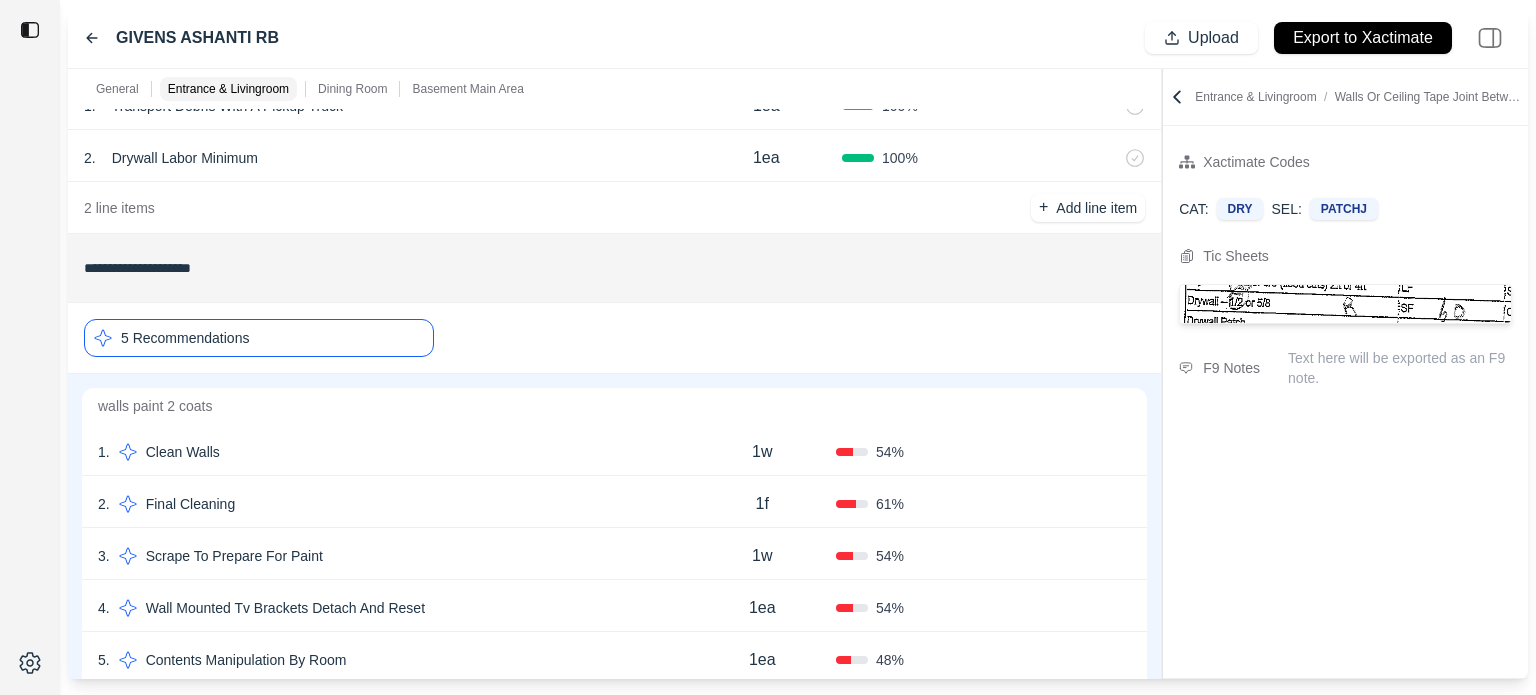 click 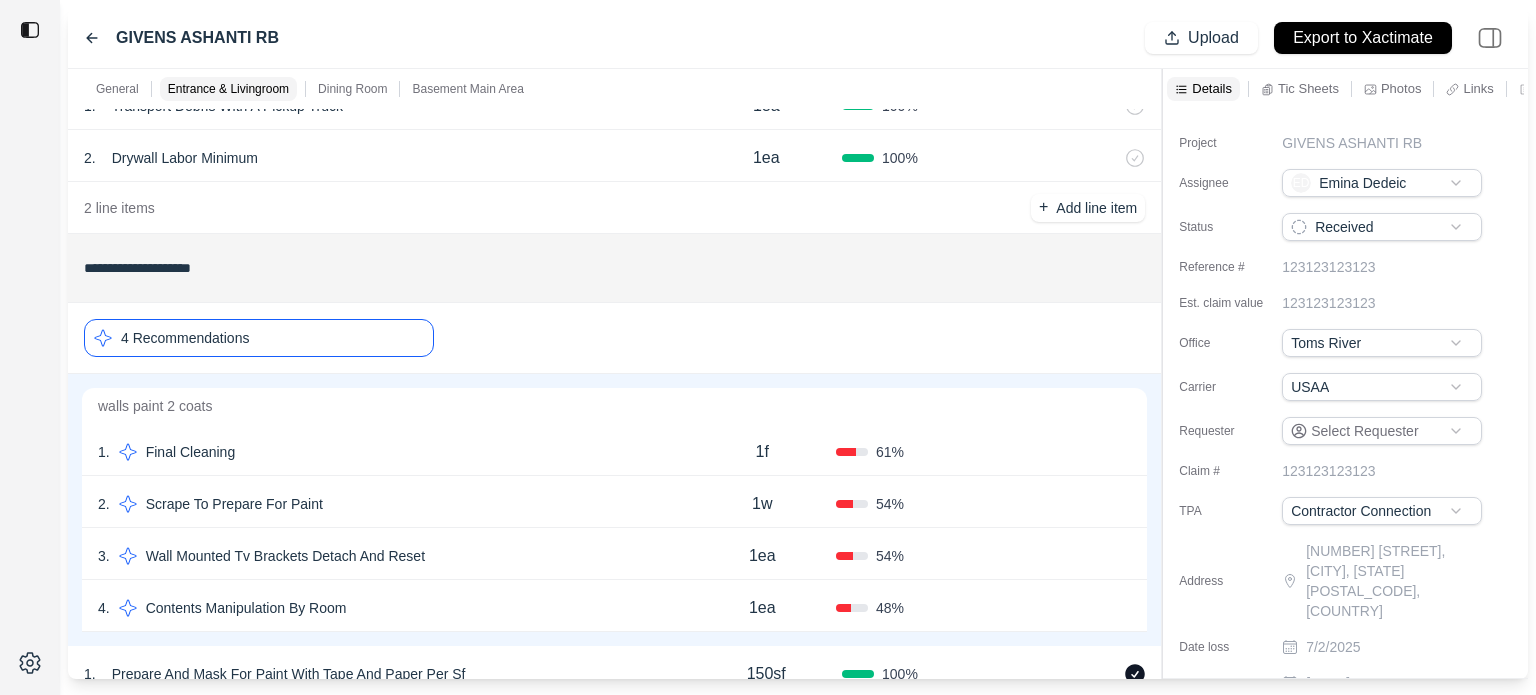 click on "Confirm" at bounding box center (1074, 452) 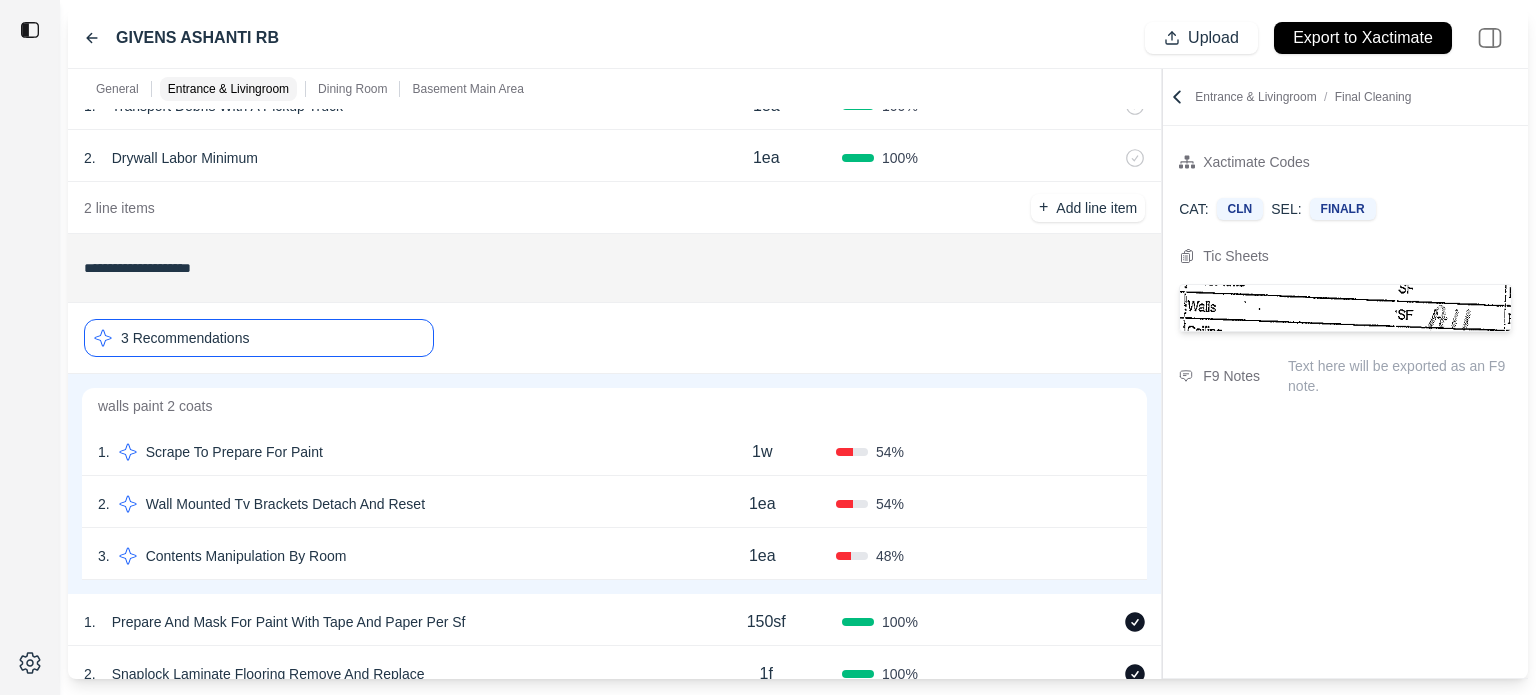 click 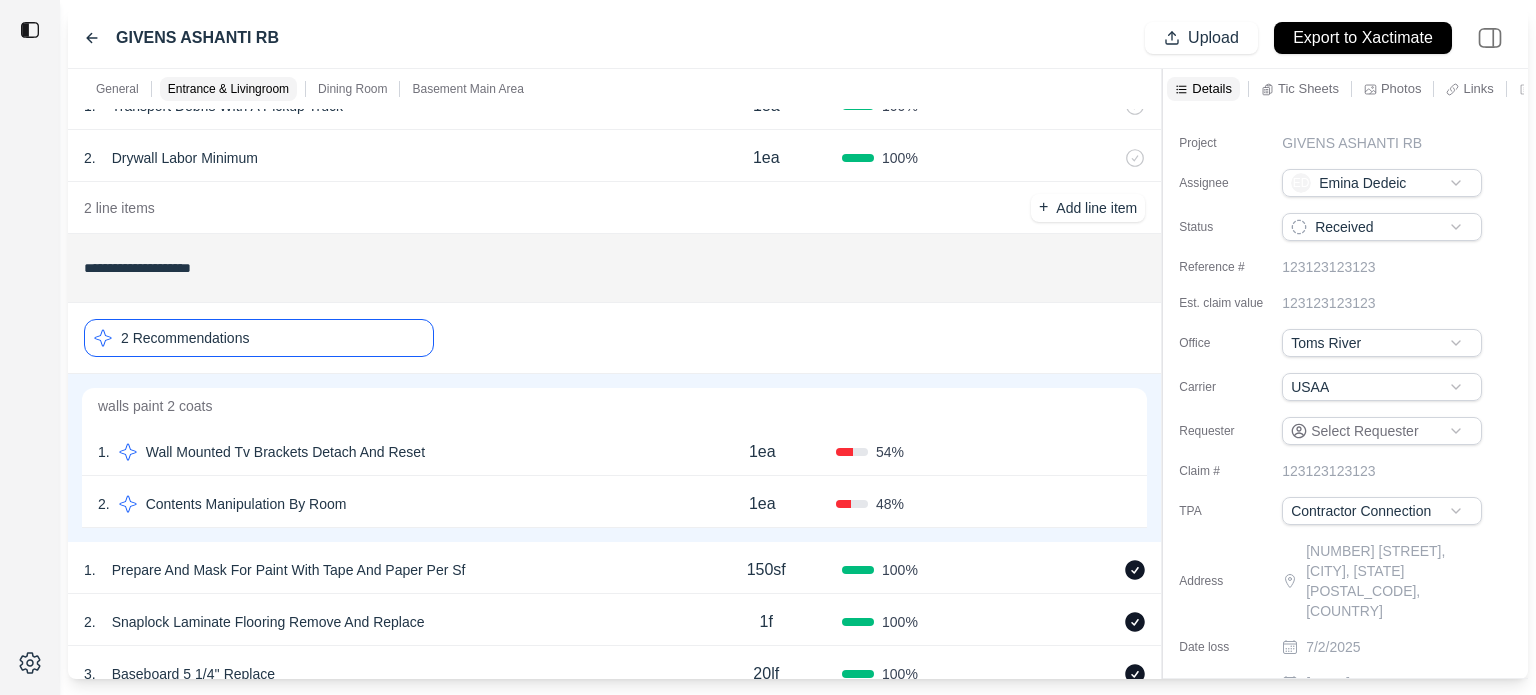 click 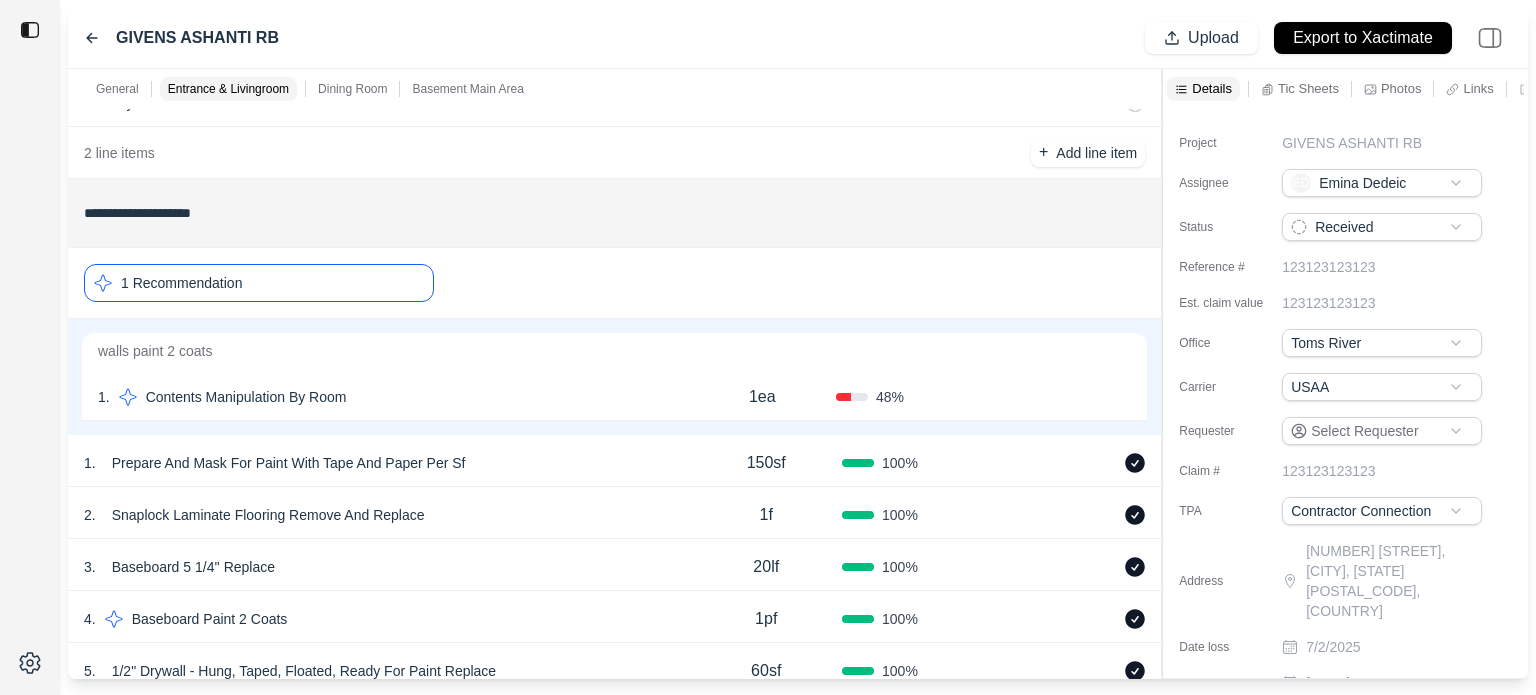 scroll, scrollTop: 200, scrollLeft: 0, axis: vertical 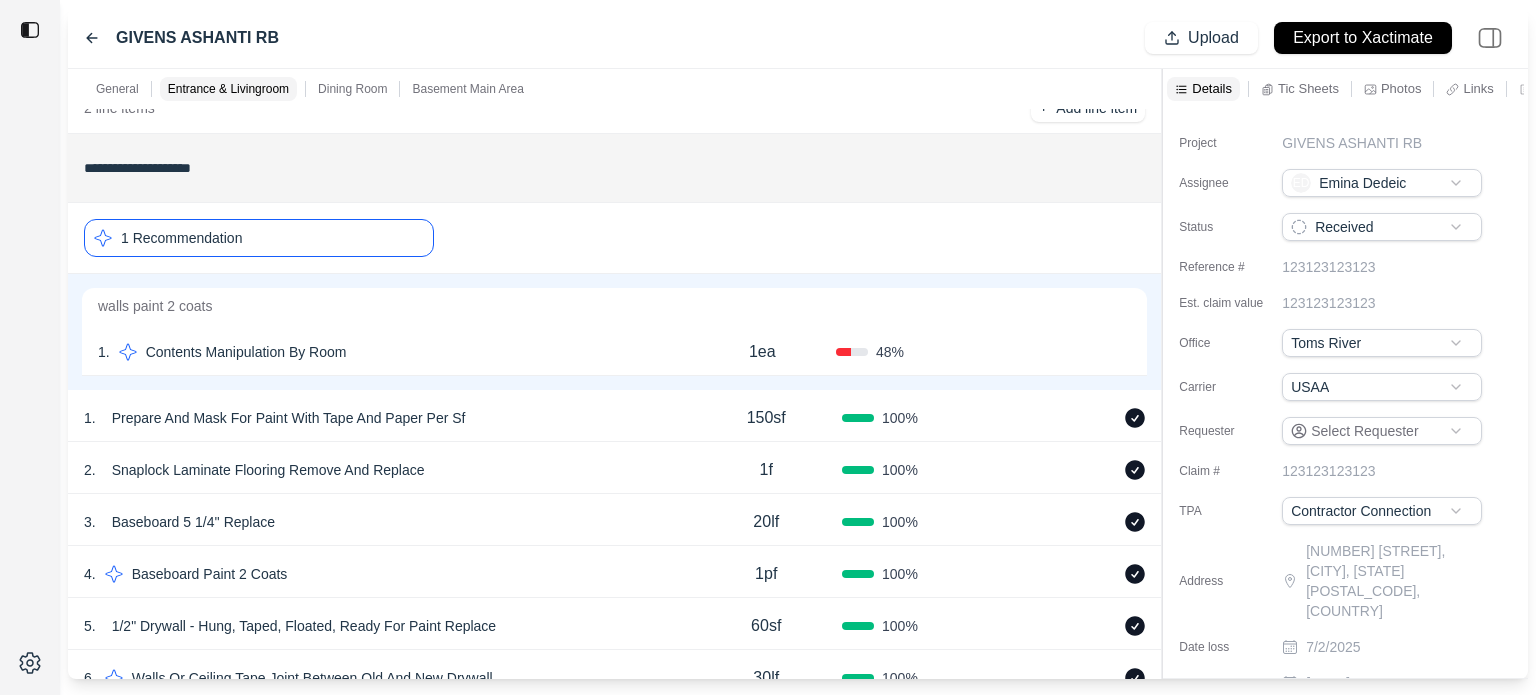 click on "Contents Manipulation By Room" at bounding box center [246, 352] 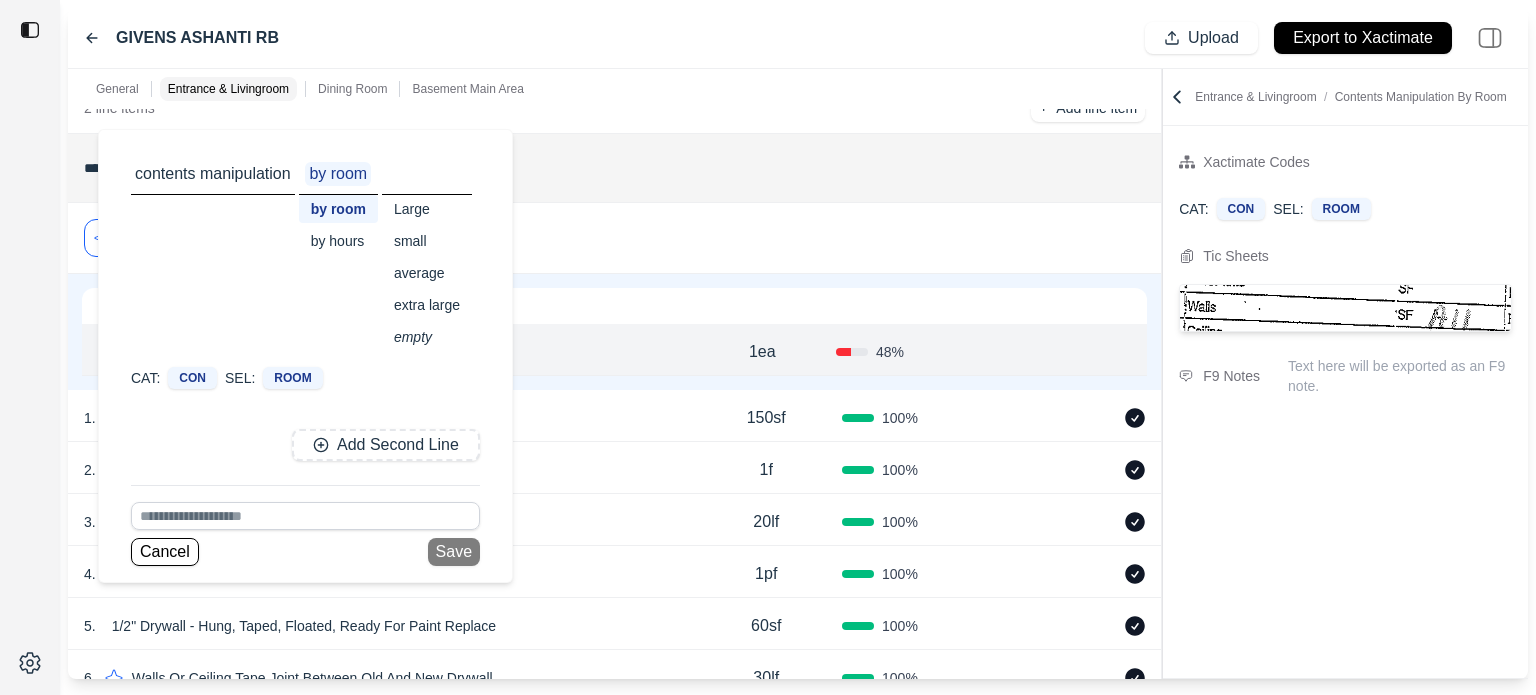 click on "extra large" at bounding box center (427, 305) 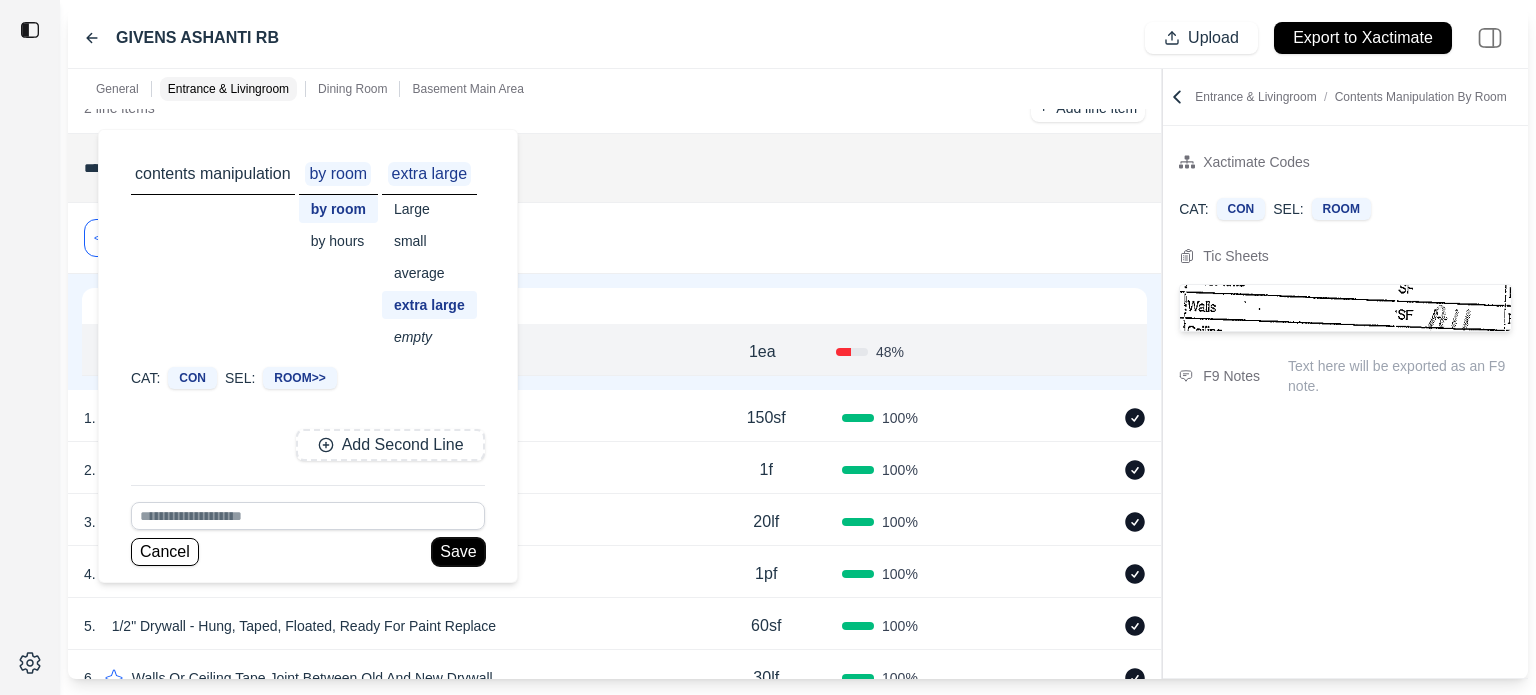 click on "Save" at bounding box center [458, 552] 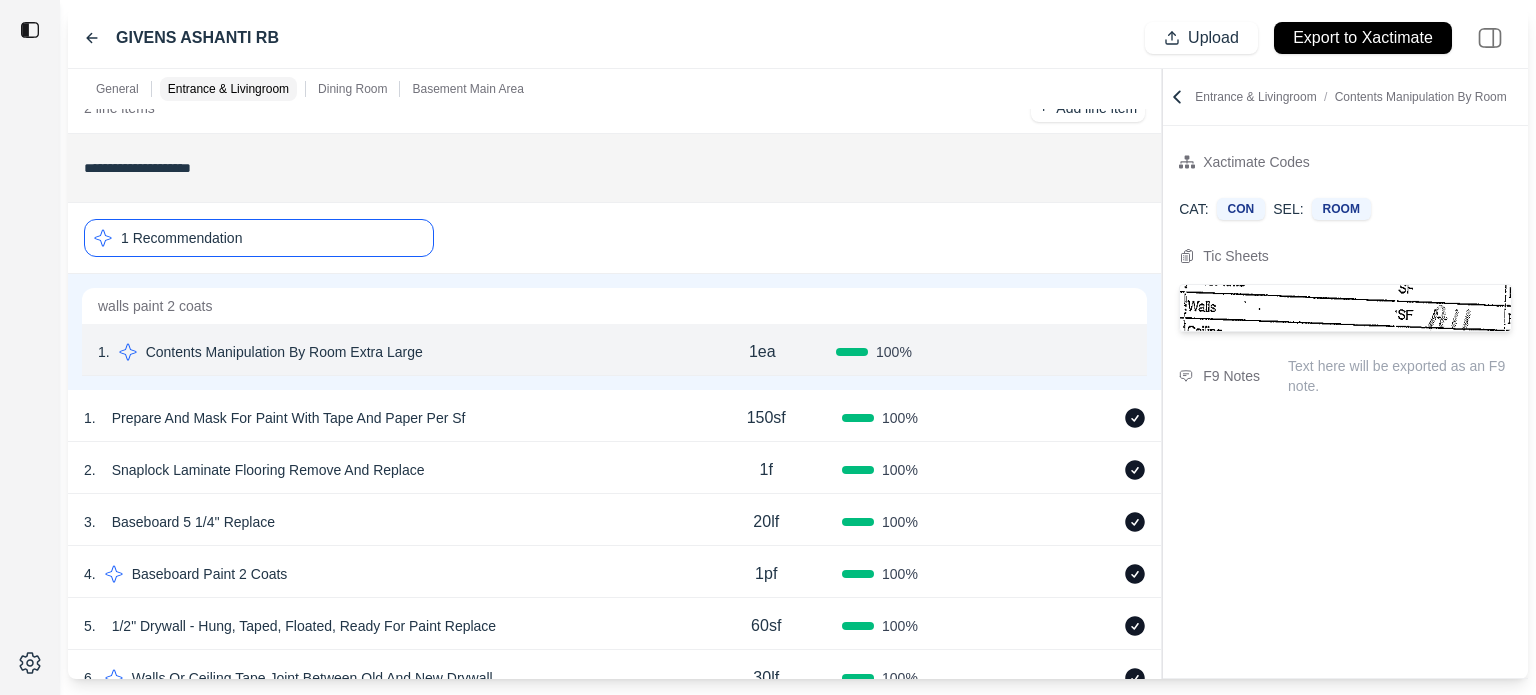 click on "Confirm" at bounding box center (1074, 352) 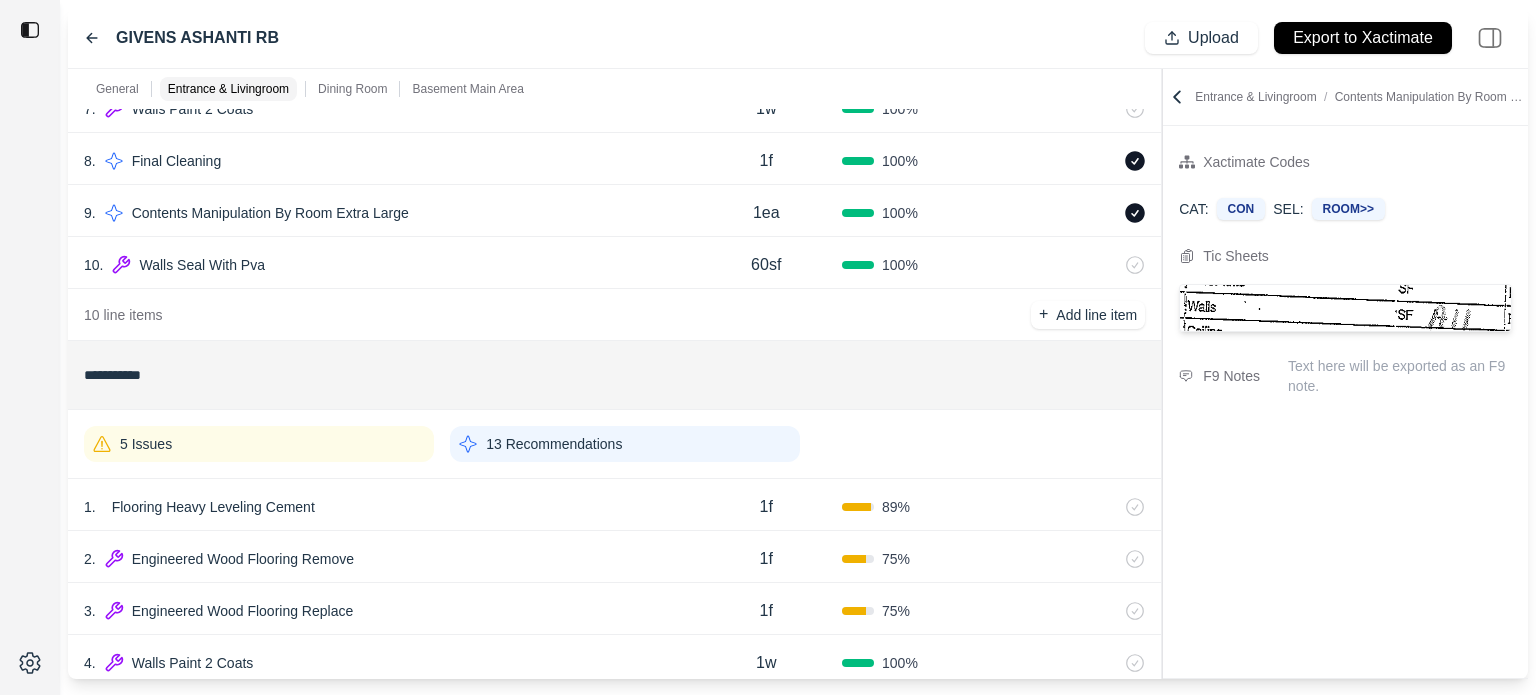 scroll, scrollTop: 600, scrollLeft: 0, axis: vertical 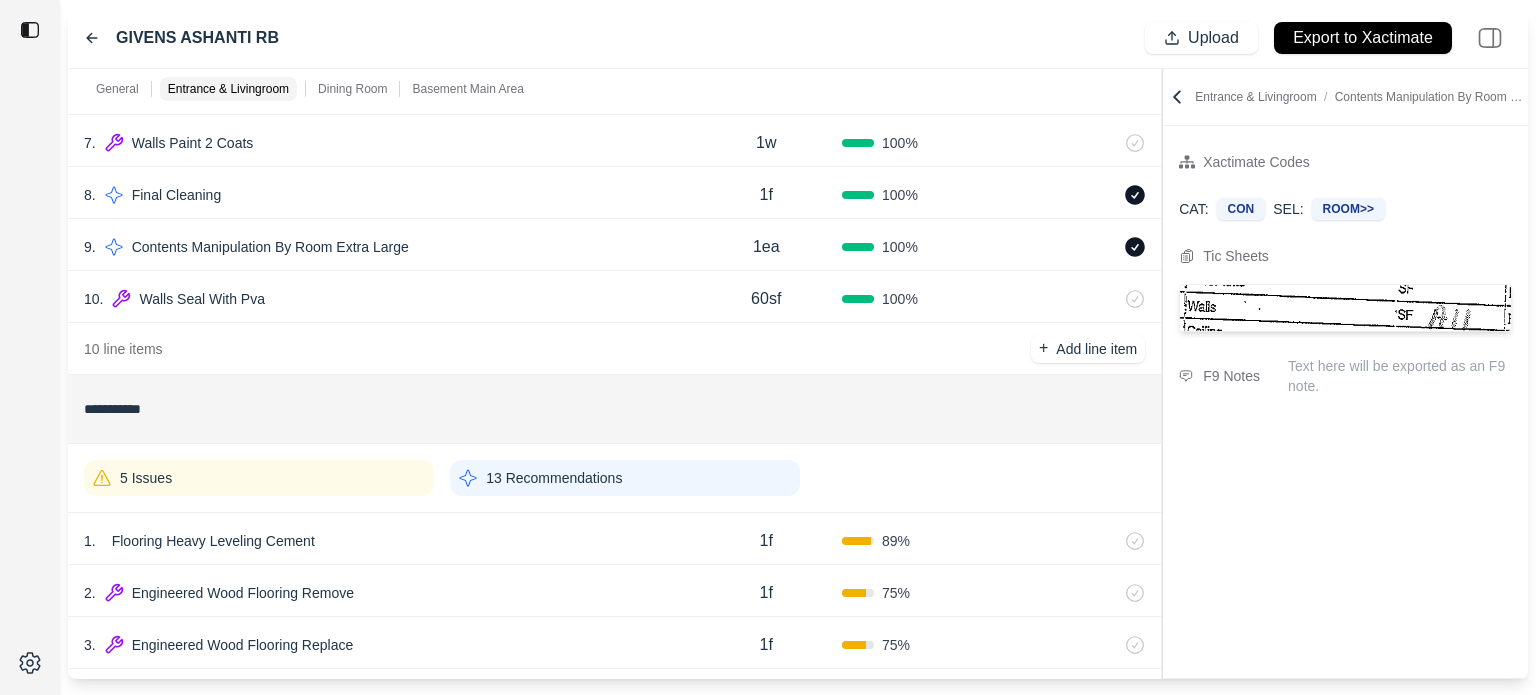 click on "60sf" at bounding box center [766, 299] 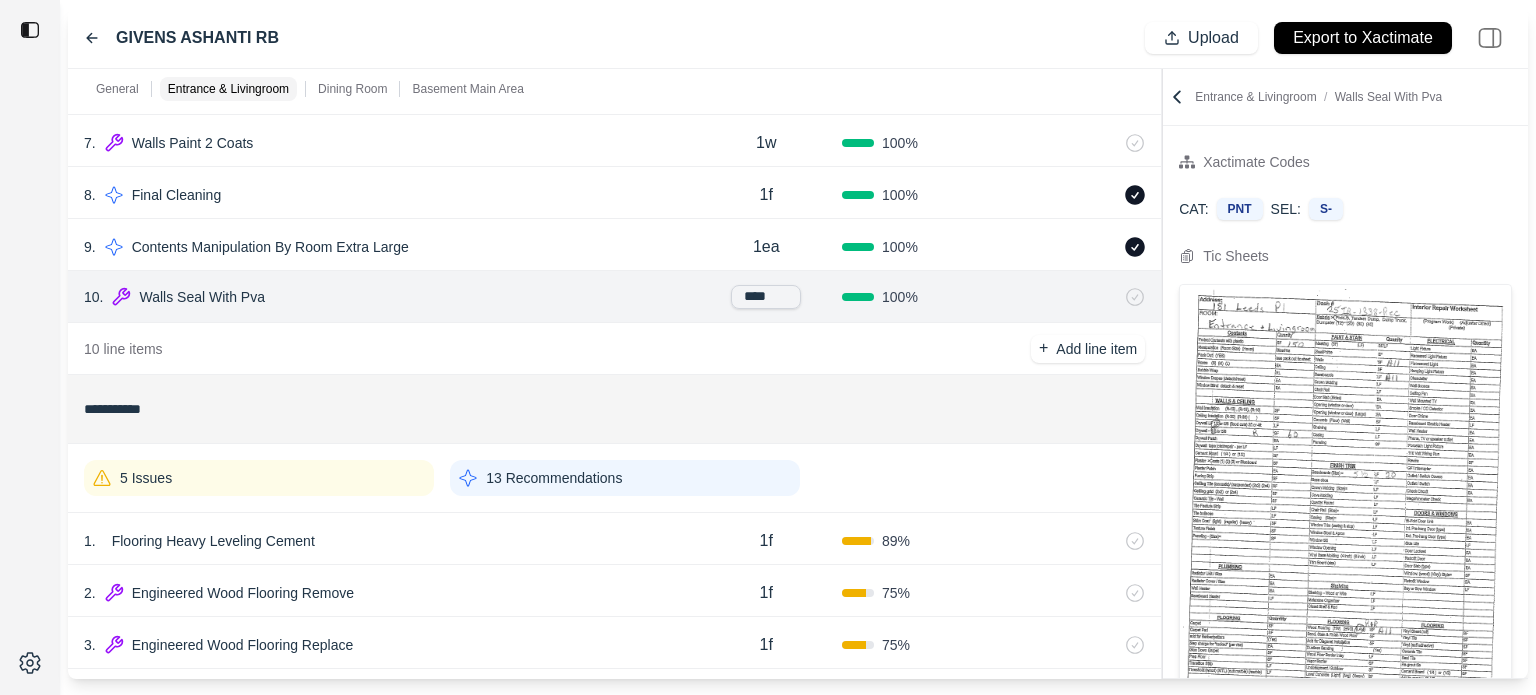 drag, startPoint x: 784, startPoint y: 293, endPoint x: 721, endPoint y: 290, distance: 63.07139 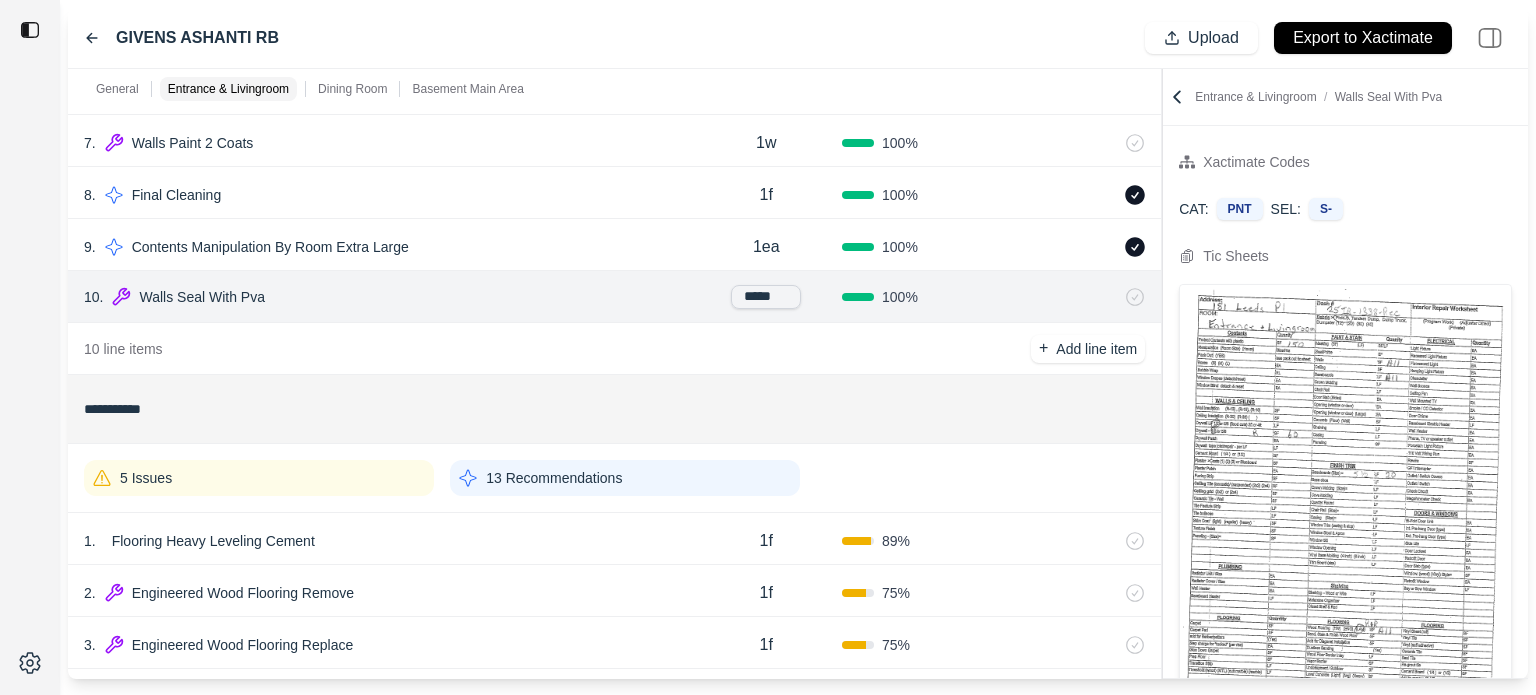 type on "******" 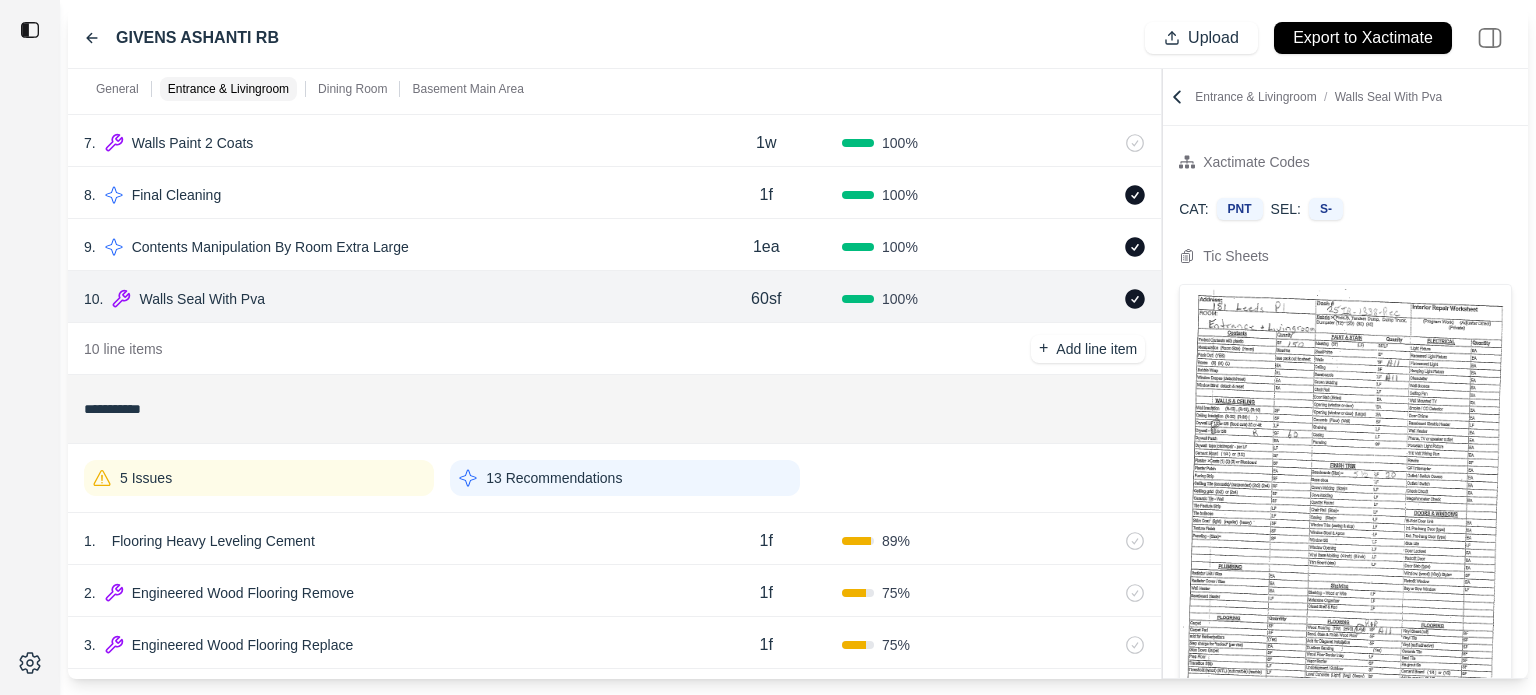 click on "60sf" at bounding box center [766, 299] 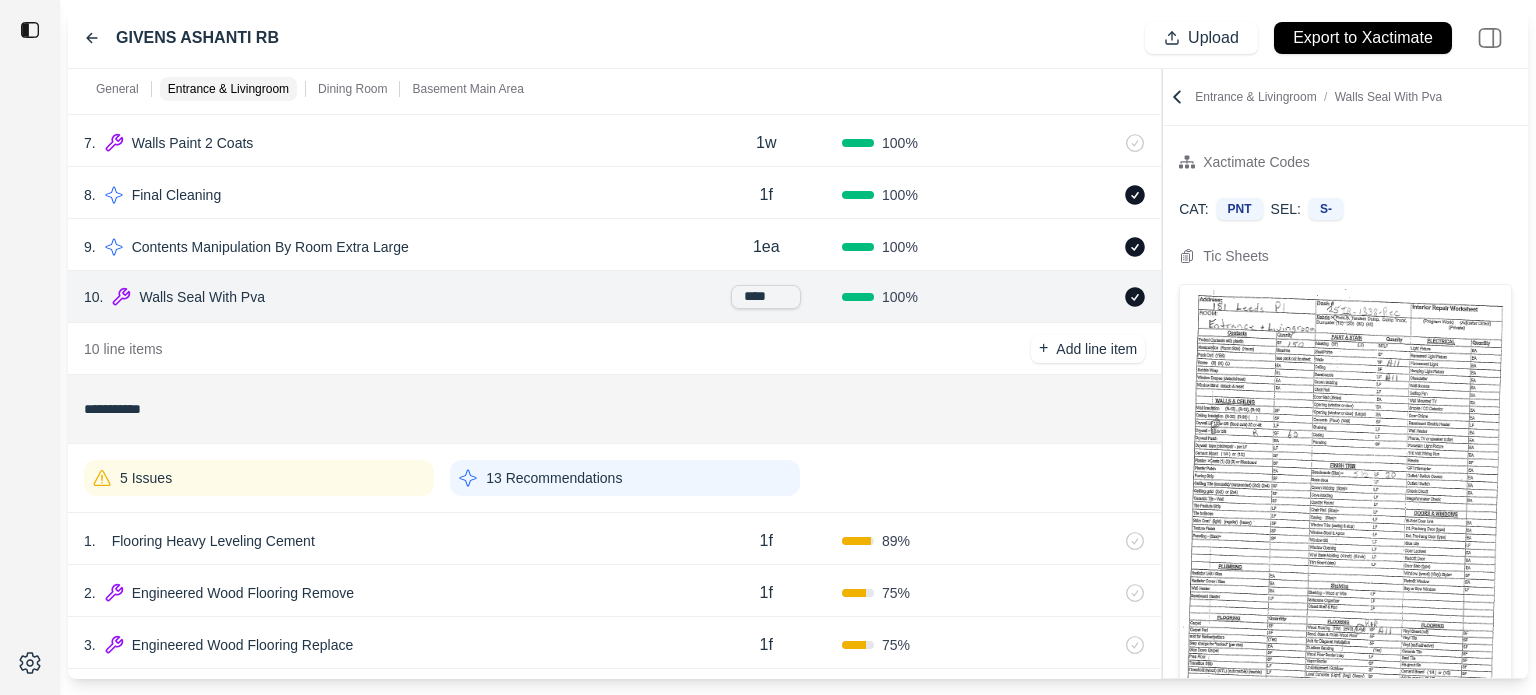drag, startPoint x: 781, startPoint y: 295, endPoint x: 680, endPoint y: 293, distance: 101.0198 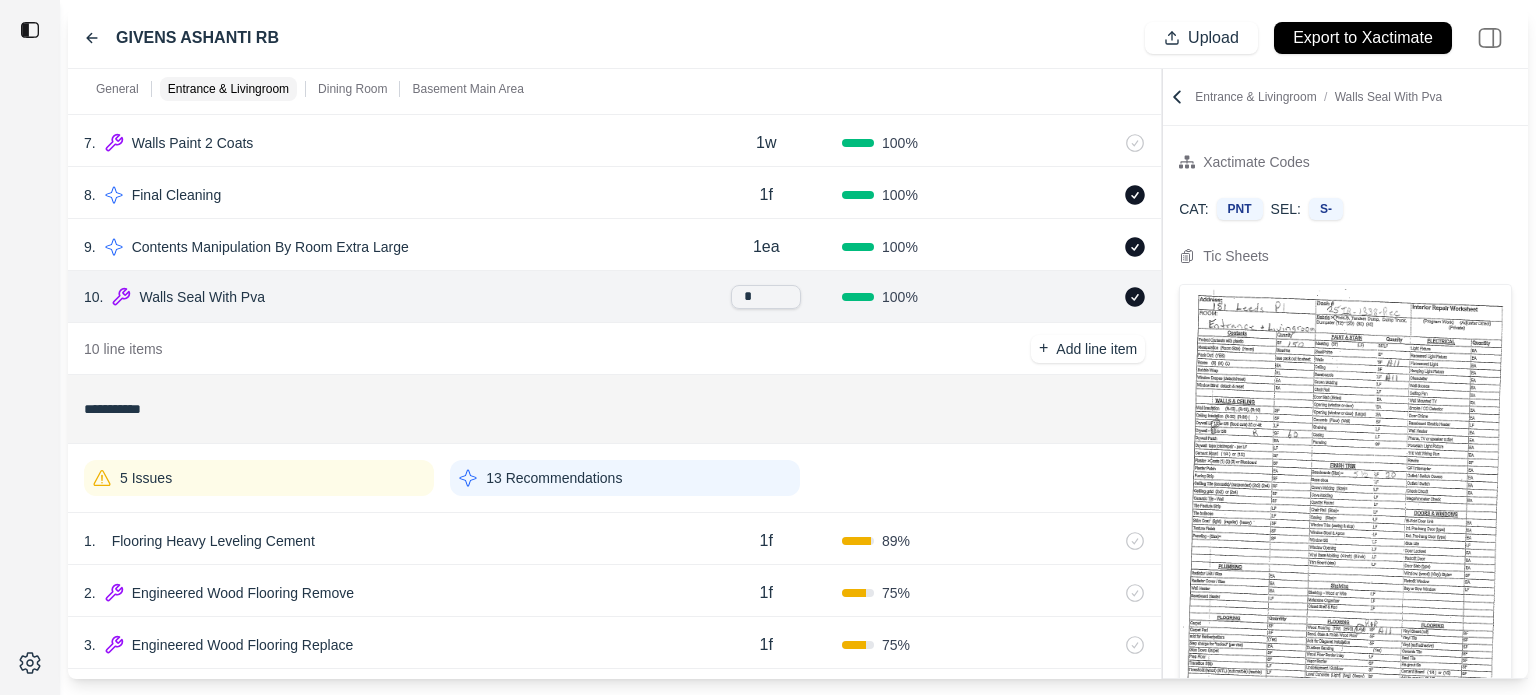 type on "**" 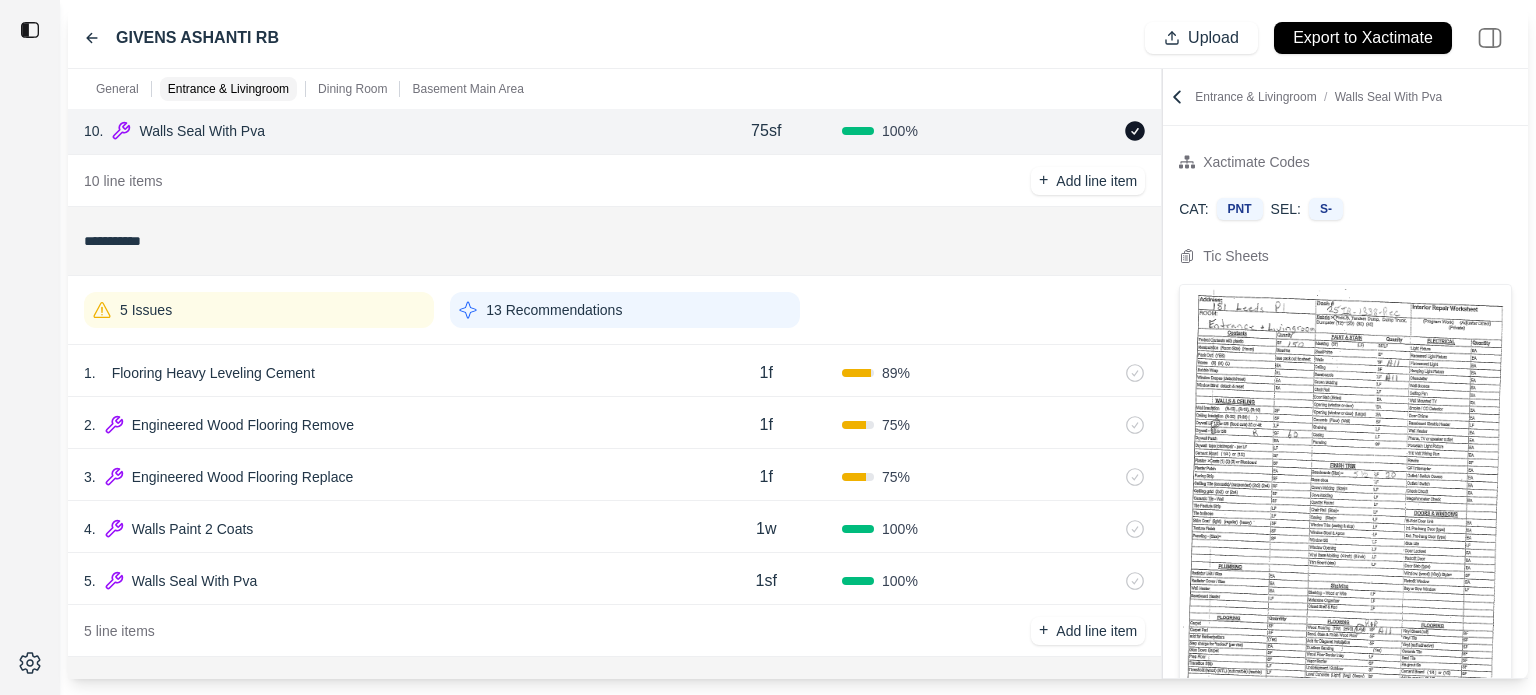 scroll, scrollTop: 800, scrollLeft: 0, axis: vertical 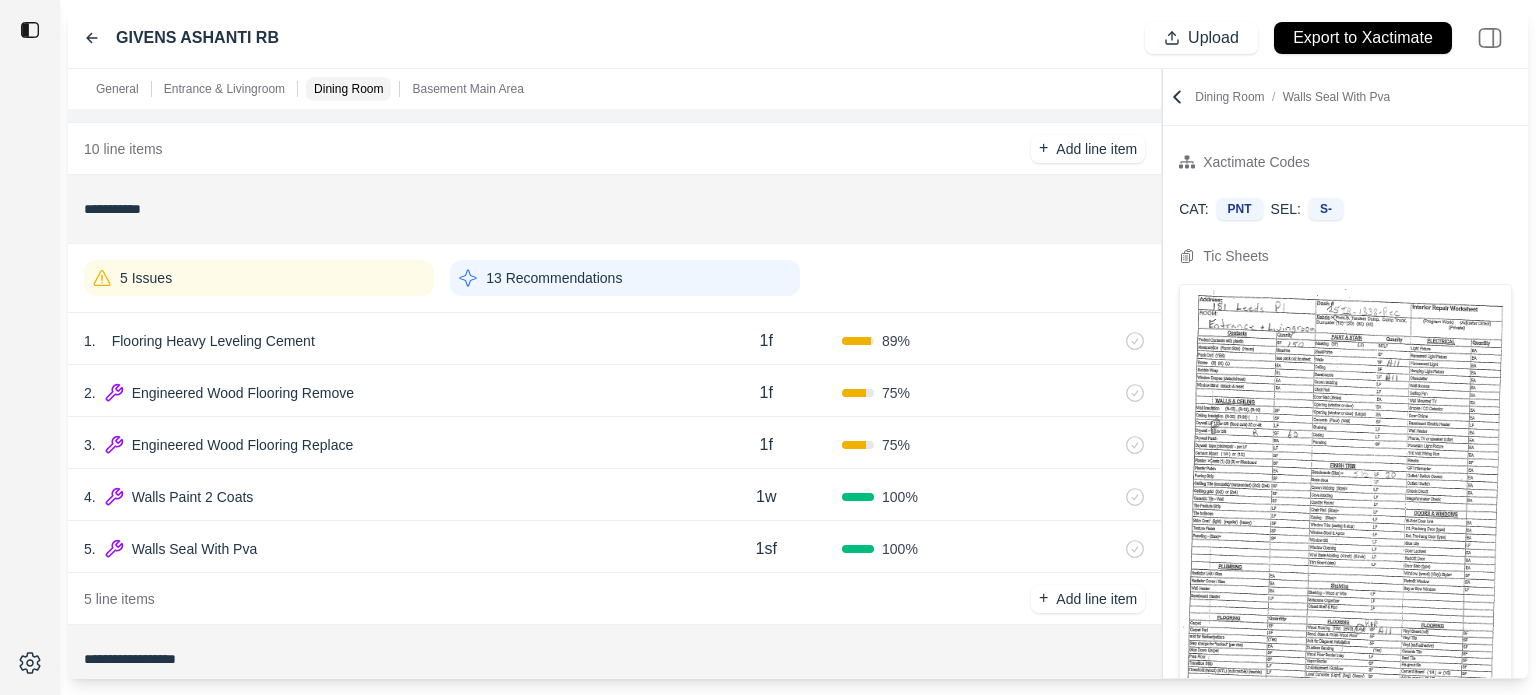 click on "5   Issues" at bounding box center (259, 278) 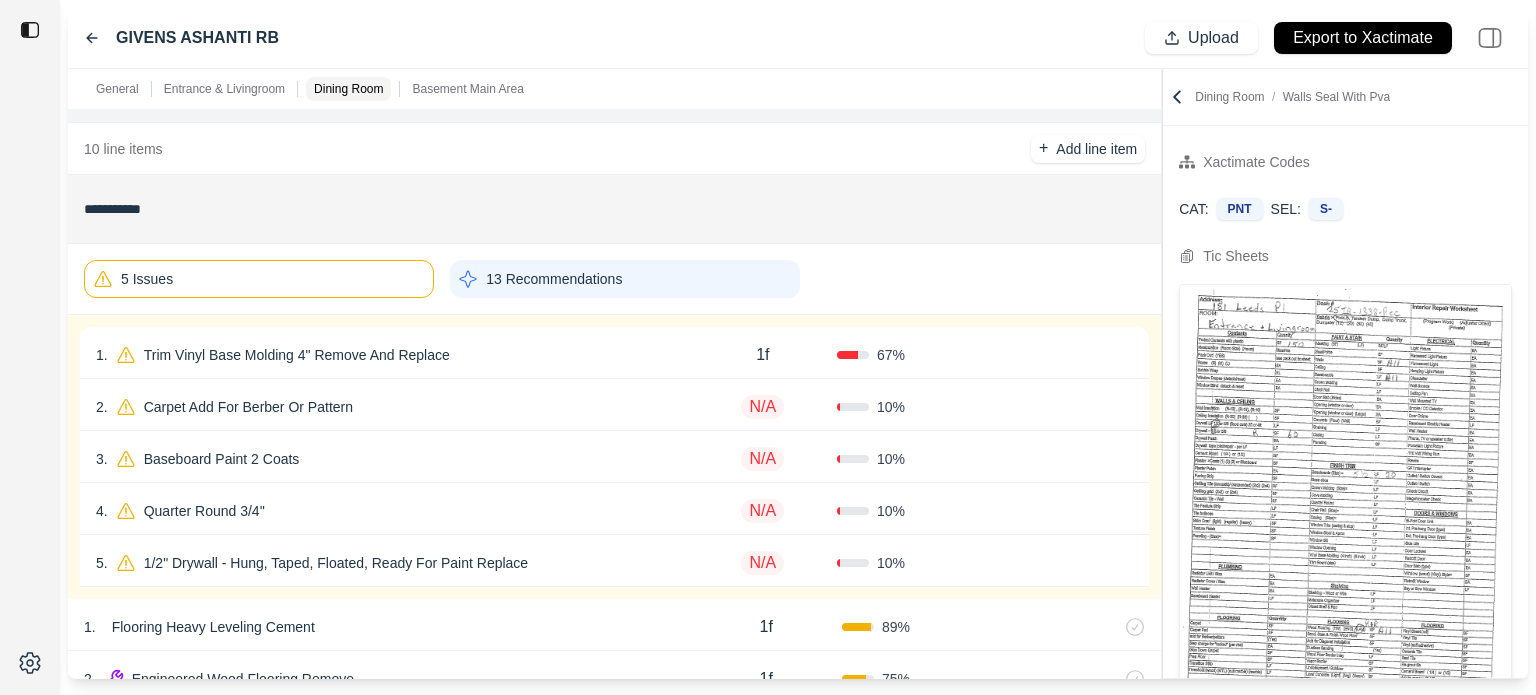 click on "1 . Trim Vinyl Base Molding 4" Remove And Replace" at bounding box center (392, 355) 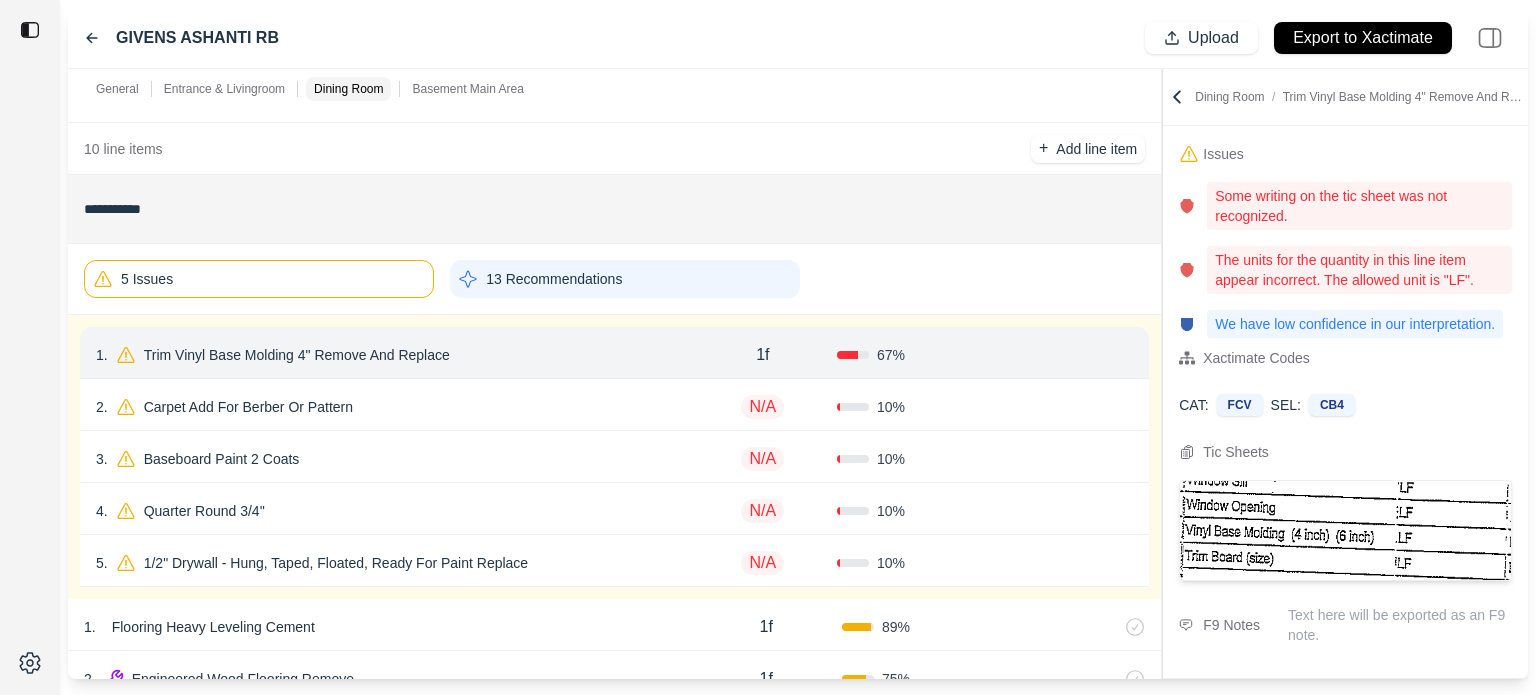 click 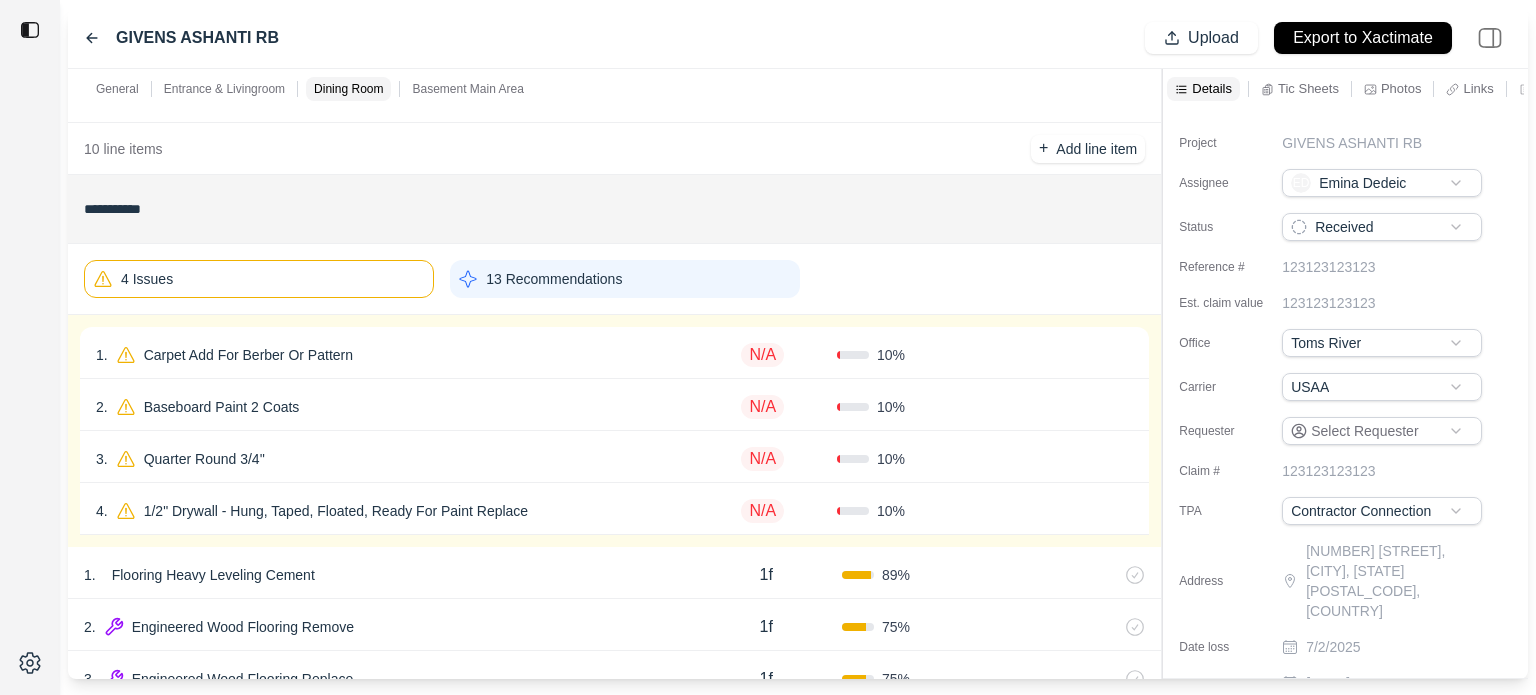 click on "1 . Carpet Add For Berber Or Pattern" at bounding box center [392, 355] 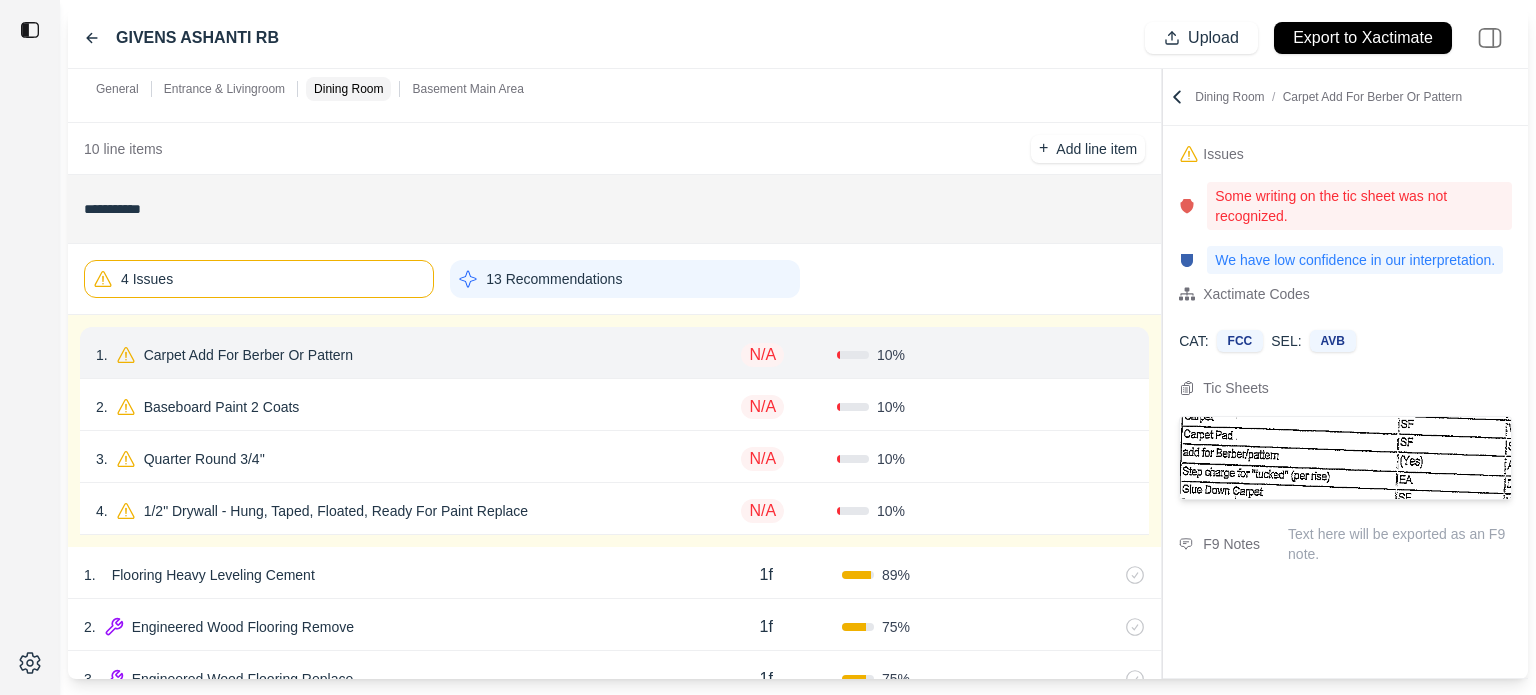 click 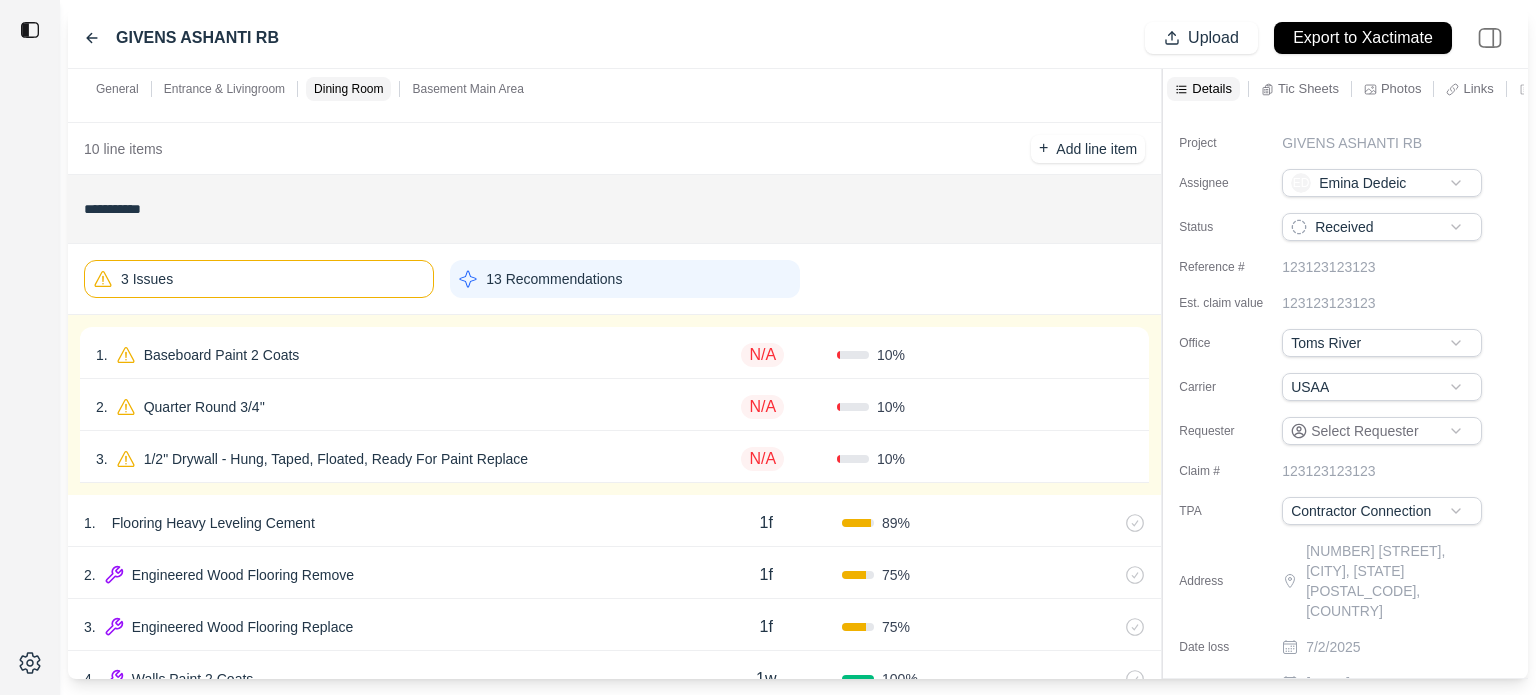 click on "1 . Baseboard Paint 2 Coats" at bounding box center [392, 355] 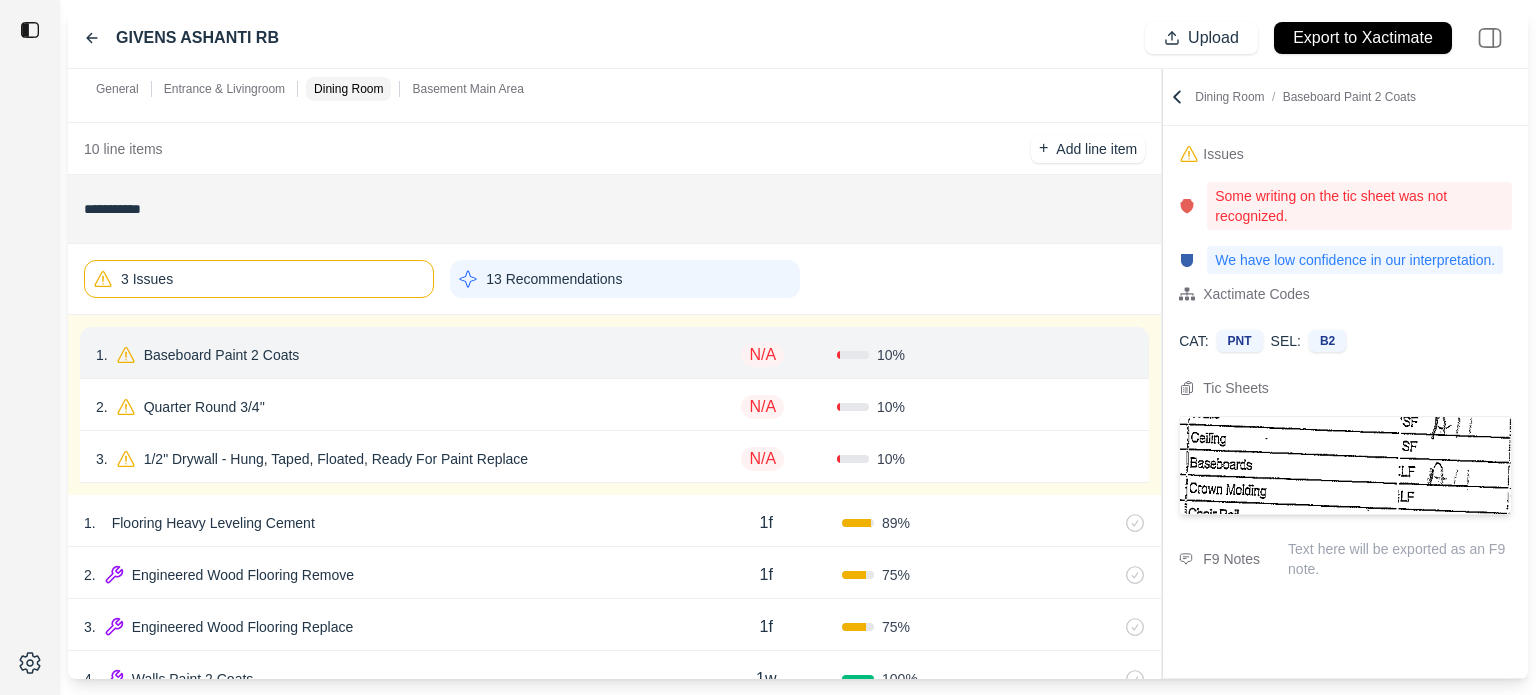 click on "N/A" at bounding box center [762, 355] 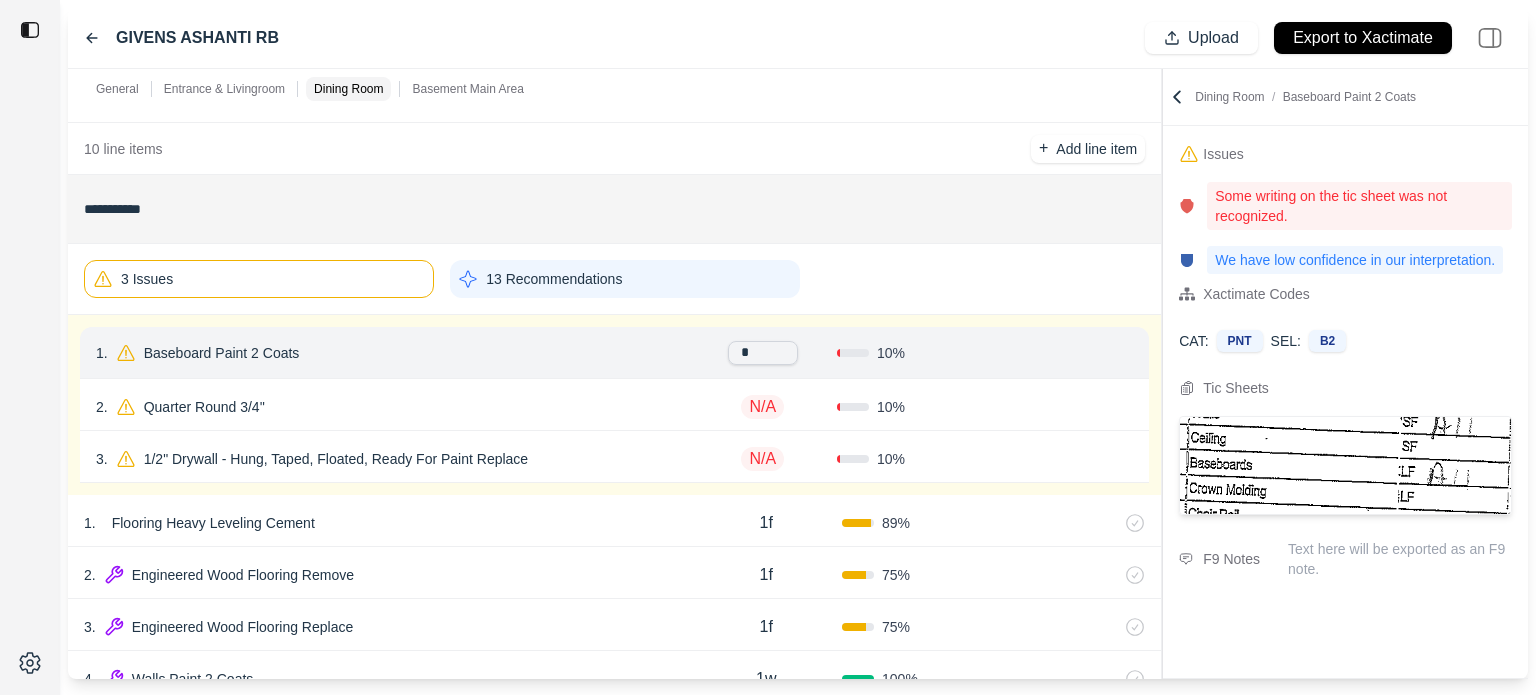 type on "**" 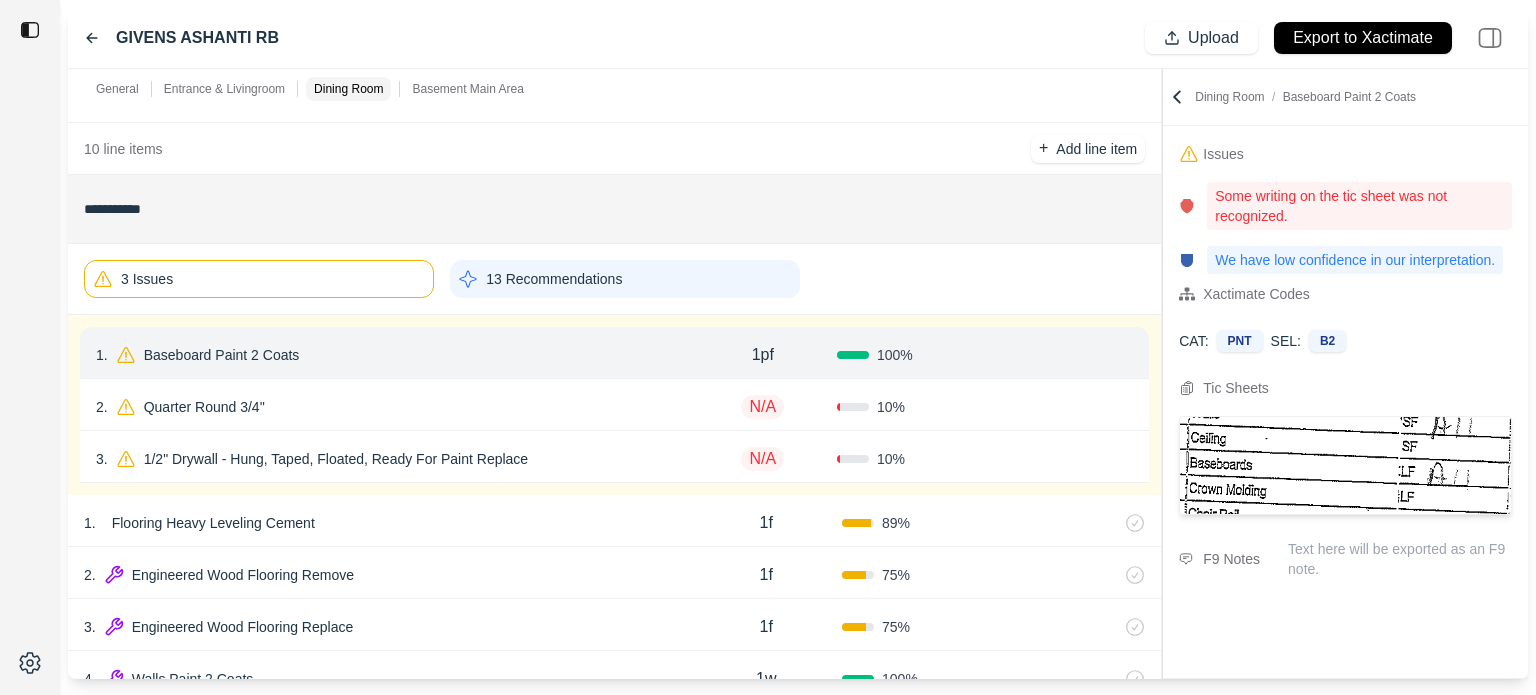 click on "Confirm" at bounding box center (1076, 355) 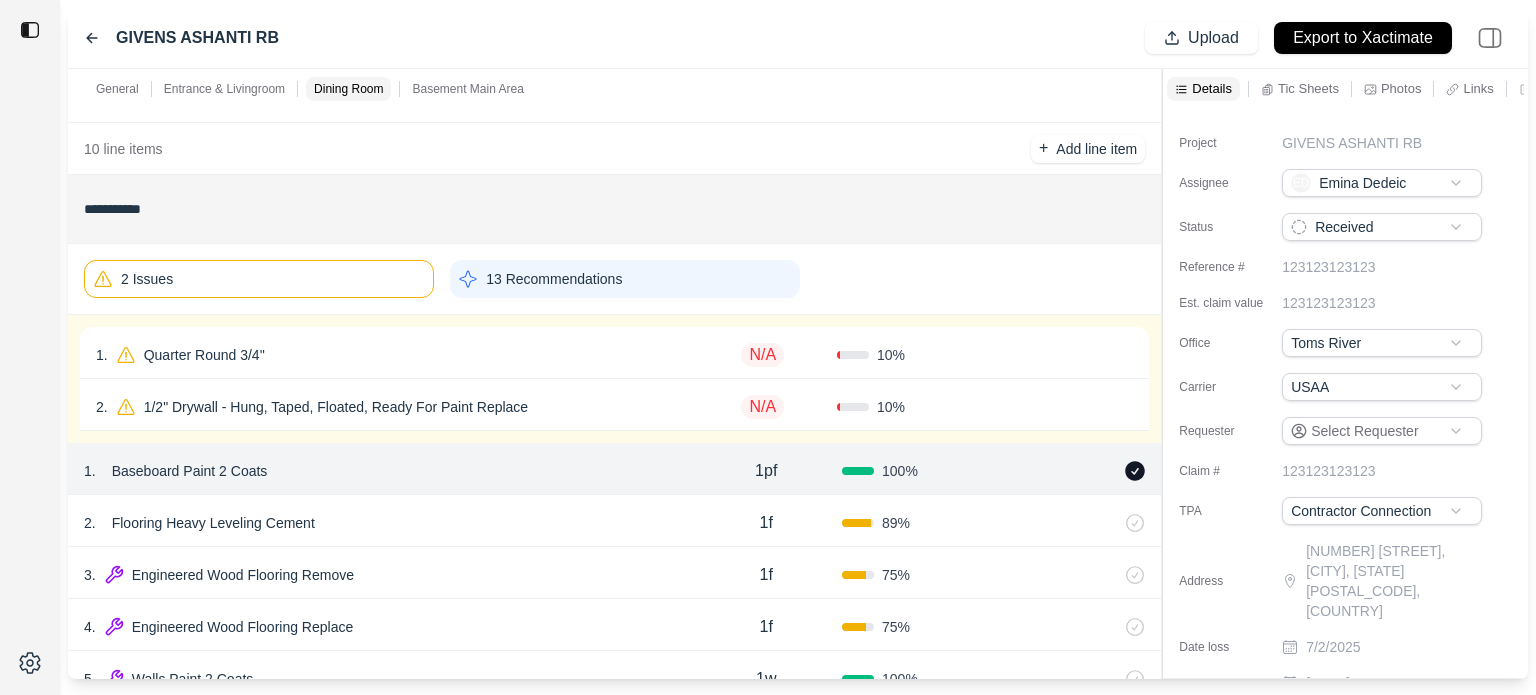 click on "1 . Quarter Round 3/4''" at bounding box center [392, 355] 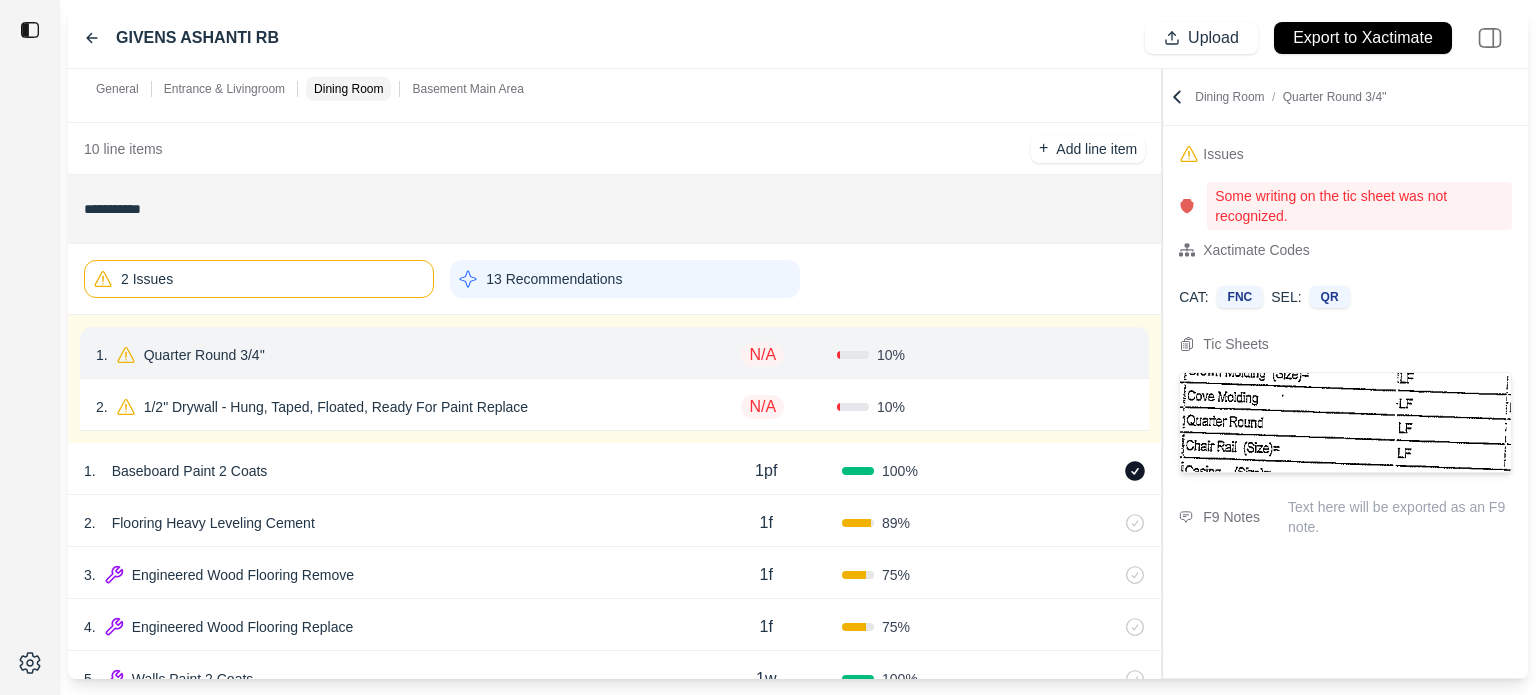click 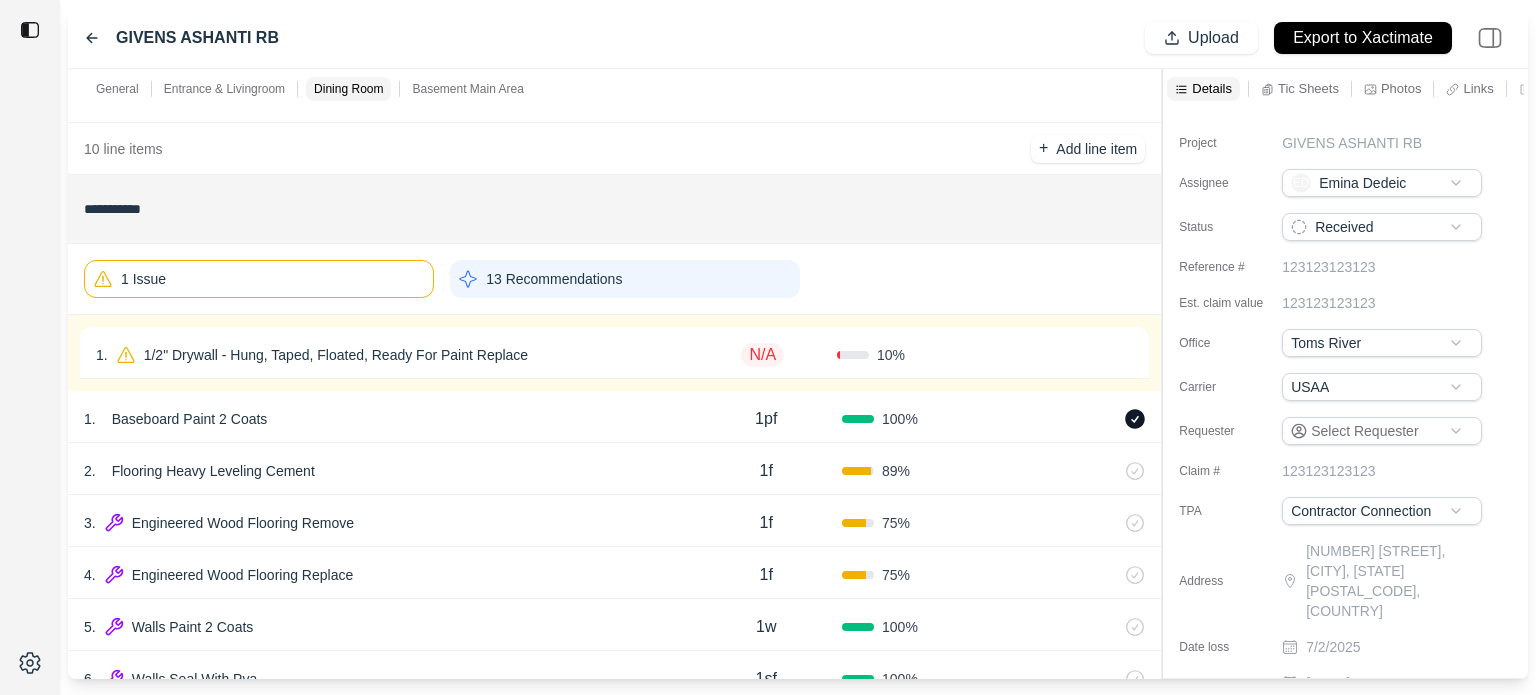 click on "1 . 1/2" Drywall - Hung, Taped, Floated, Ready For Paint Replace" at bounding box center (392, 355) 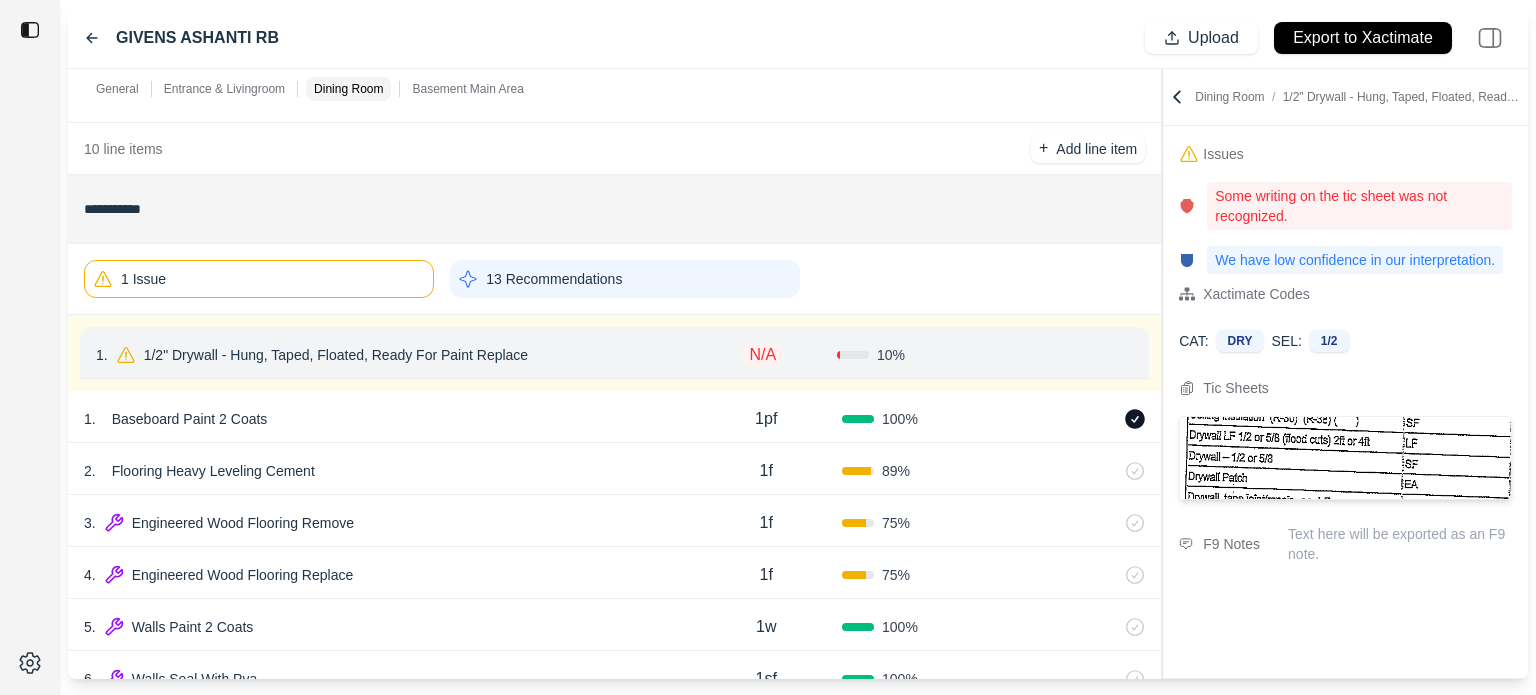 click 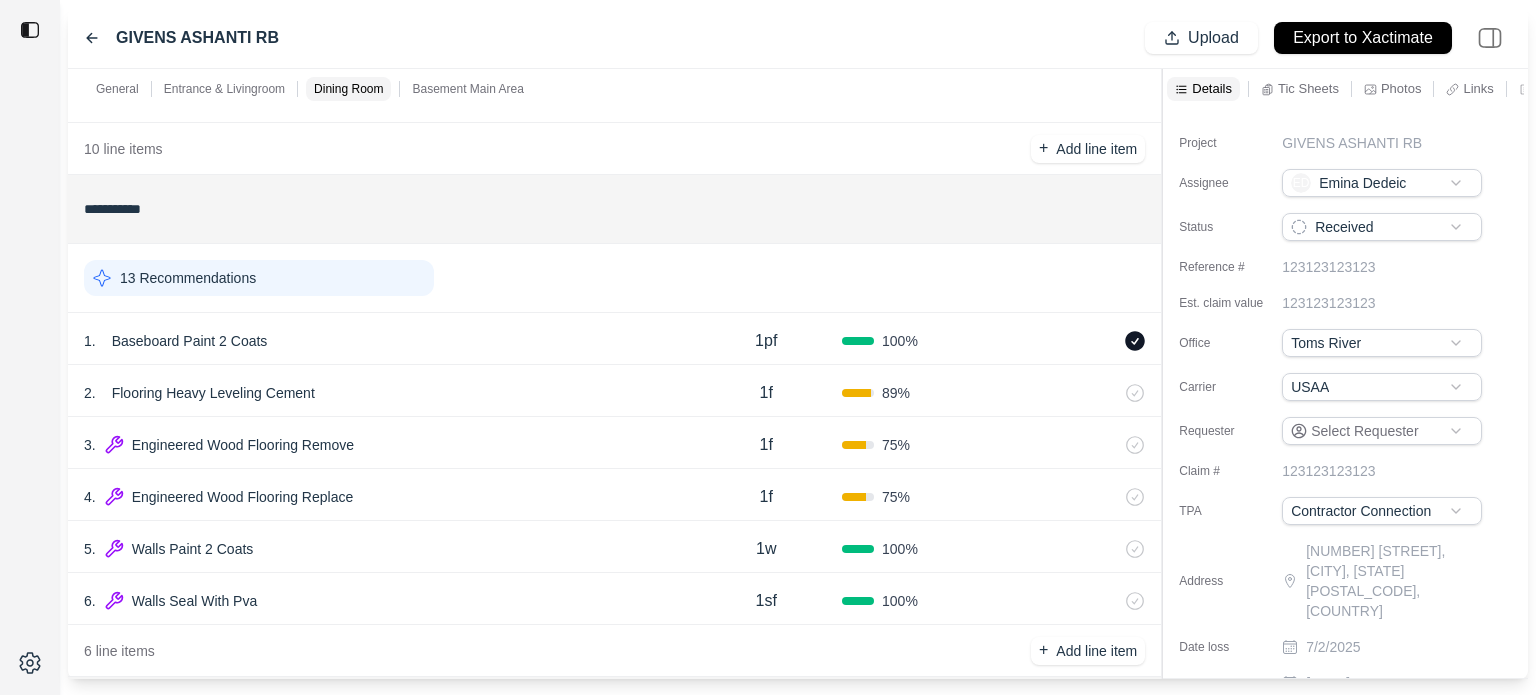 click on "2 . Flooring Heavy Leveling Cement" at bounding box center (387, 393) 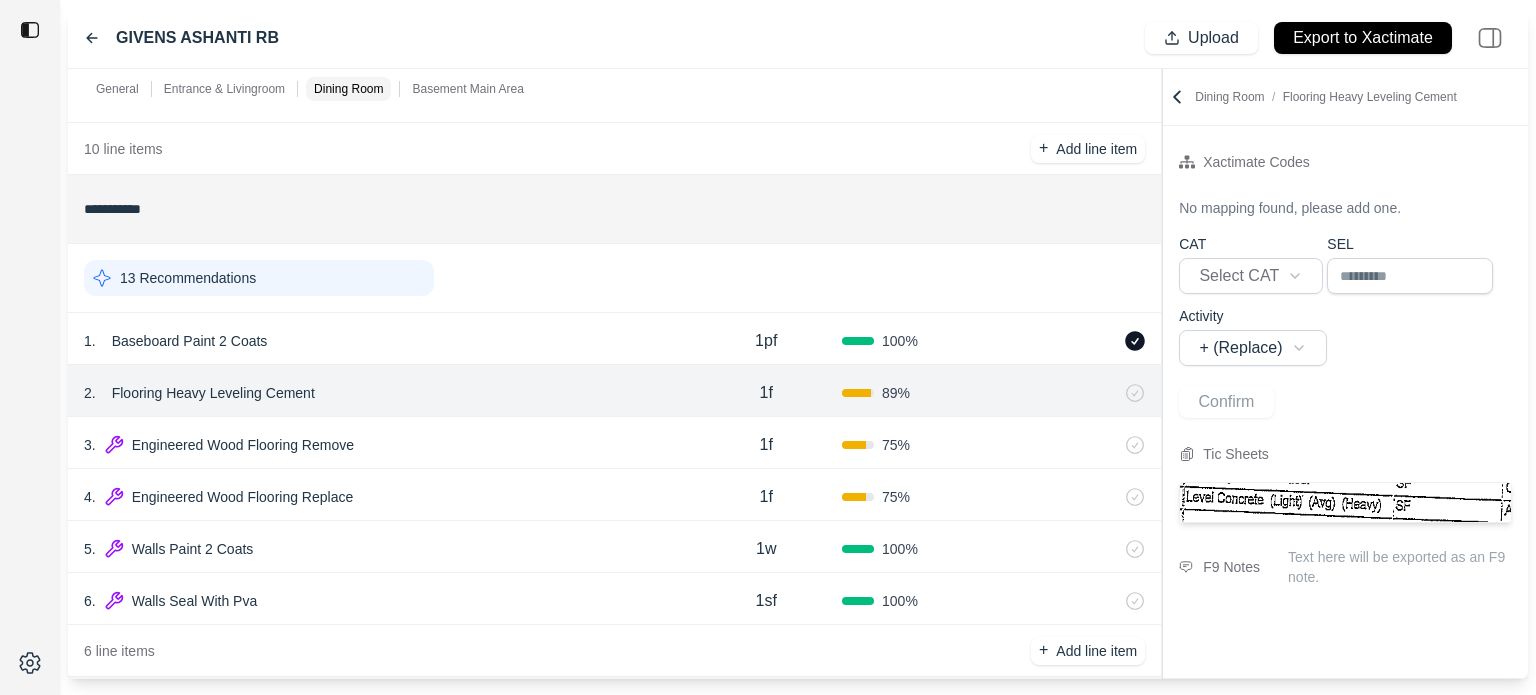 click 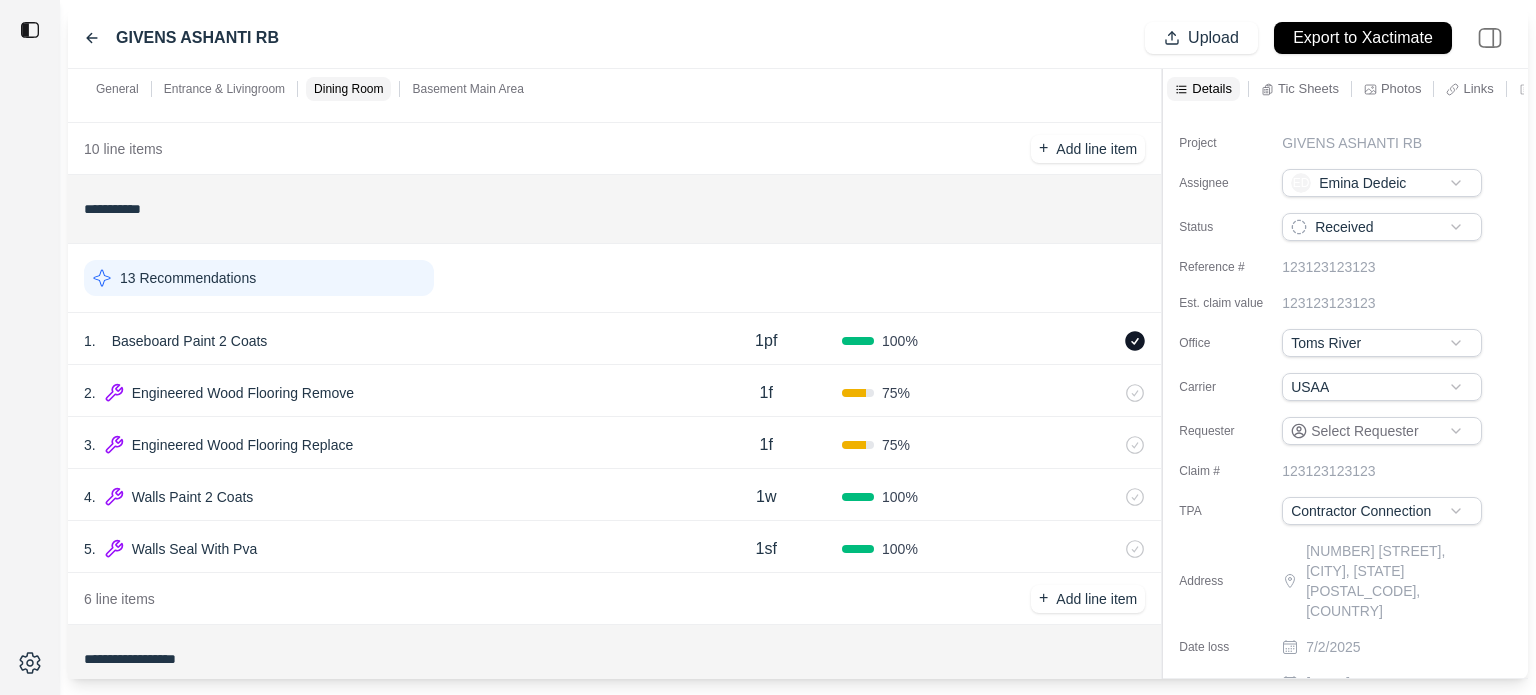 click on "2 . Engineered Wood Flooring Remove" at bounding box center (387, 393) 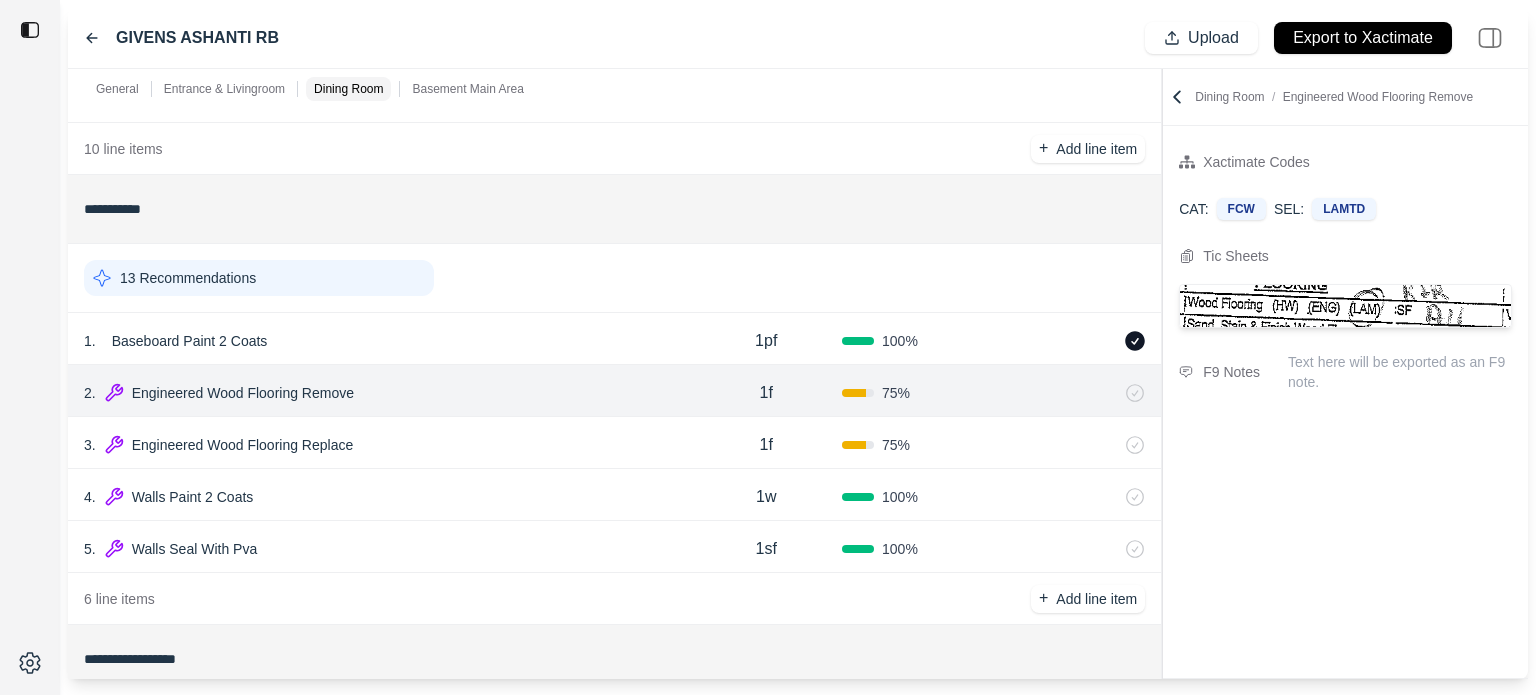click on "Engineered Wood Flooring Remove" at bounding box center [243, 393] 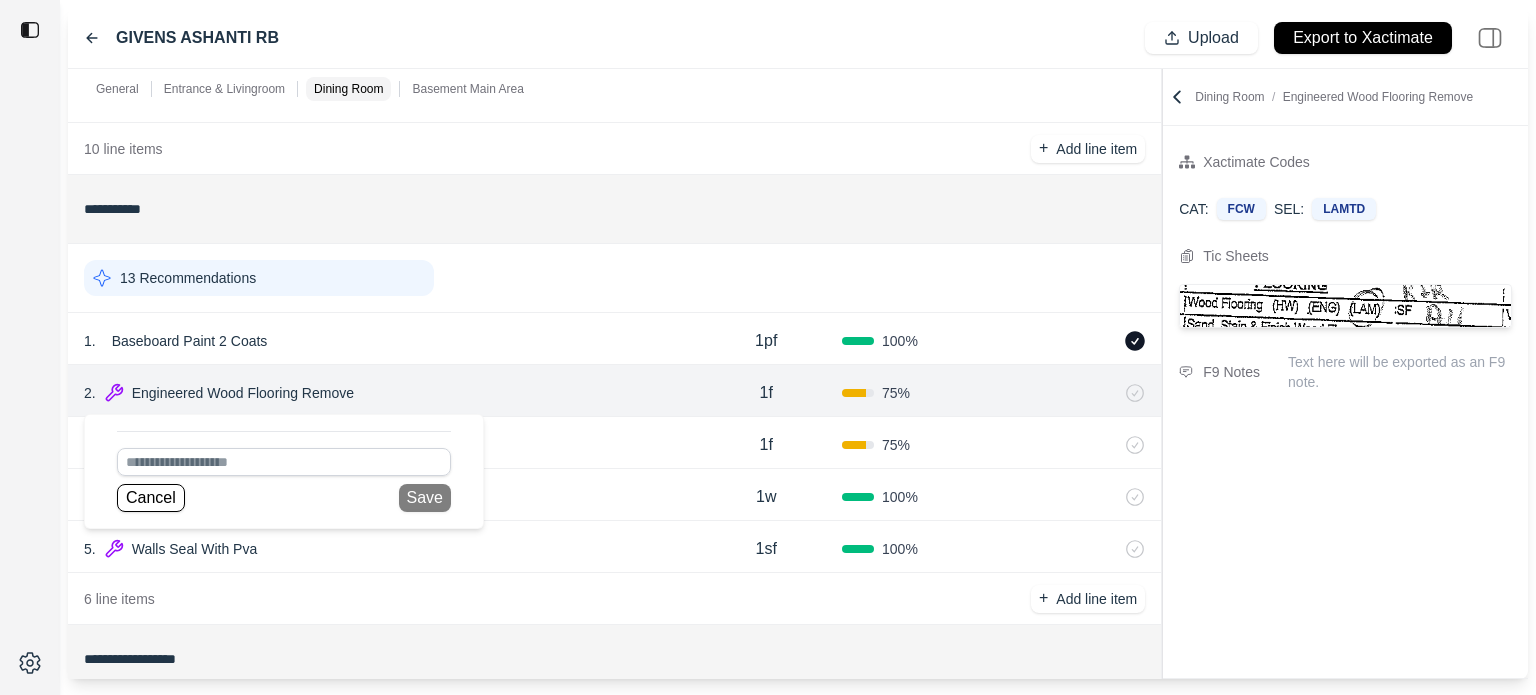 click at bounding box center [284, 462] 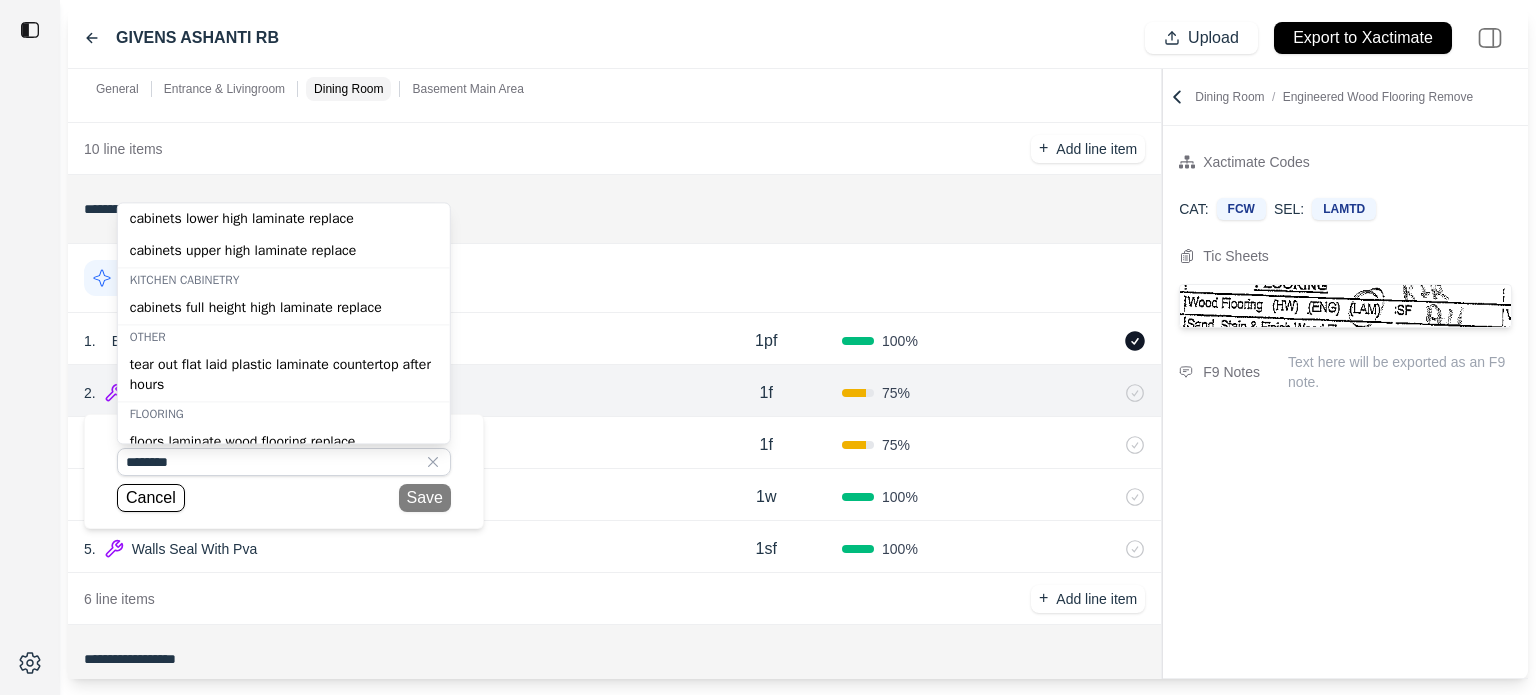 scroll, scrollTop: 38, scrollLeft: 0, axis: vertical 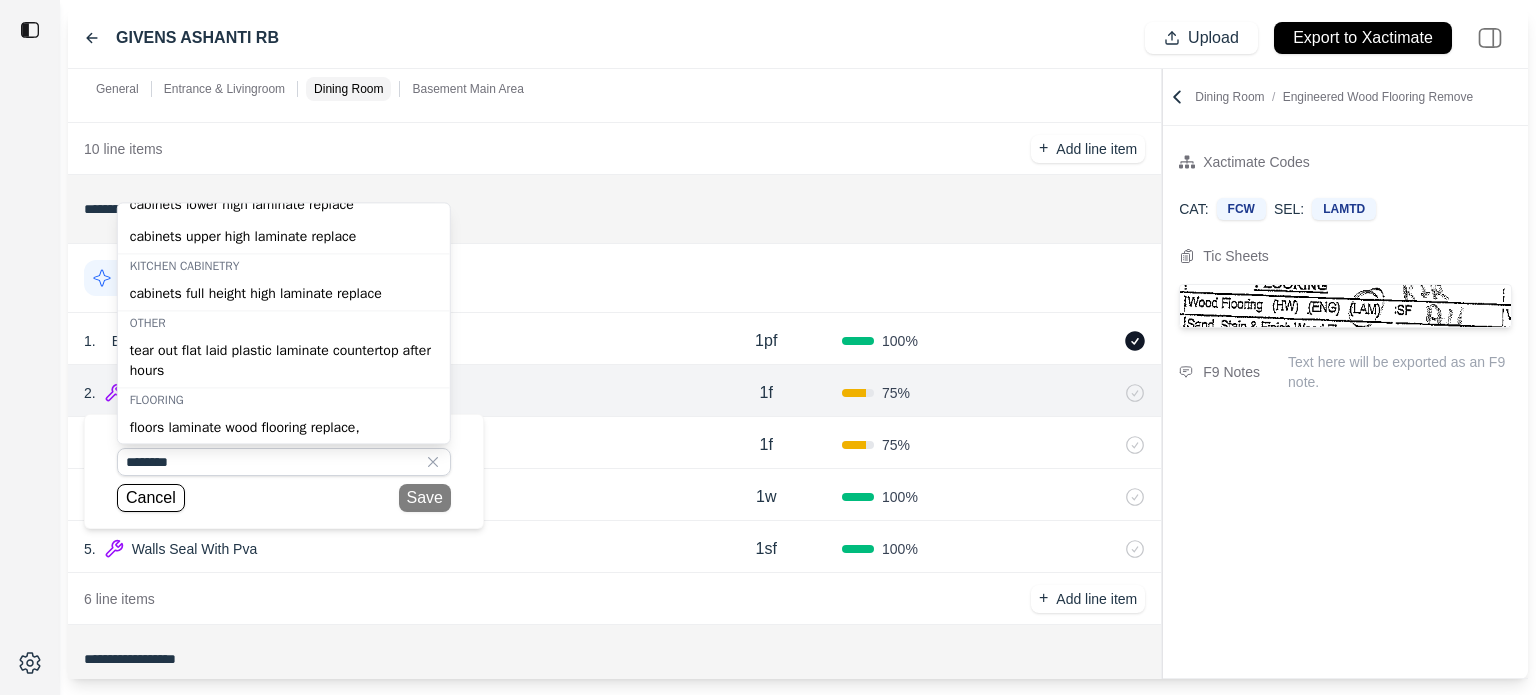 click on "floors laminate wood flooring replace," at bounding box center [284, 428] 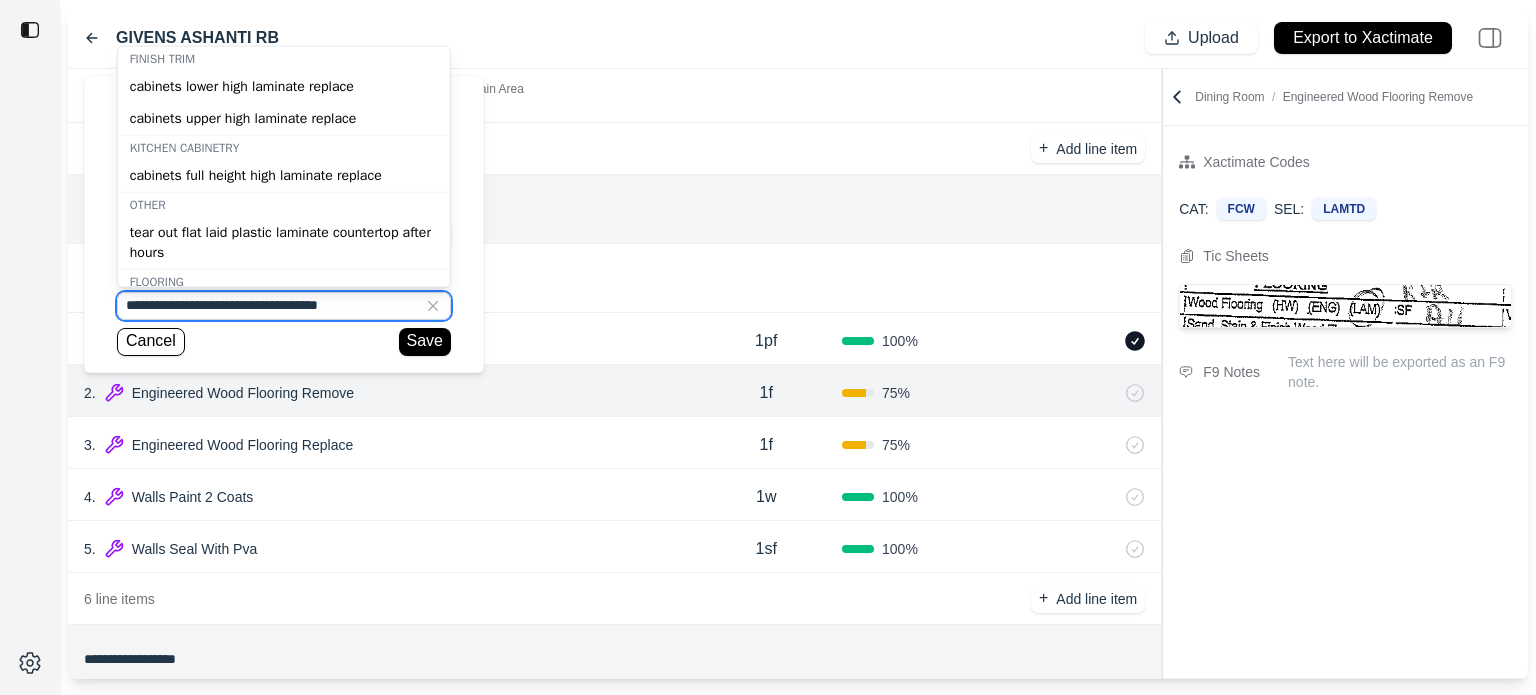 drag, startPoint x: 385, startPoint y: 303, endPoint x: 59, endPoint y: 307, distance: 326.02454 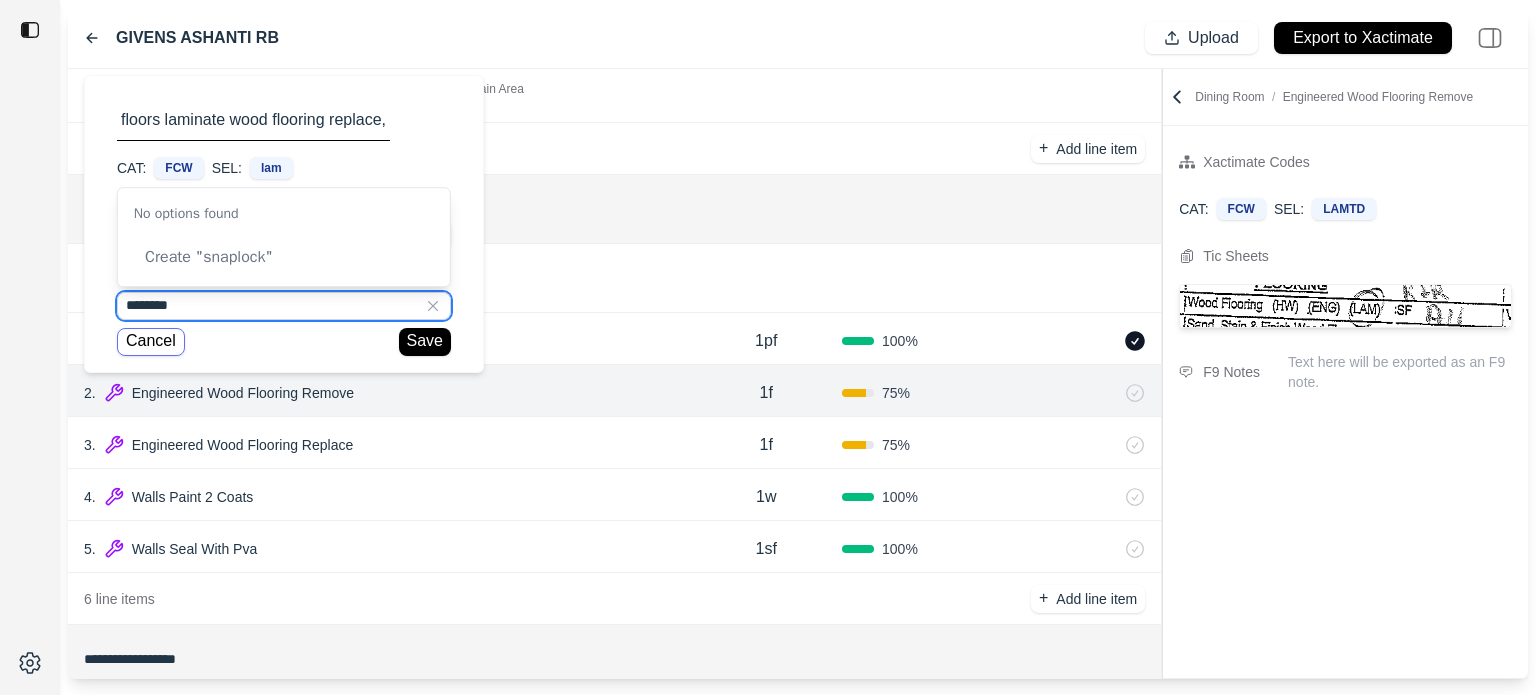 type on "********" 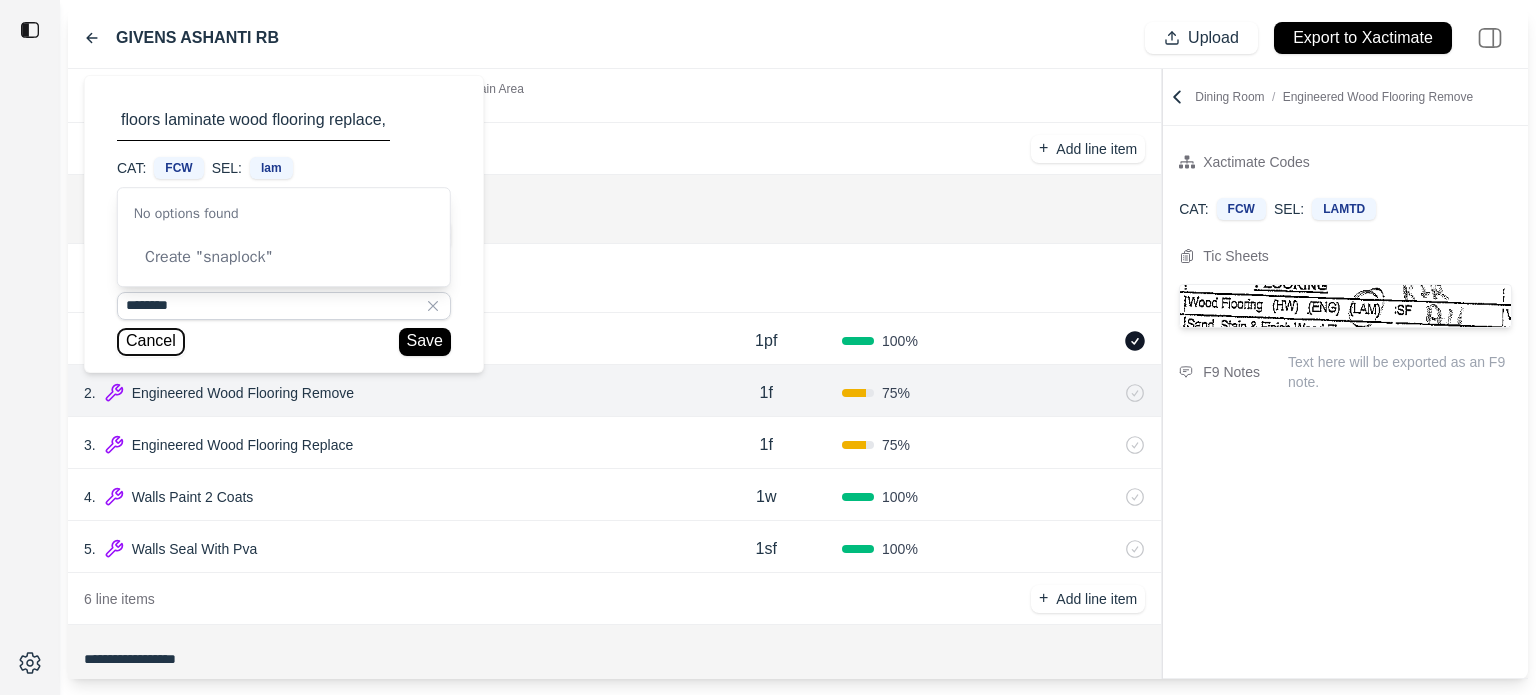 click on "Cancel" at bounding box center [151, 342] 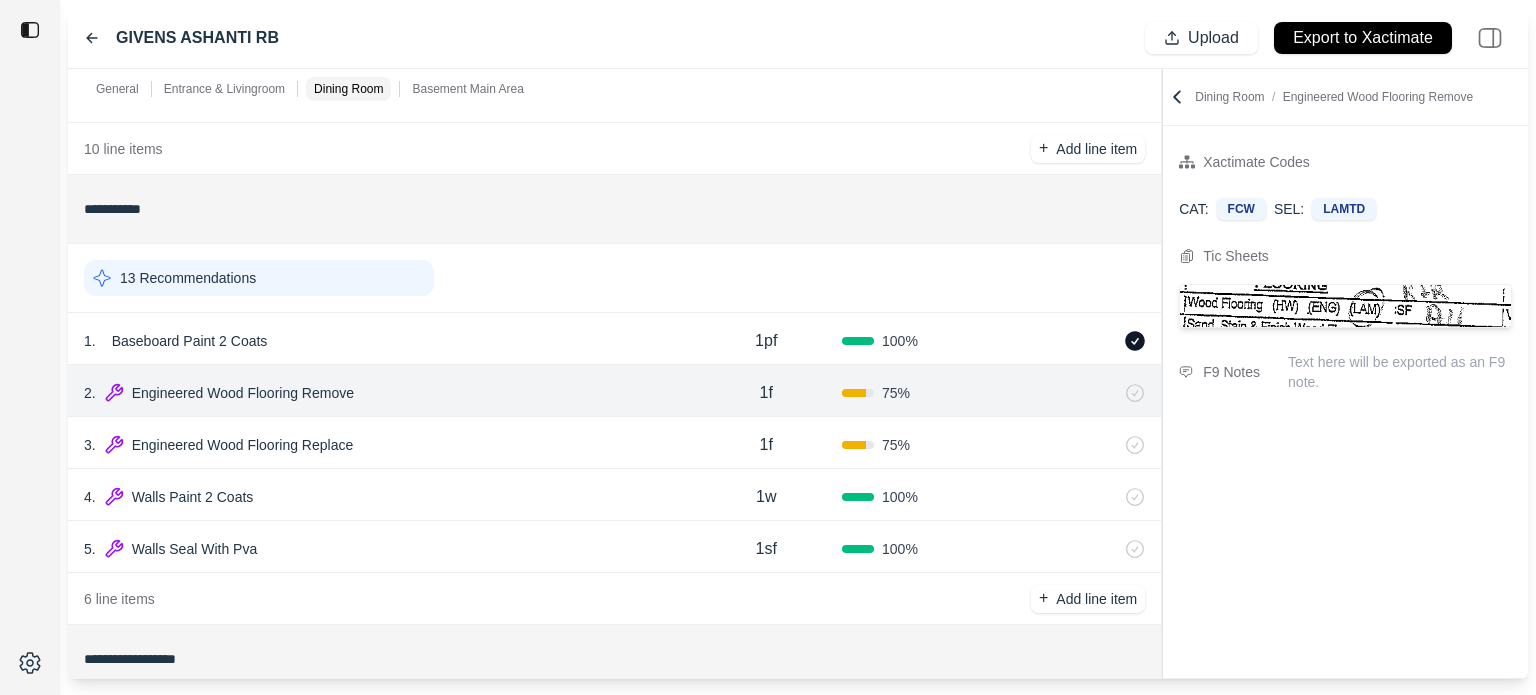 click 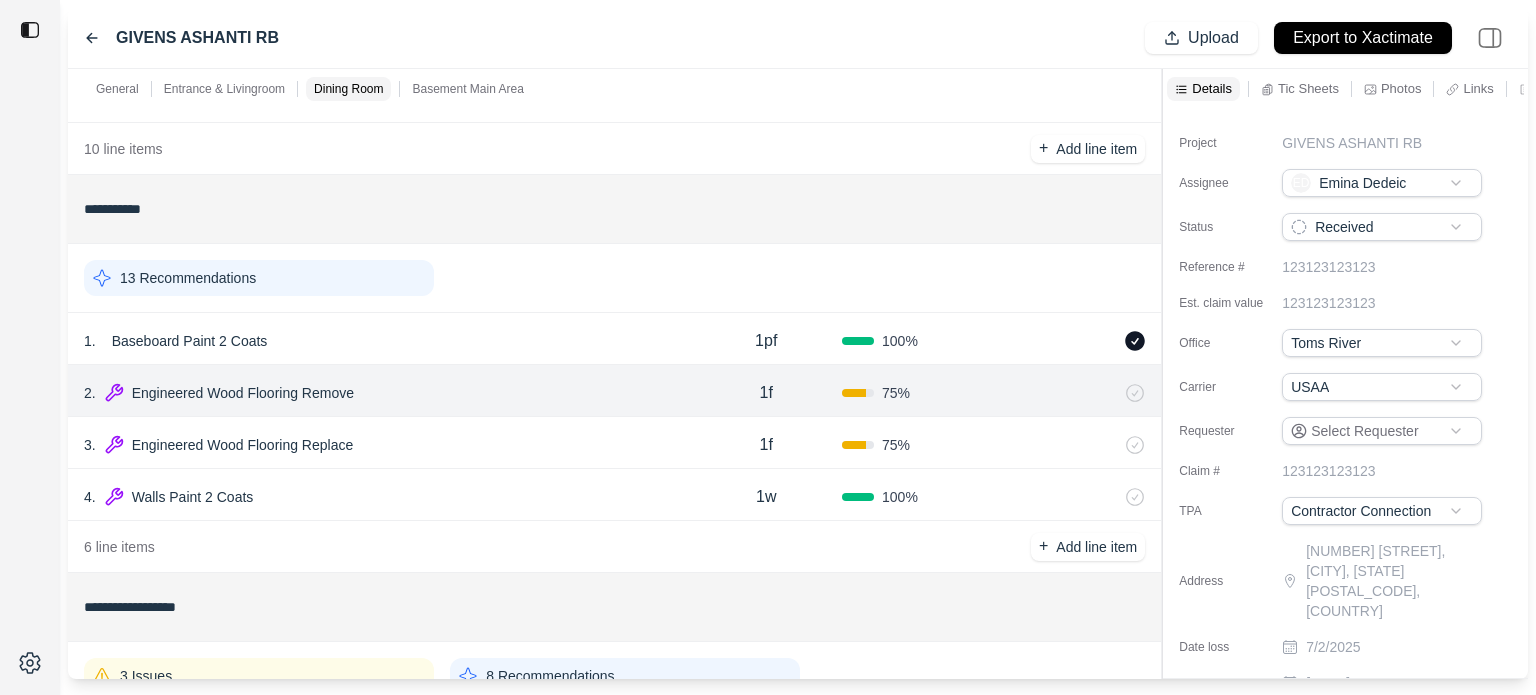 click 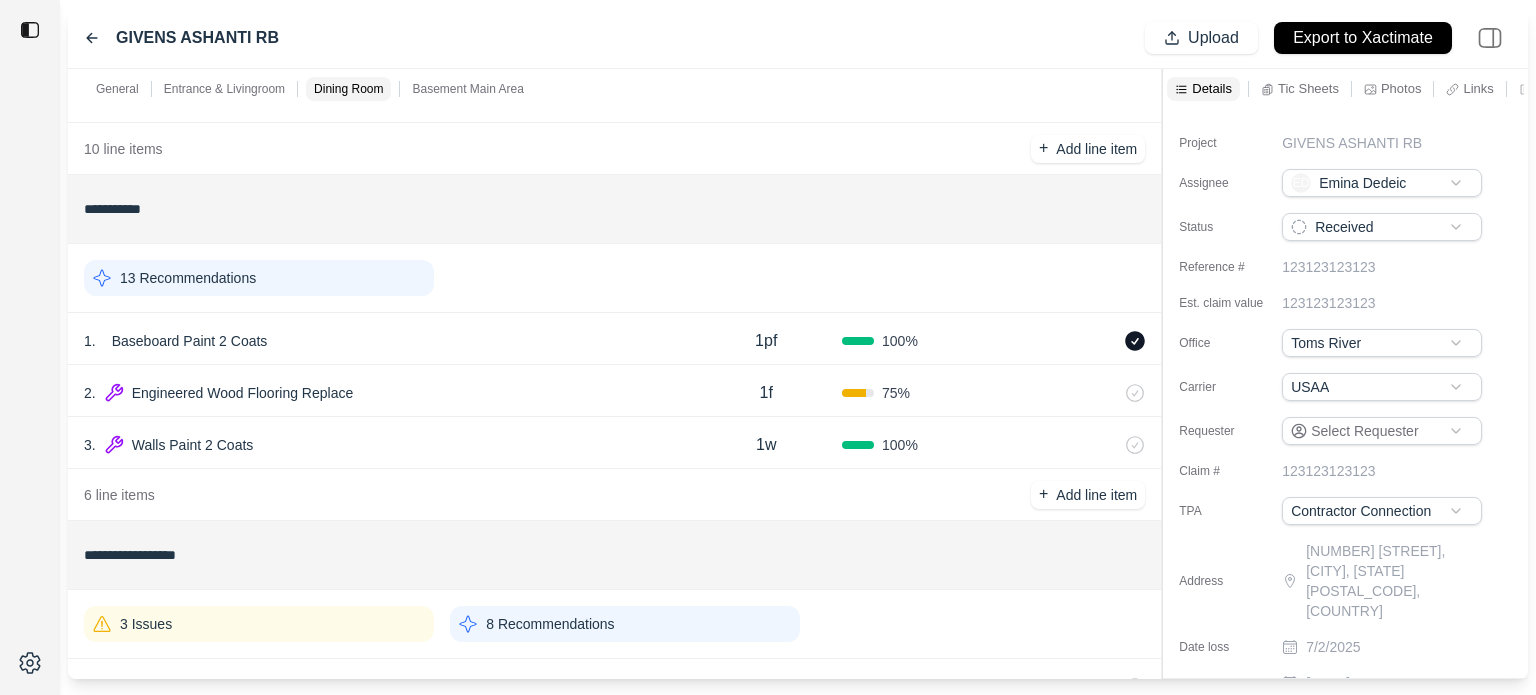 click at bounding box center (1070, 393) 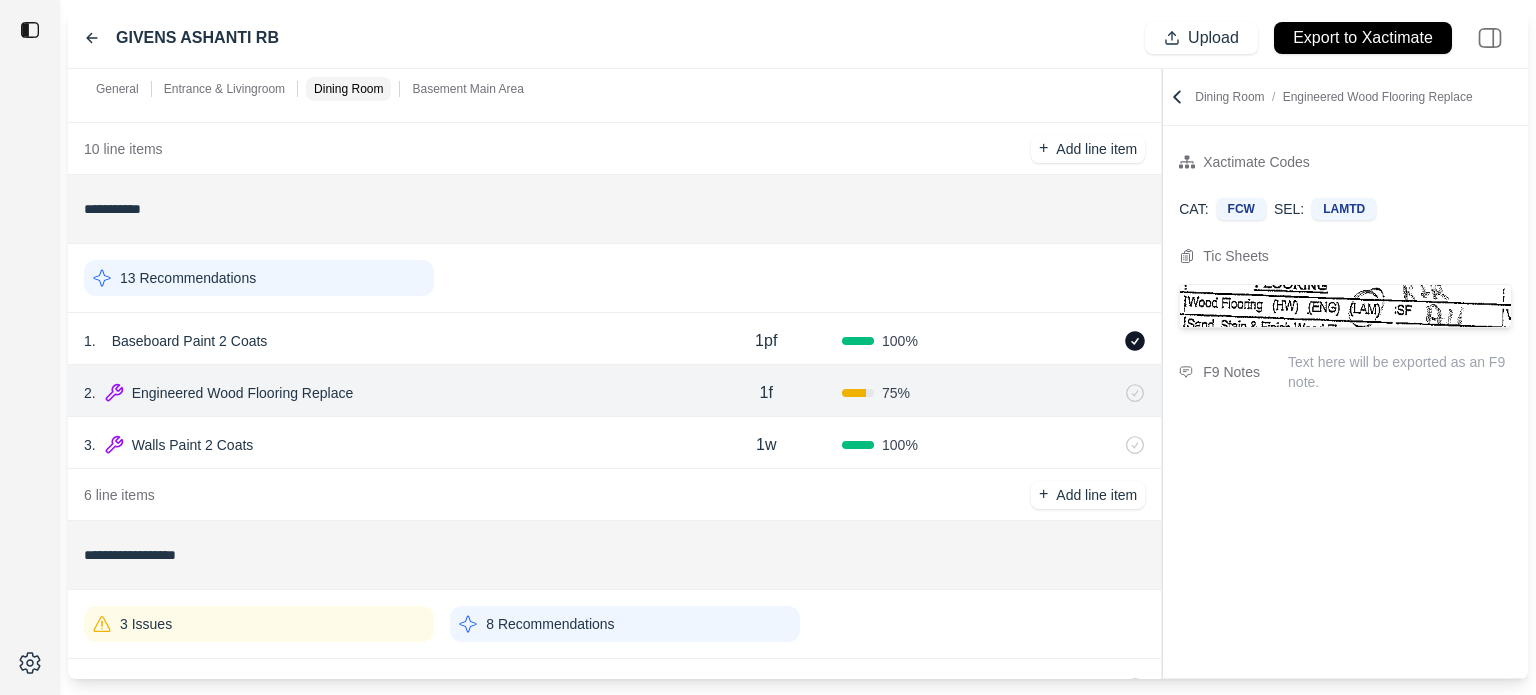 click 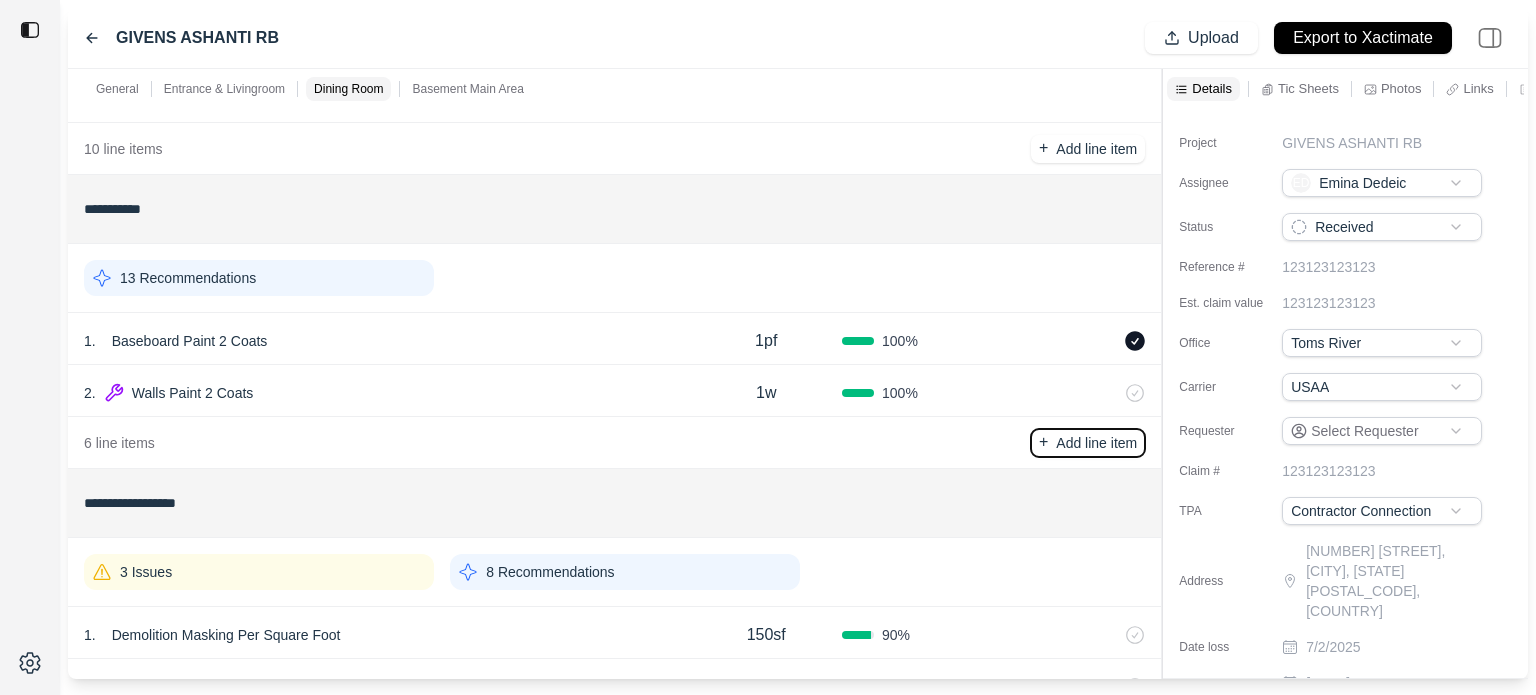 click on "Add line item" at bounding box center (1096, 443) 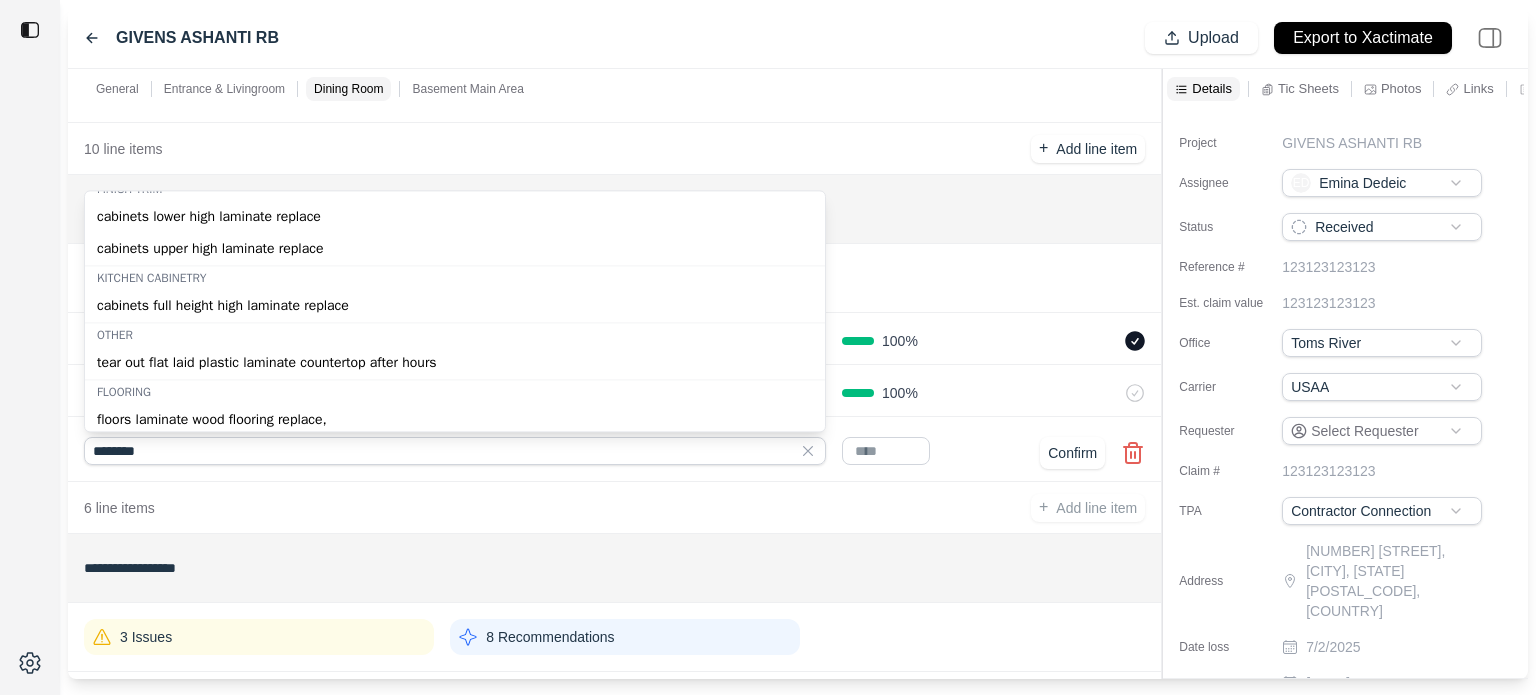 scroll, scrollTop: 18, scrollLeft: 0, axis: vertical 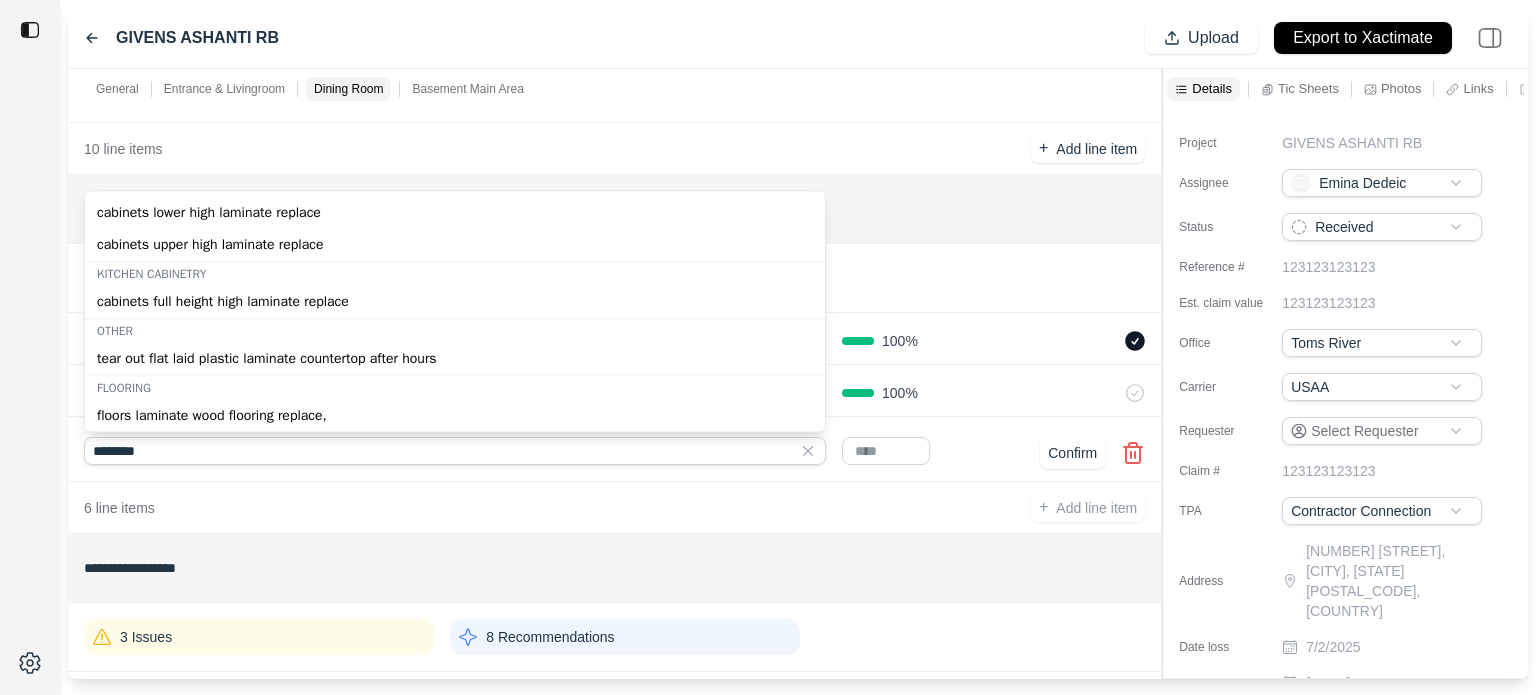 click on "floors laminate wood flooring replace," at bounding box center [455, 416] 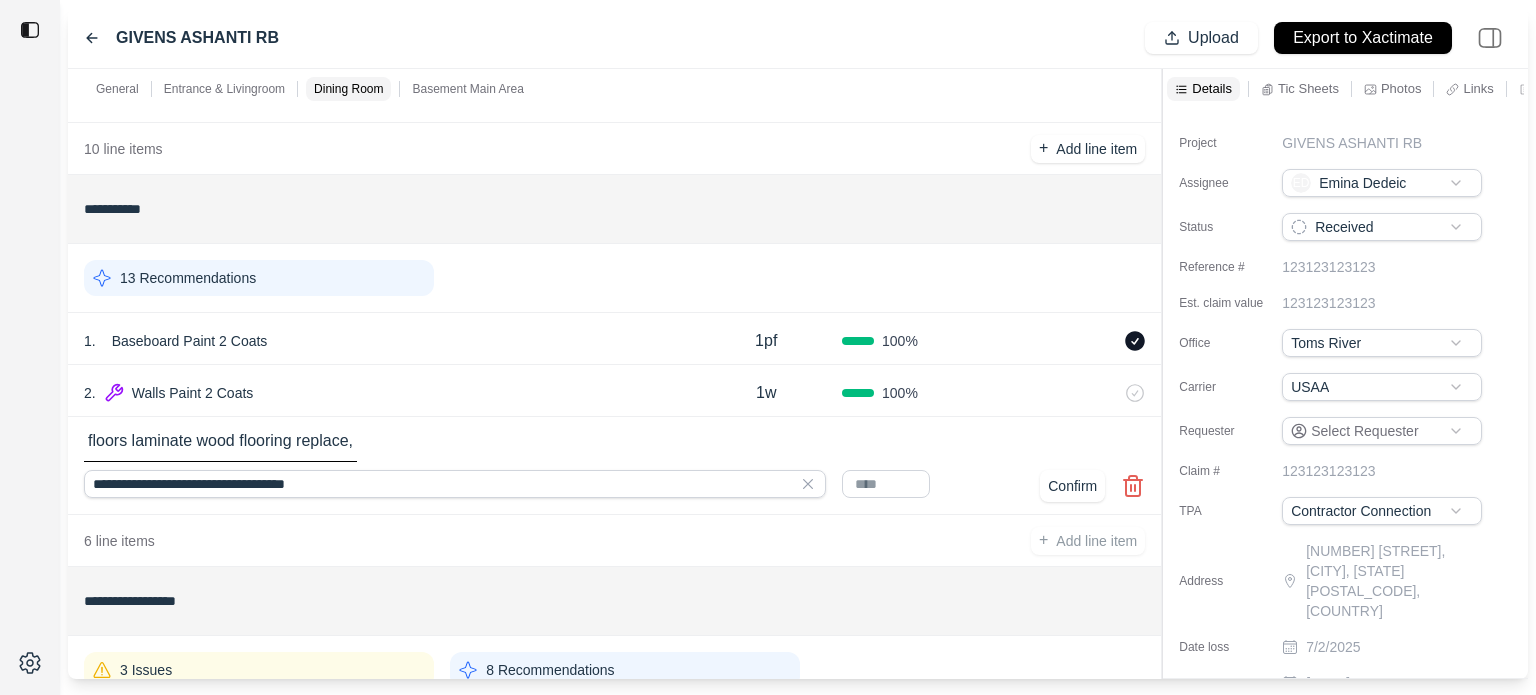 click at bounding box center (886, 484) 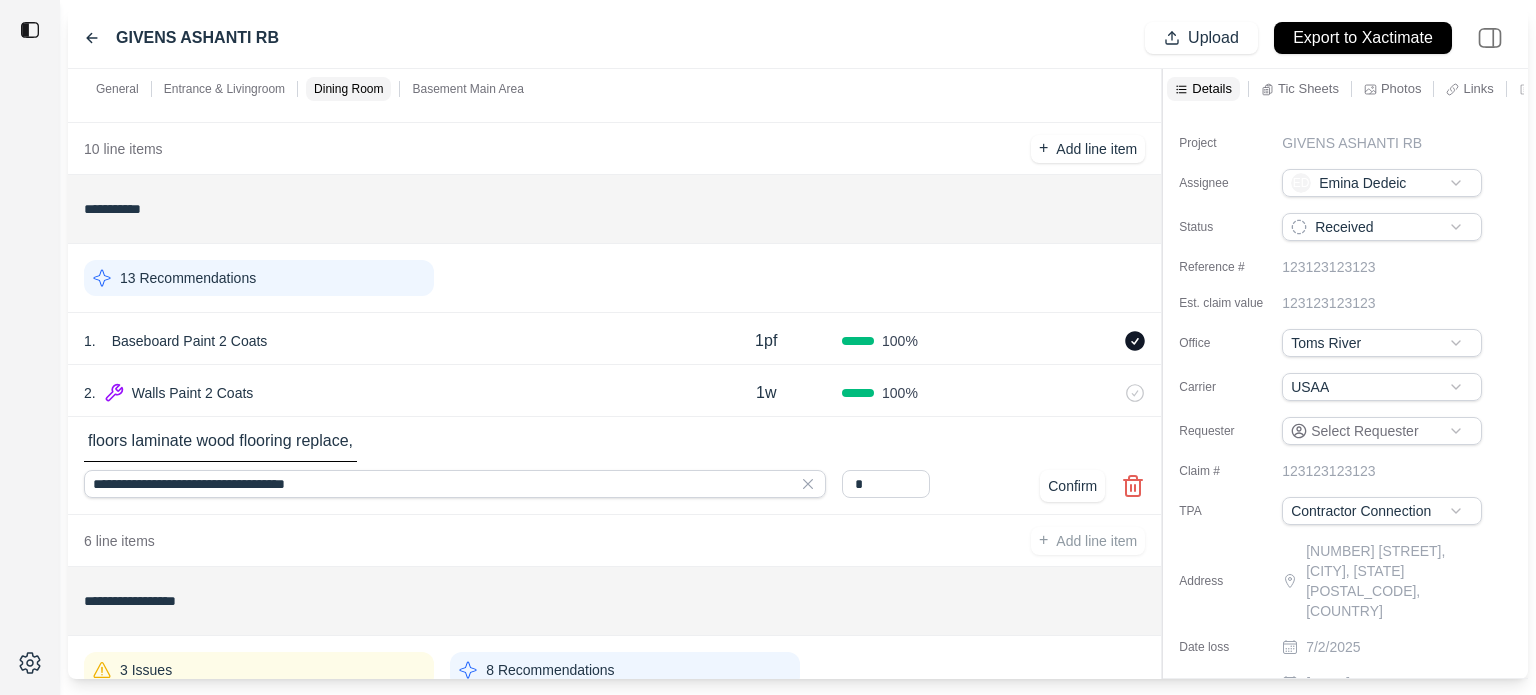 type on "*" 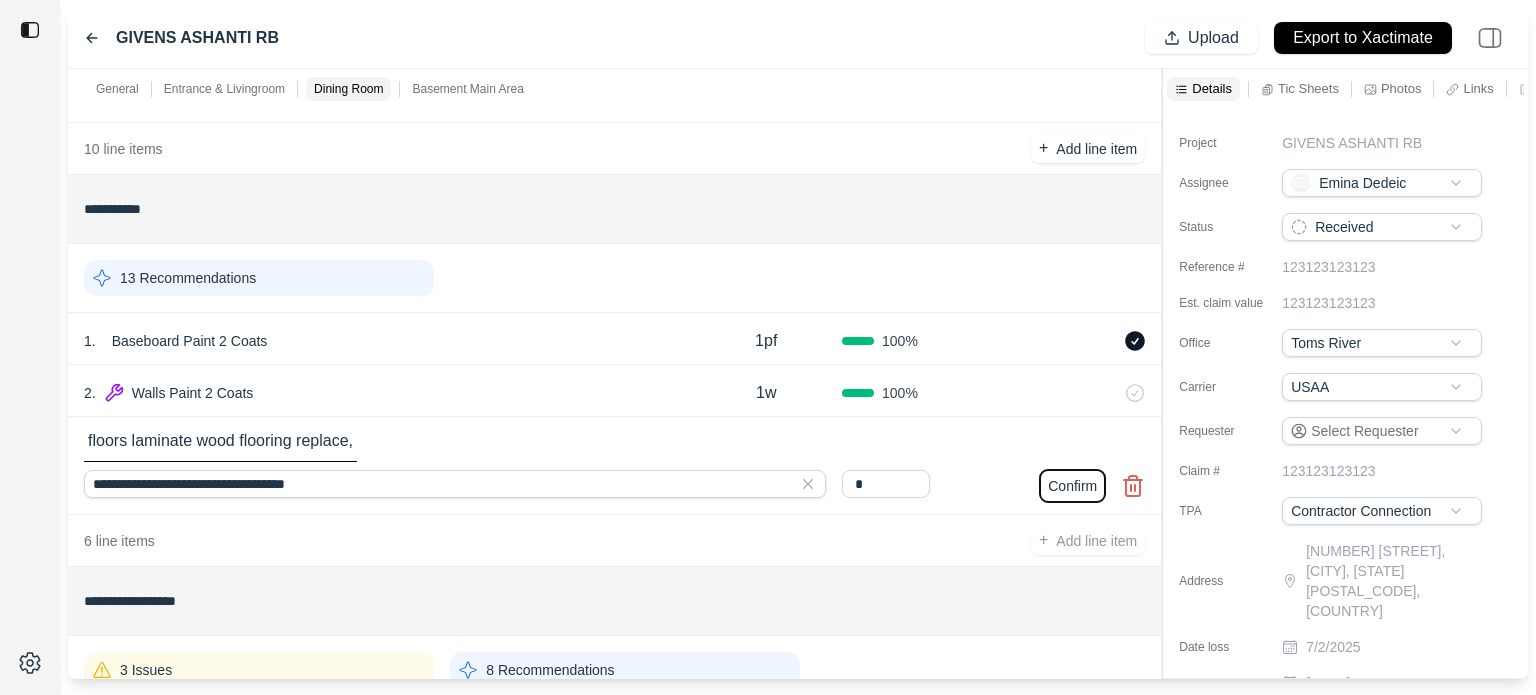click on "Confirm" at bounding box center [1072, 486] 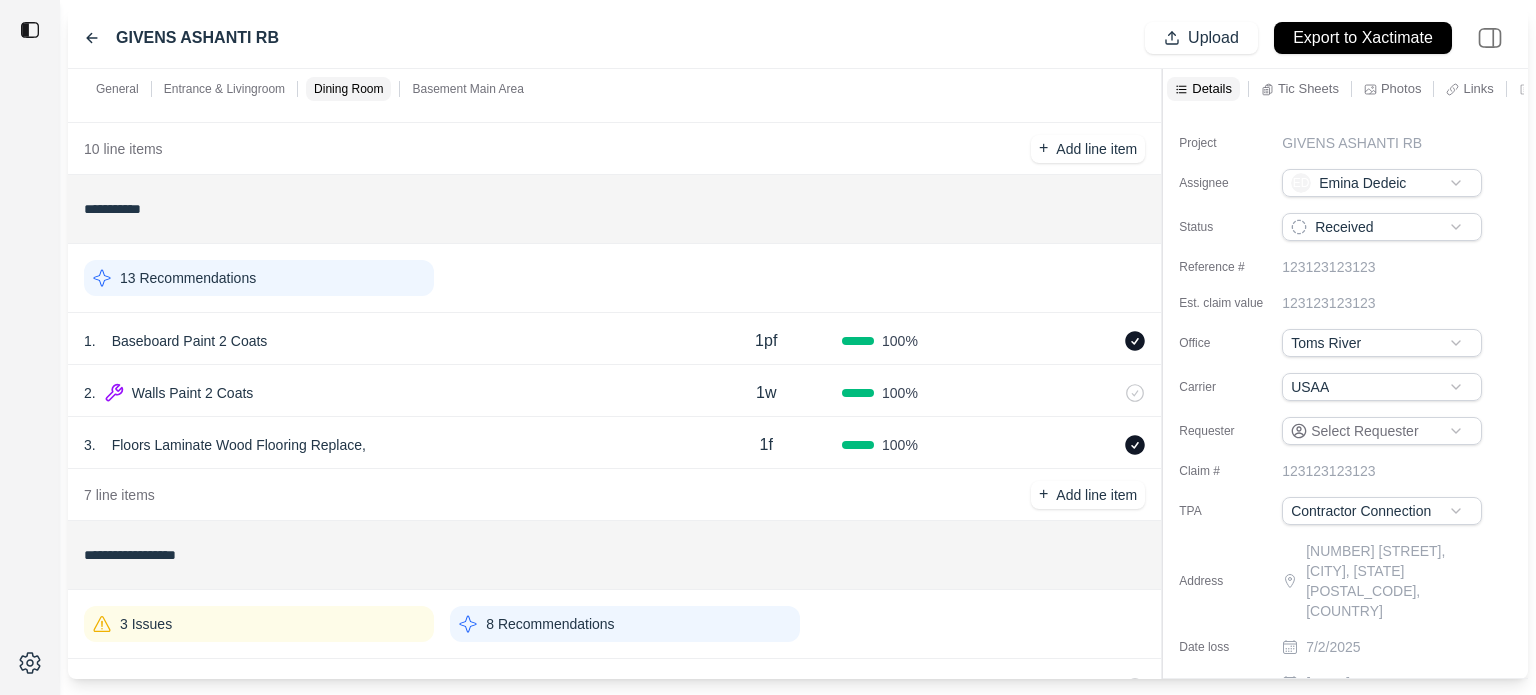click on "Floors Laminate Wood Flooring Replace," at bounding box center (239, 445) 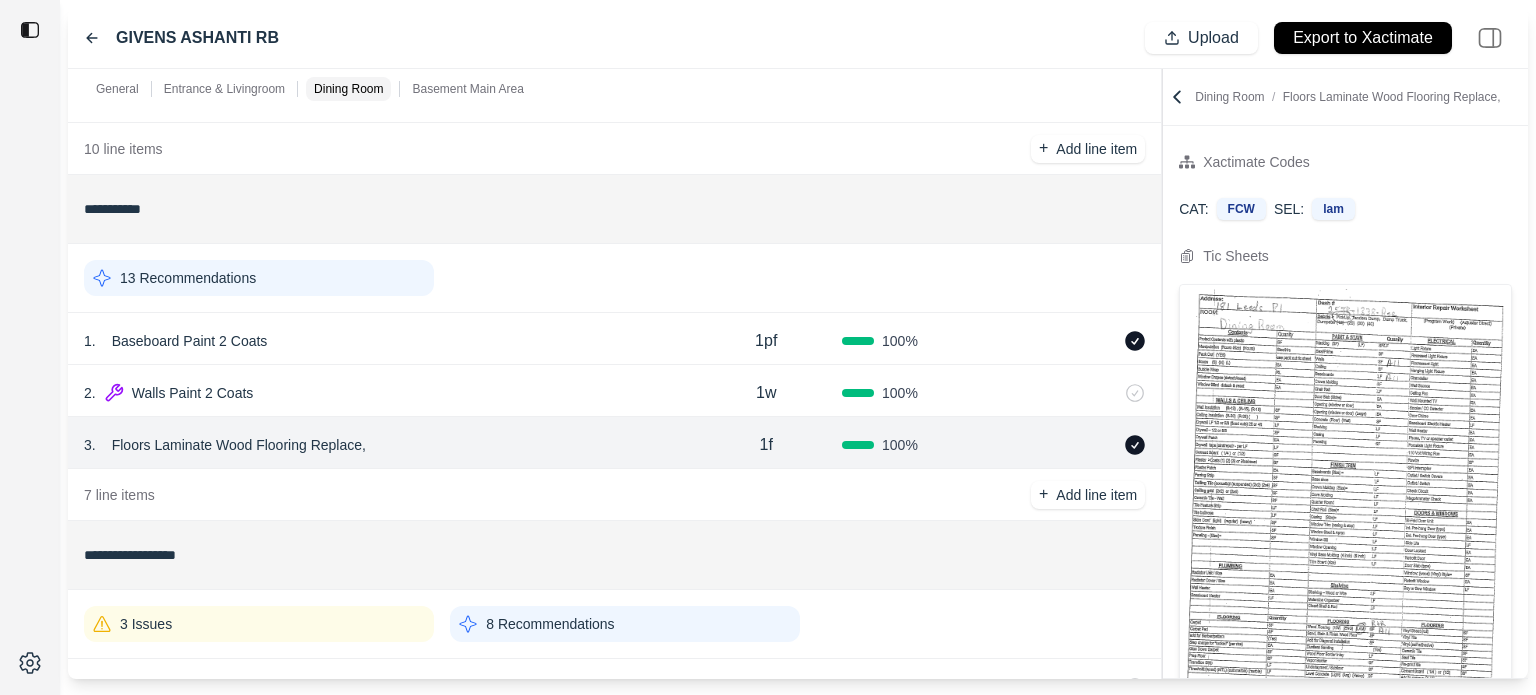click on "3 . Floors Laminate Wood Flooring Replace," at bounding box center (387, 445) 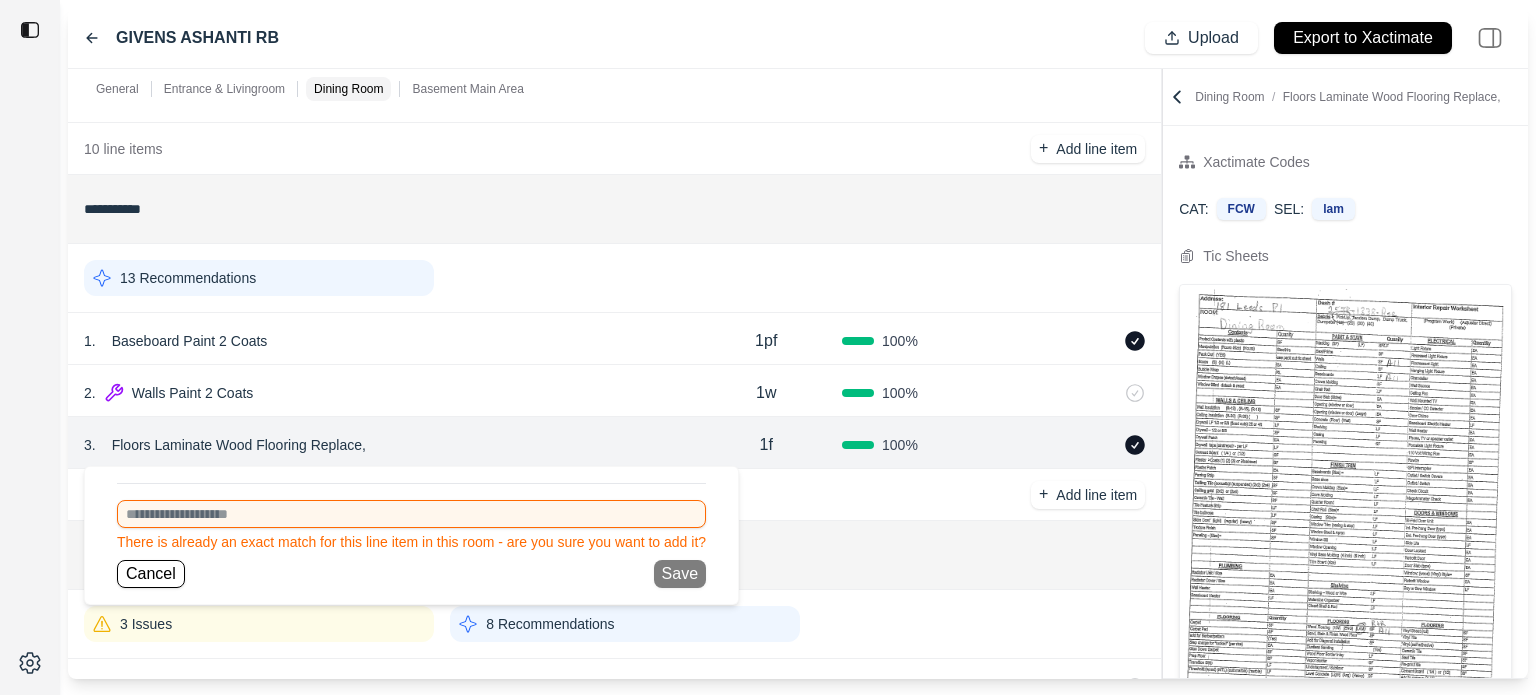 click on "Floors Laminate Wood Flooring Replace," at bounding box center (239, 445) 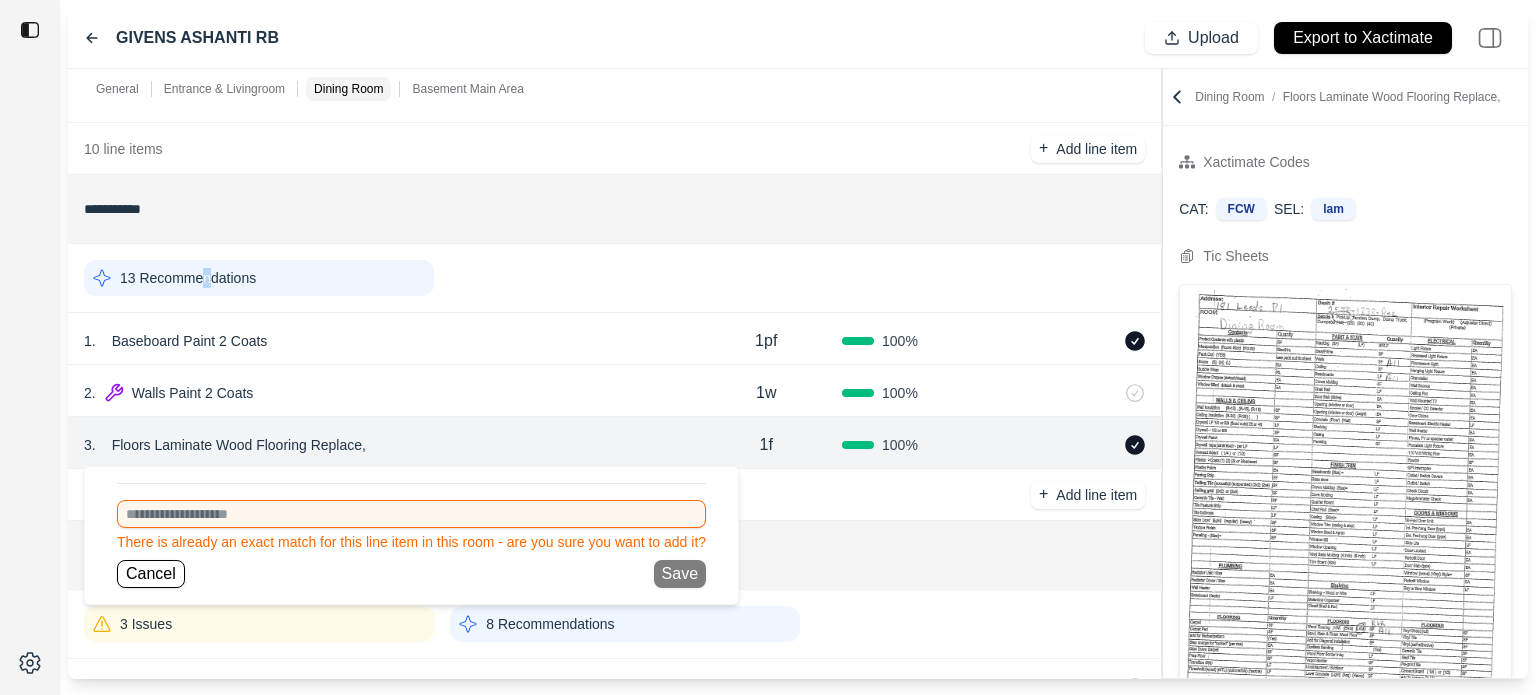 drag, startPoint x: 206, startPoint y: 263, endPoint x: 208, endPoint y: 280, distance: 17.117243 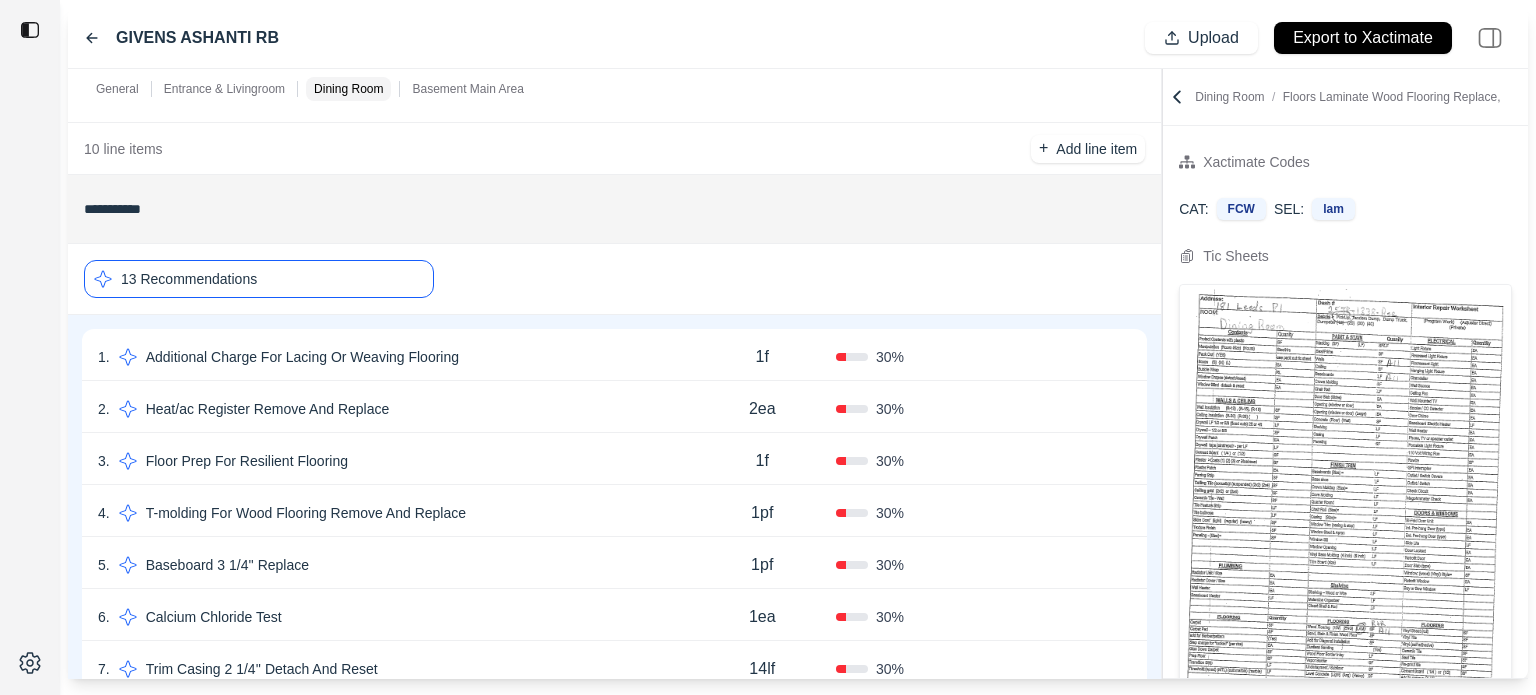 click 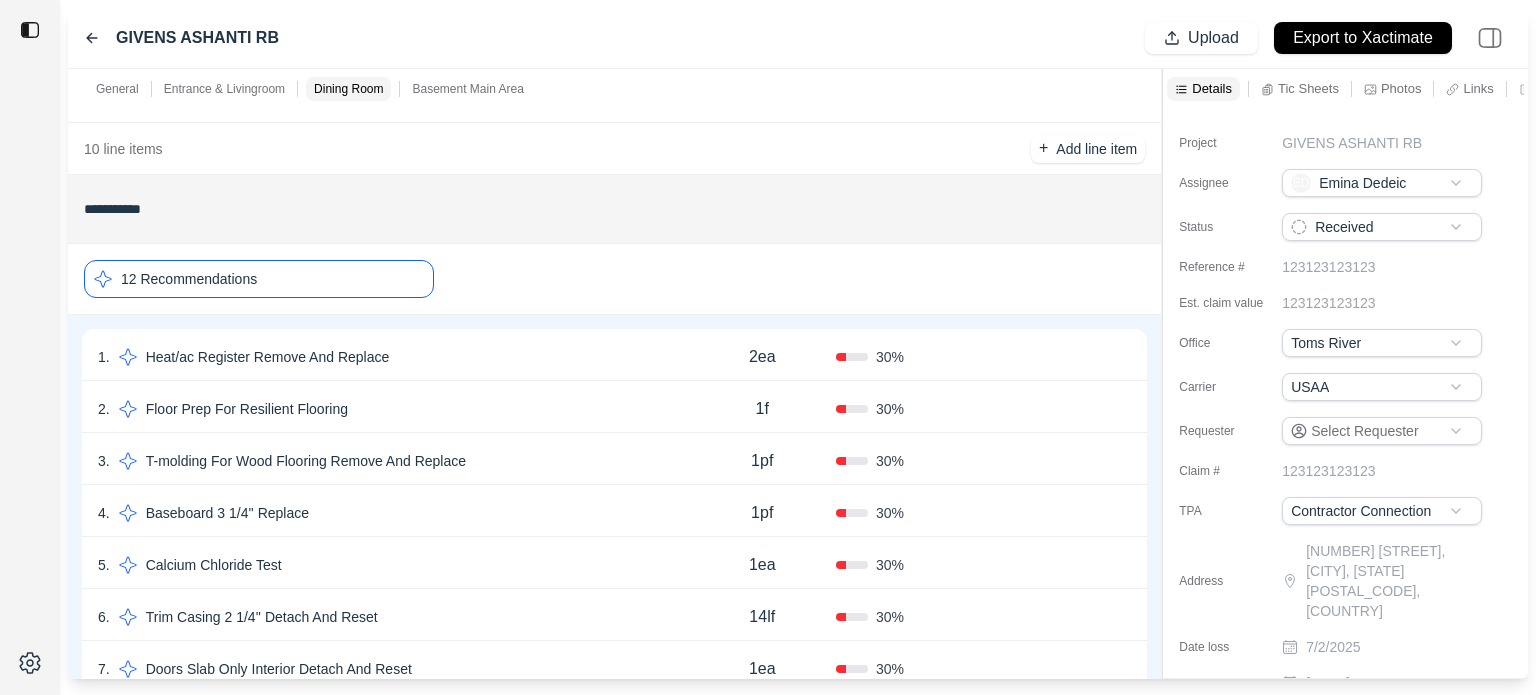 click 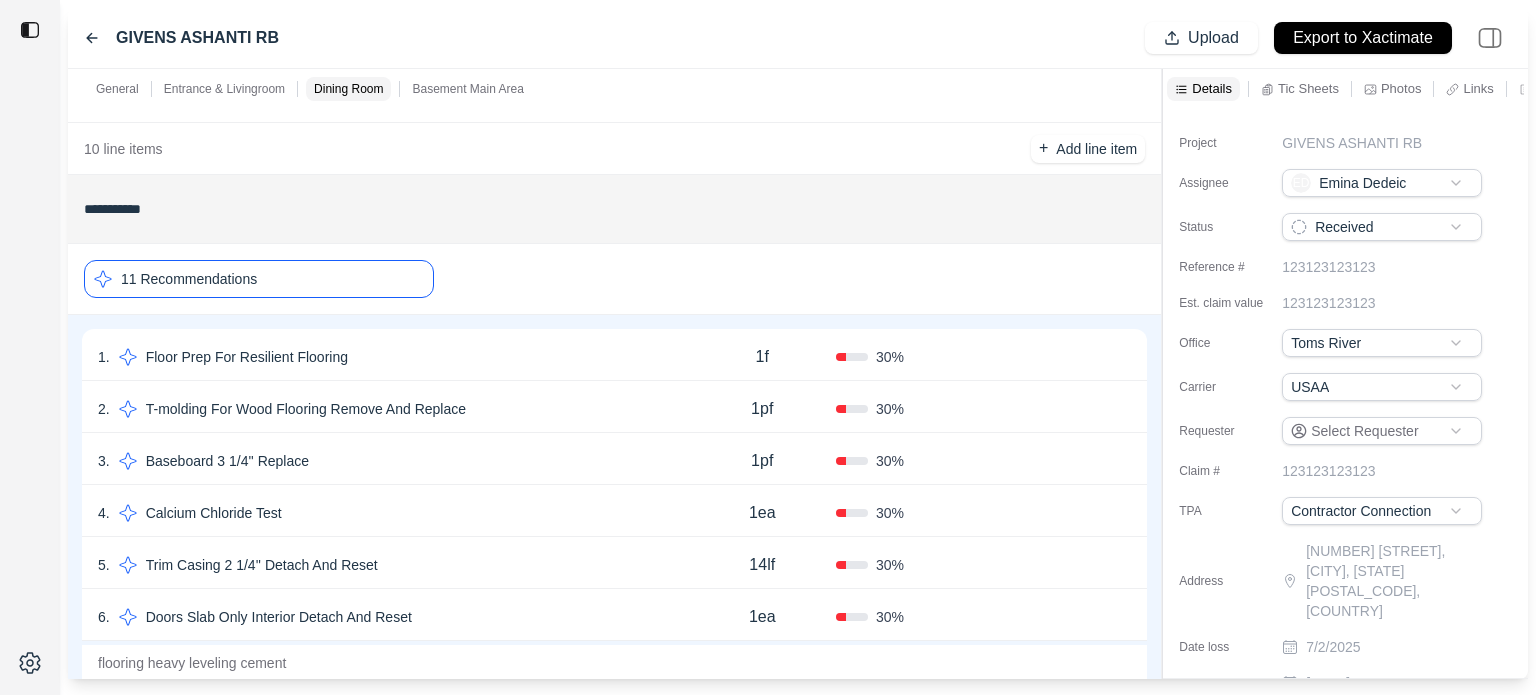 click 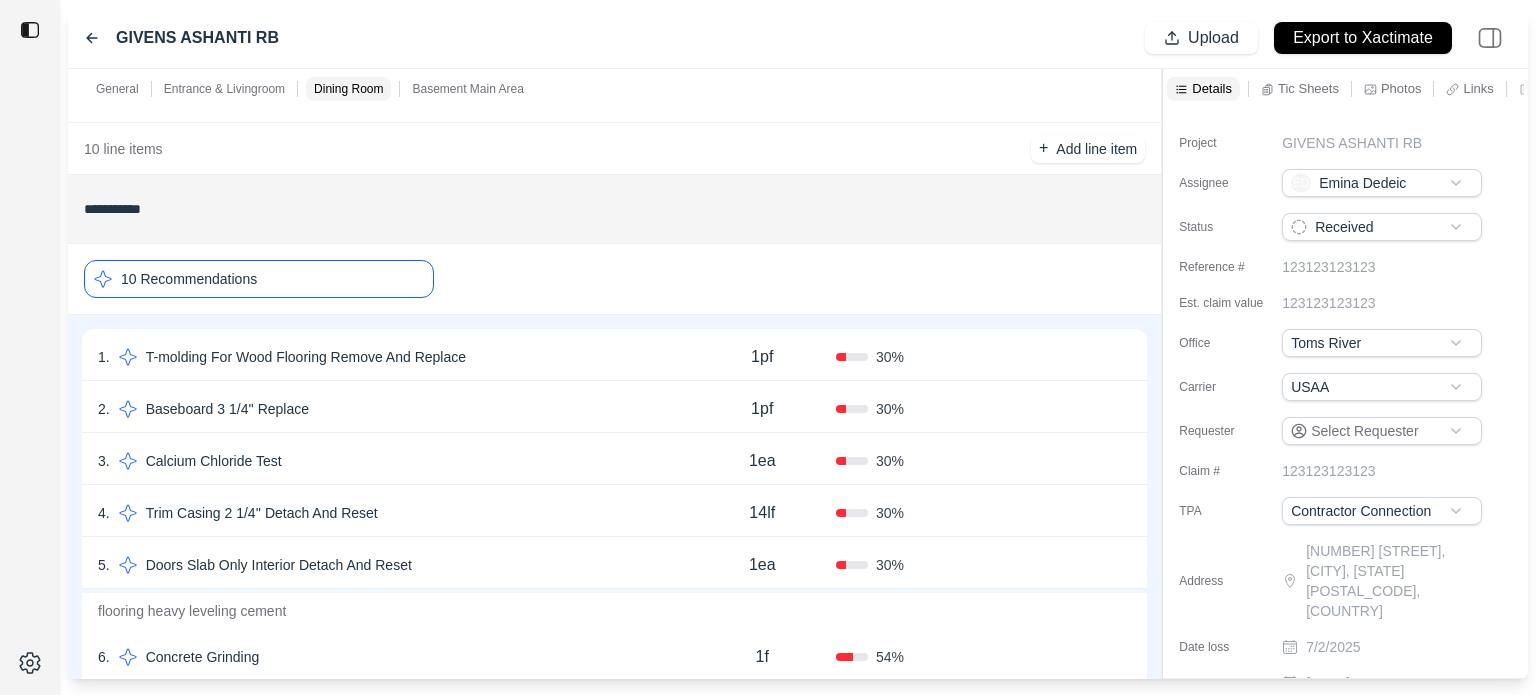 click 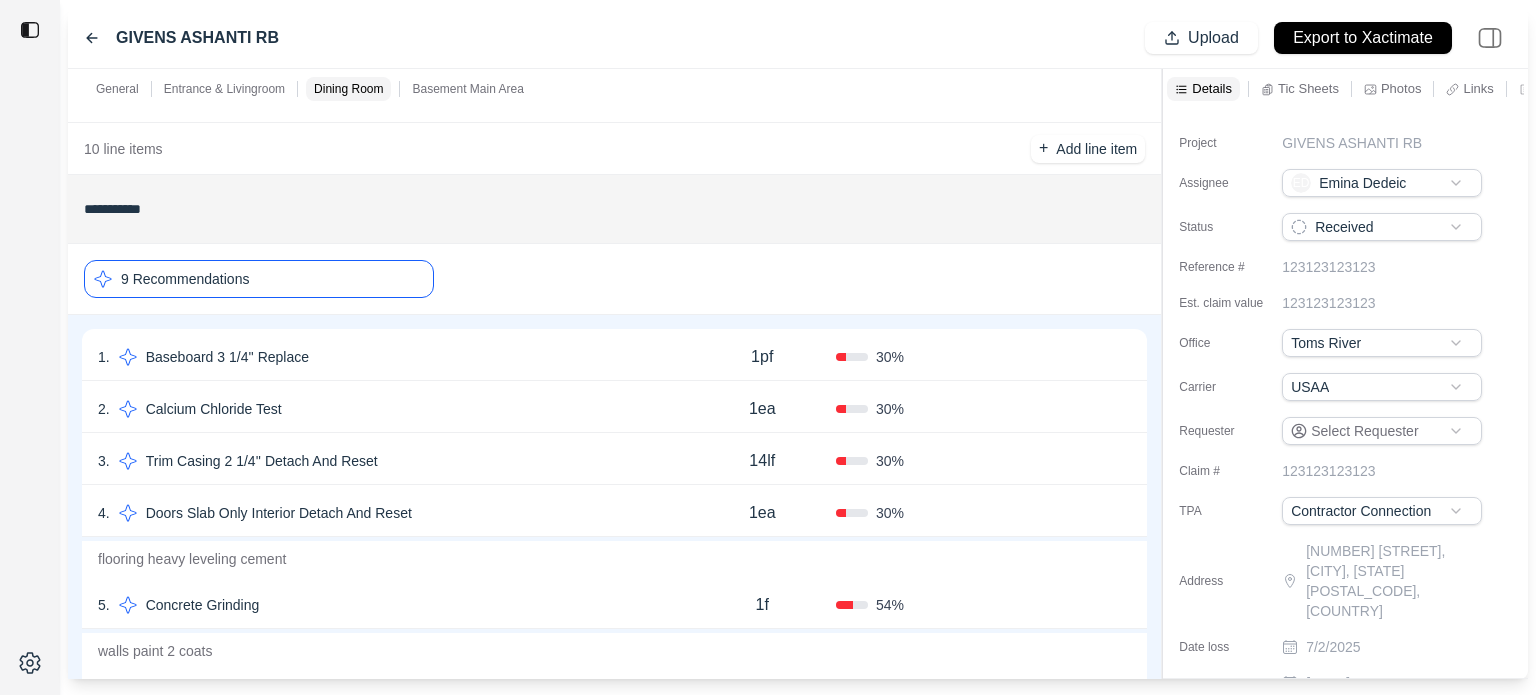 click 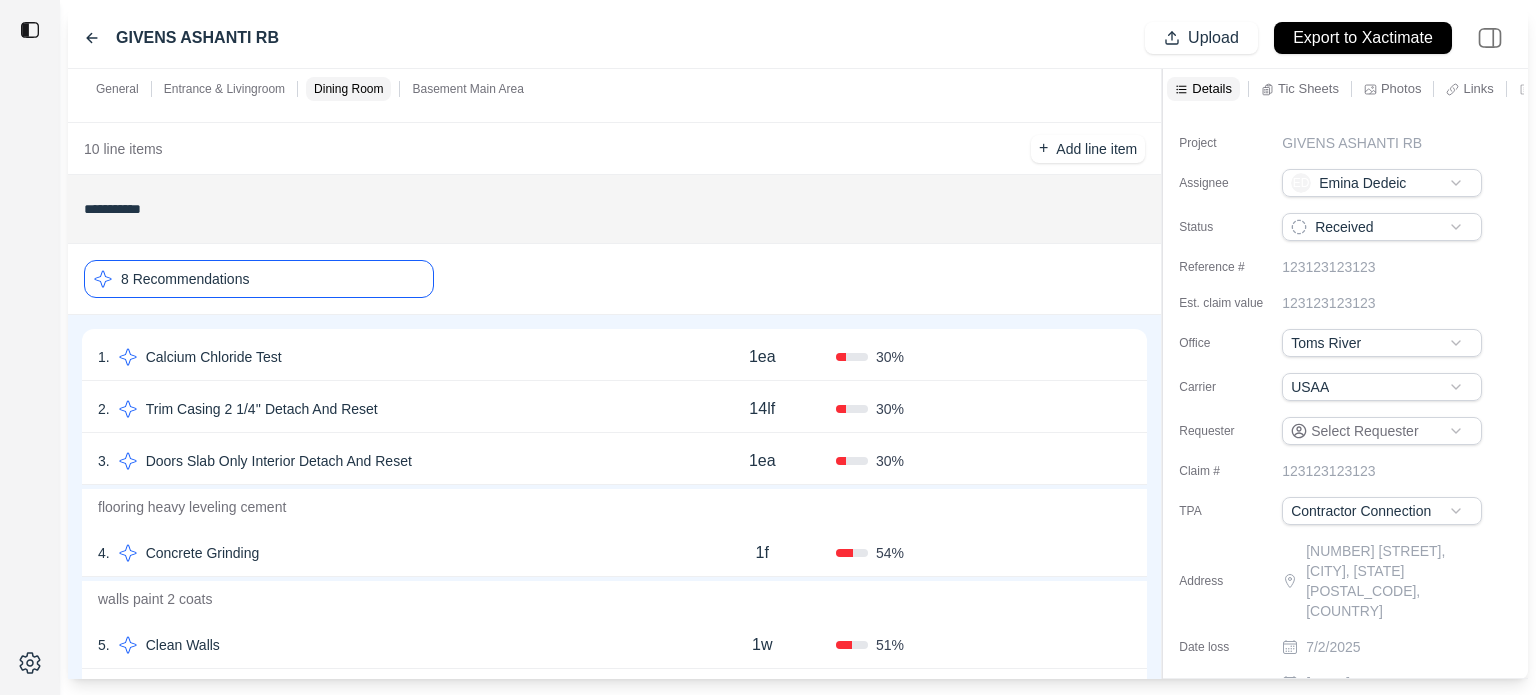 click 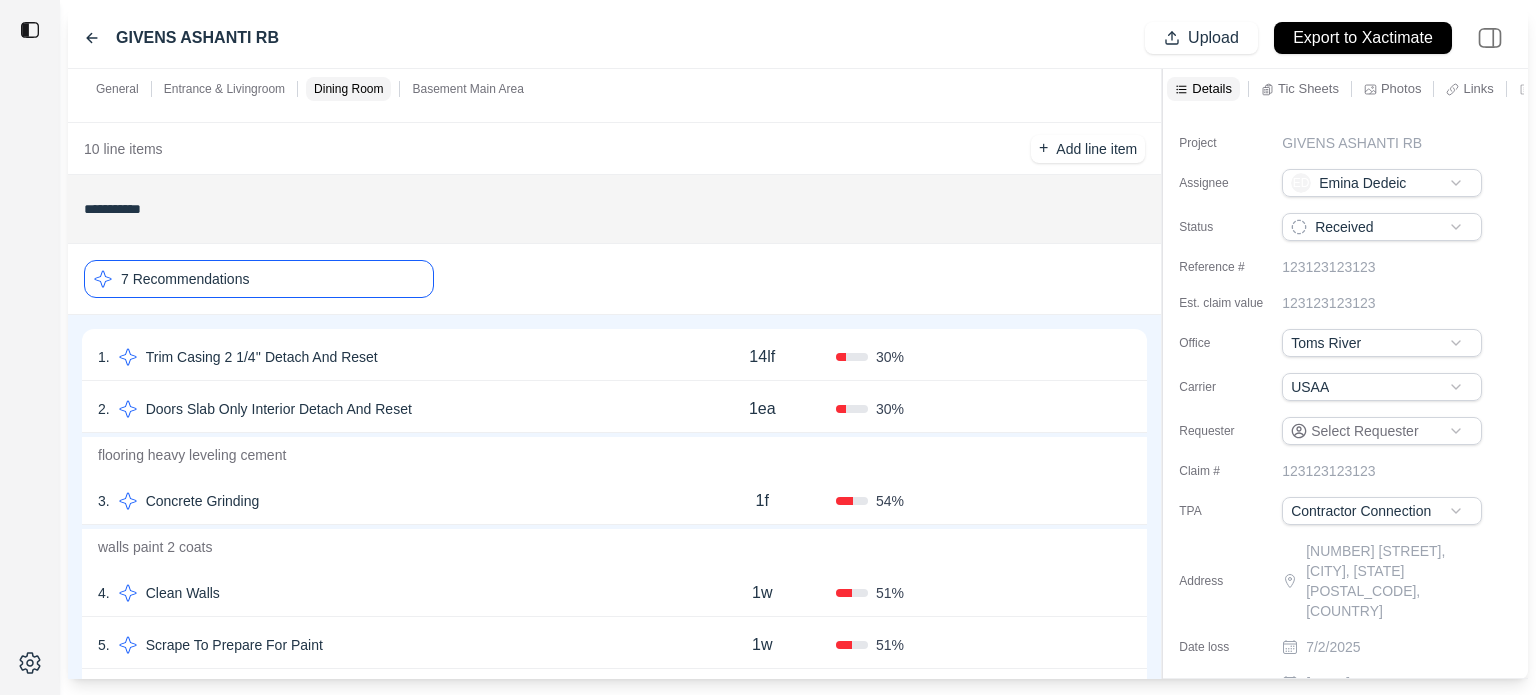 click 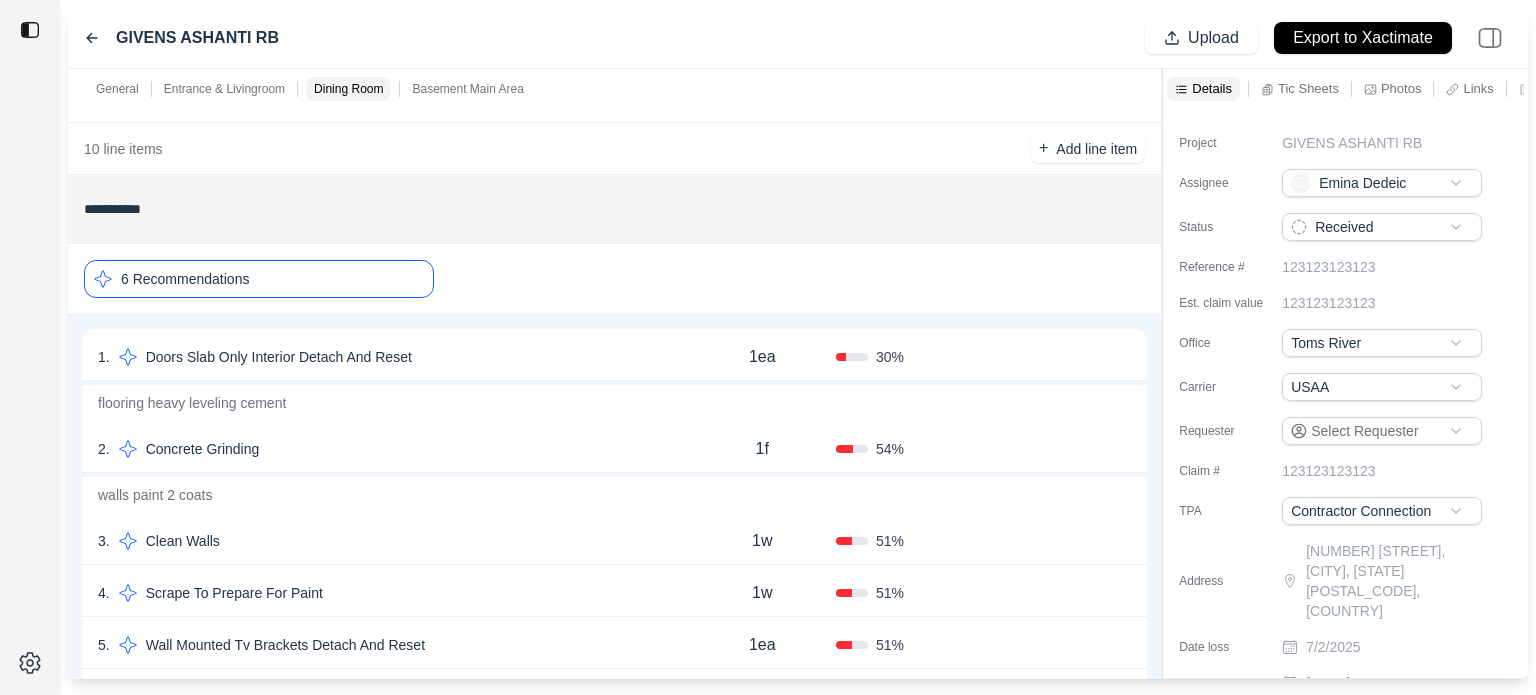 click 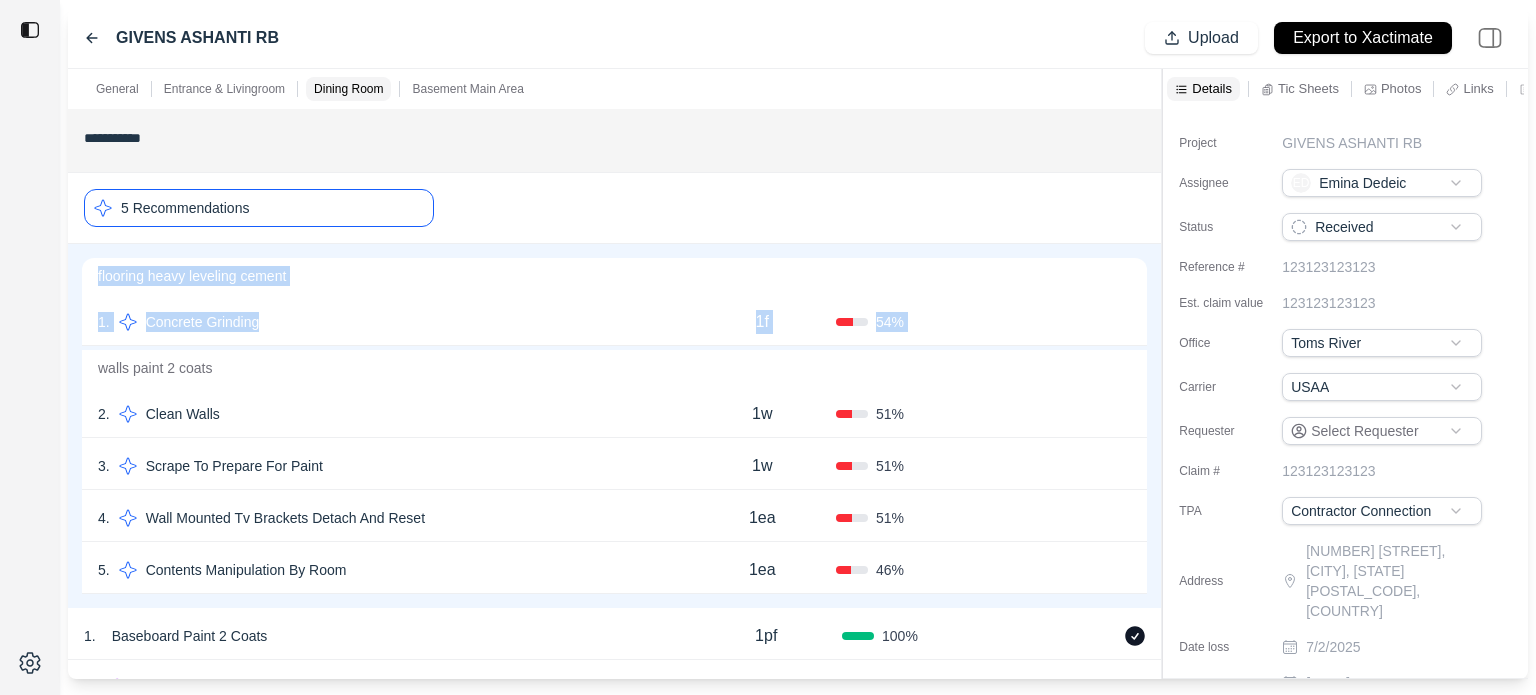 scroll, scrollTop: 900, scrollLeft: 0, axis: vertical 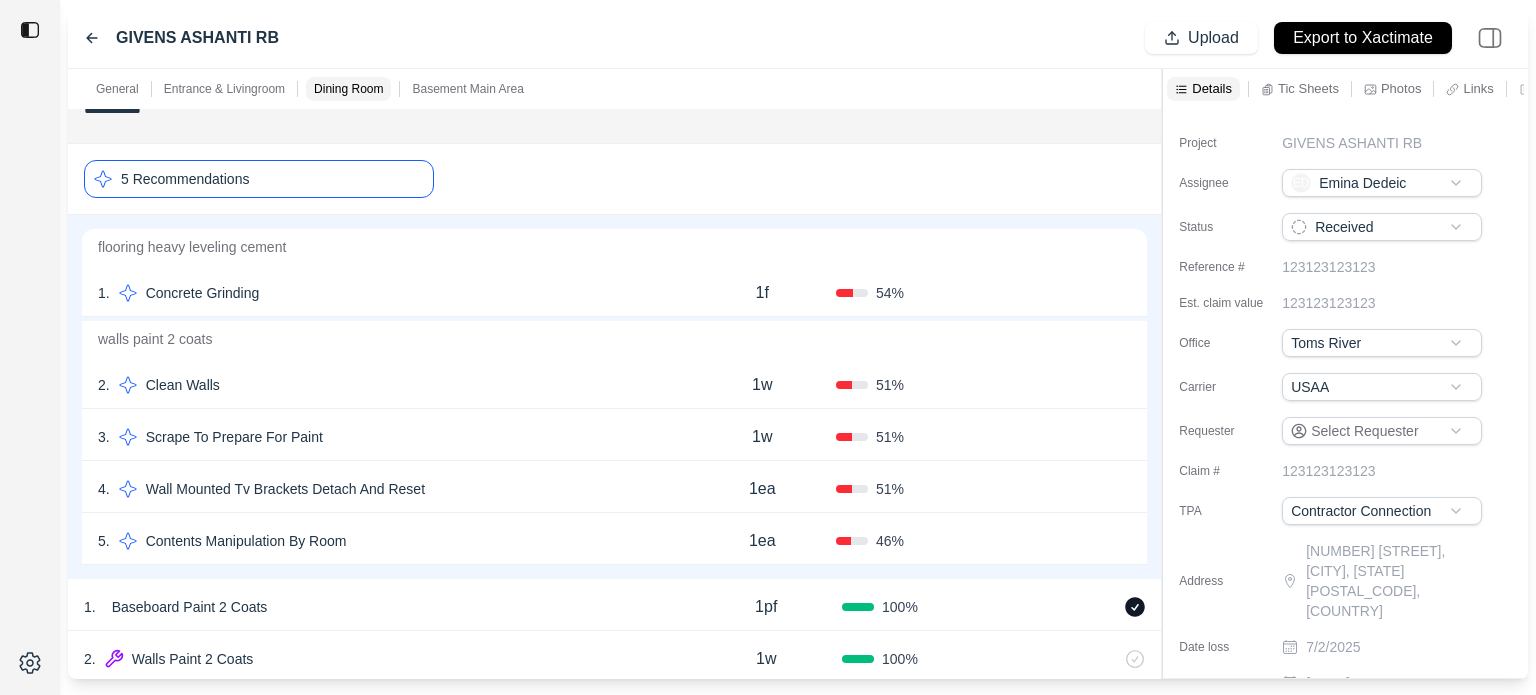 click on "Contents Manipulation By Room" at bounding box center (246, 541) 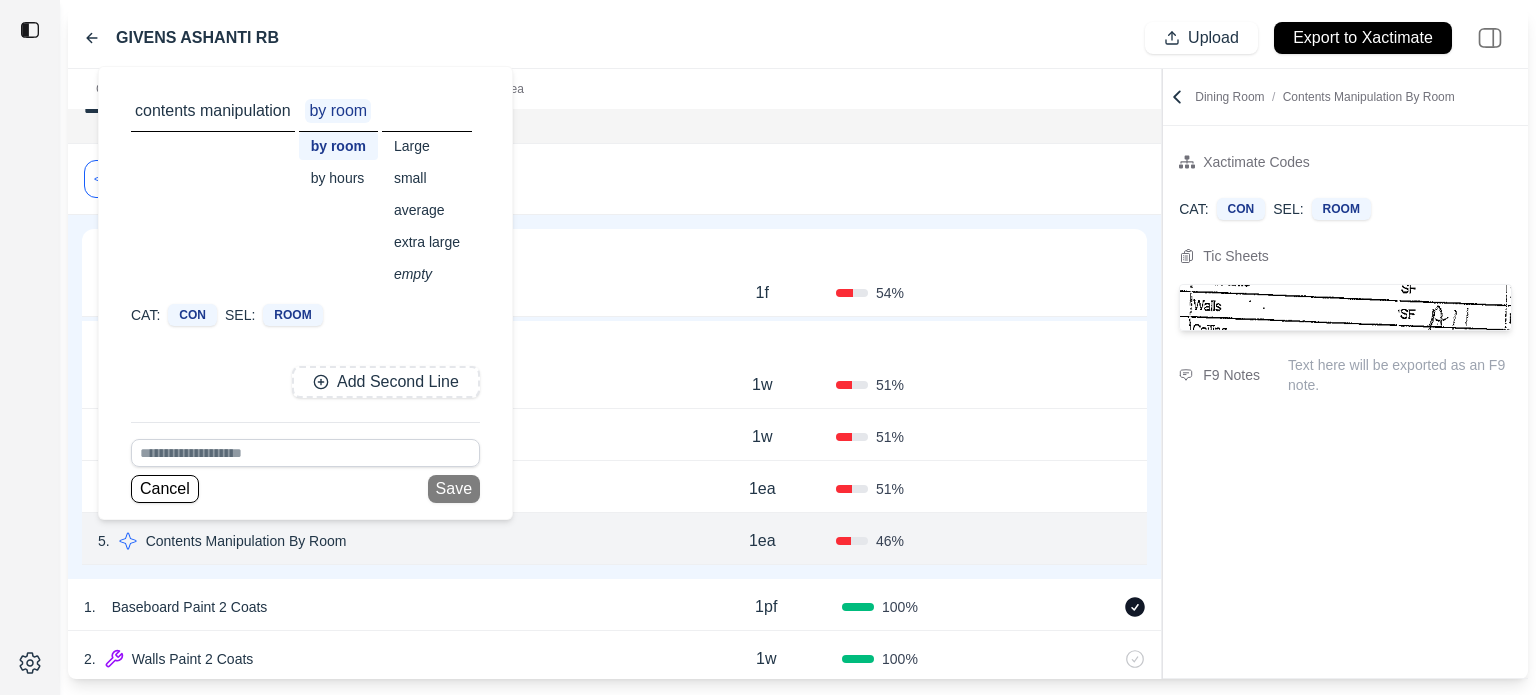 click on "extra large" at bounding box center [427, 242] 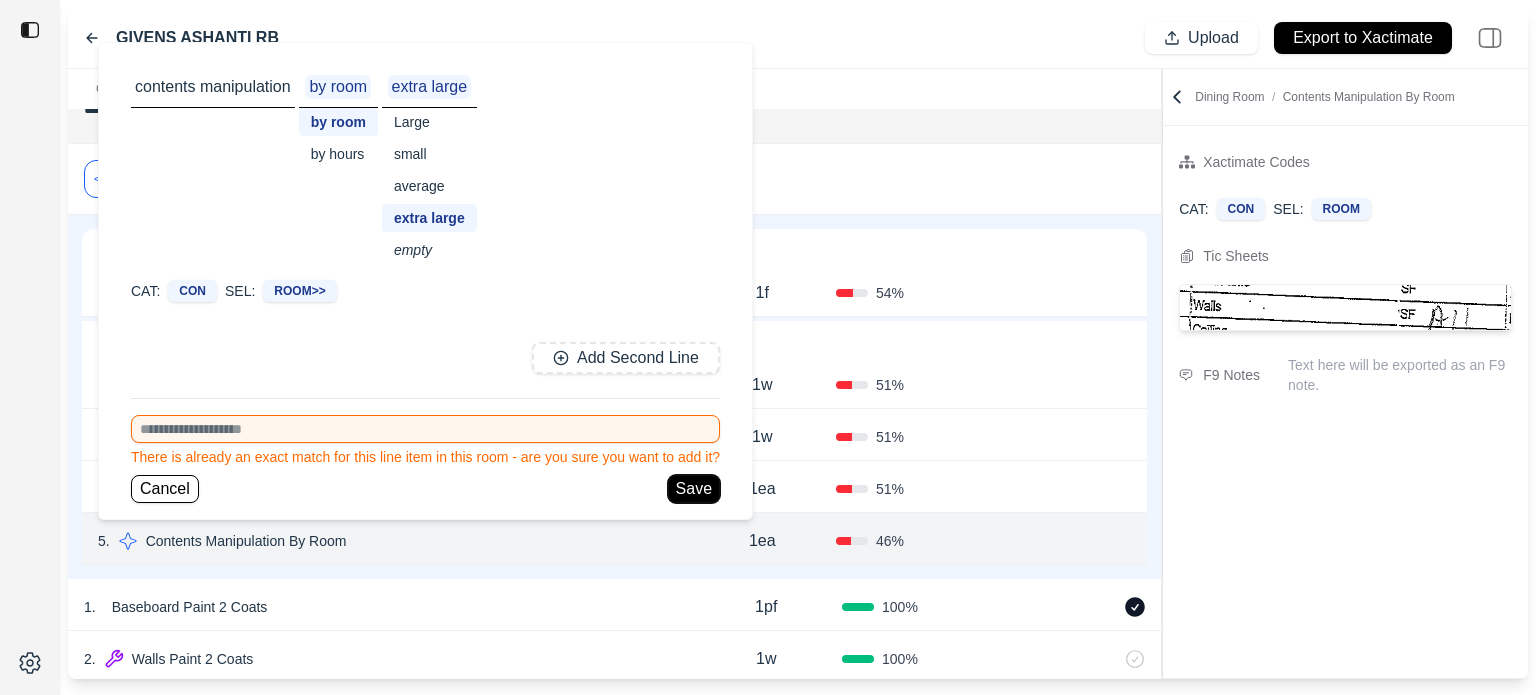 click on "Save" at bounding box center (694, 489) 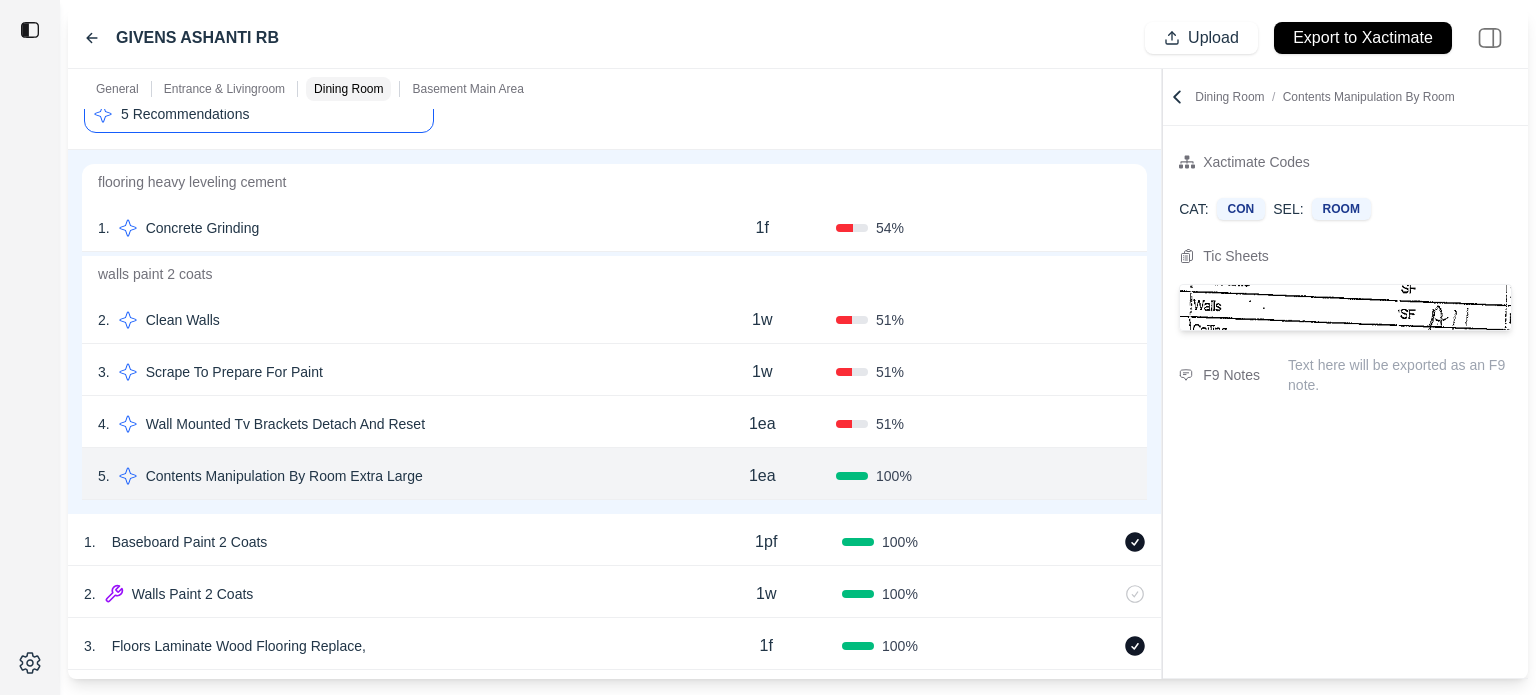 scroll, scrollTop: 1000, scrollLeft: 0, axis: vertical 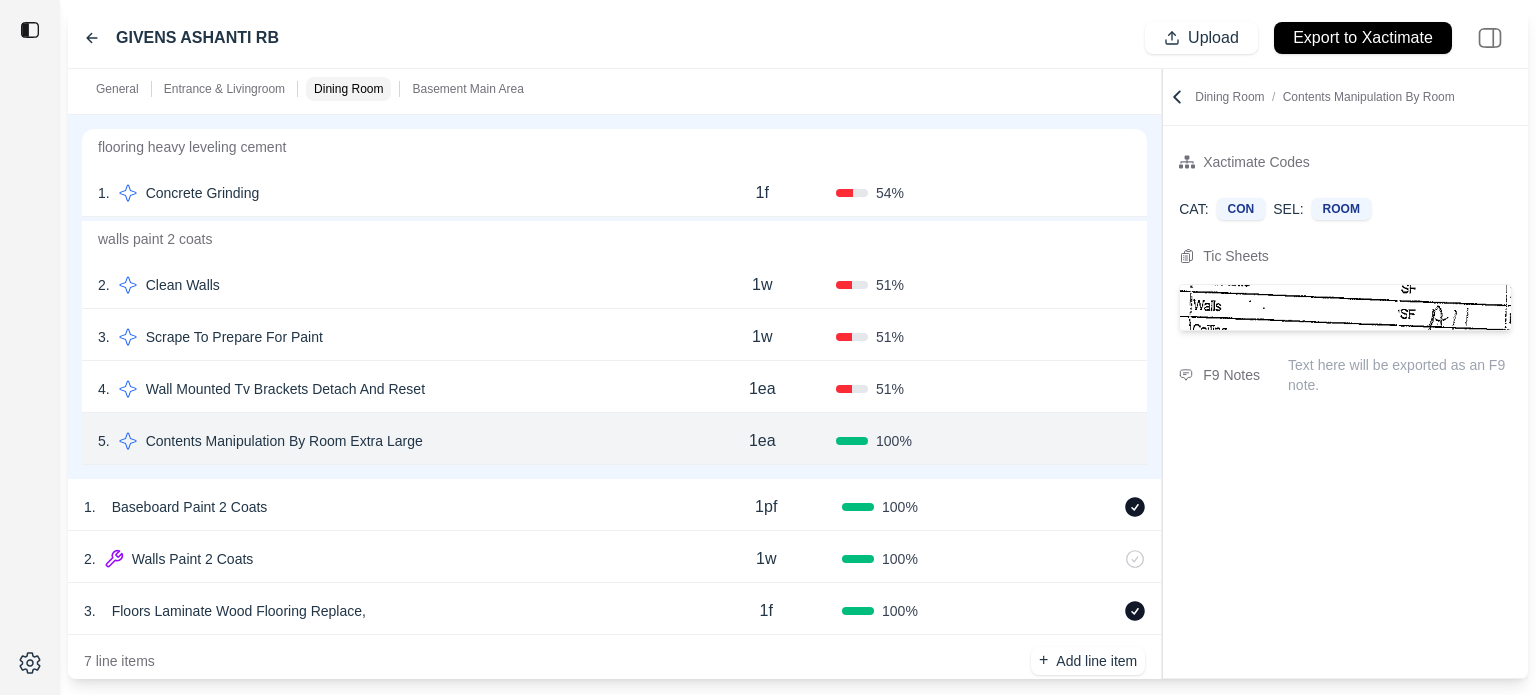 click on "Confirm" at bounding box center [1074, 441] 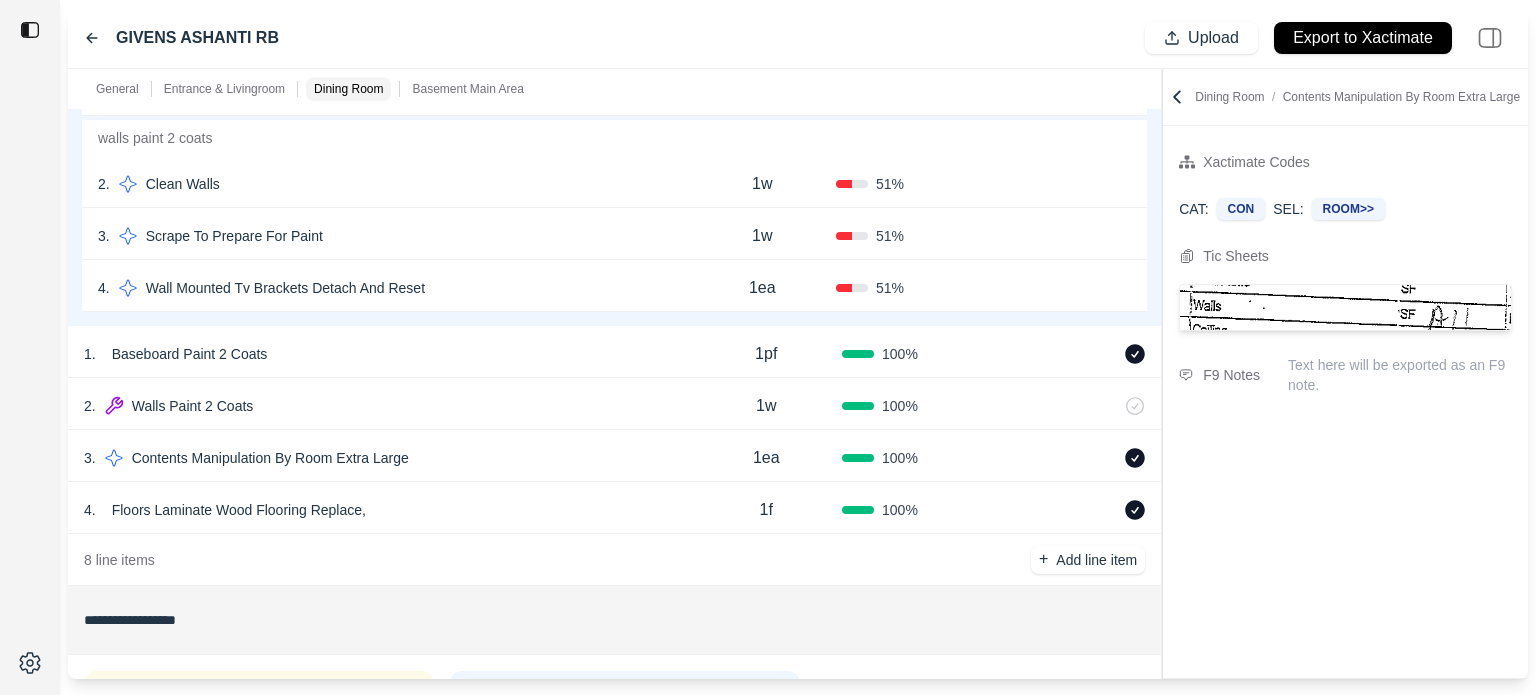scroll, scrollTop: 936, scrollLeft: 0, axis: vertical 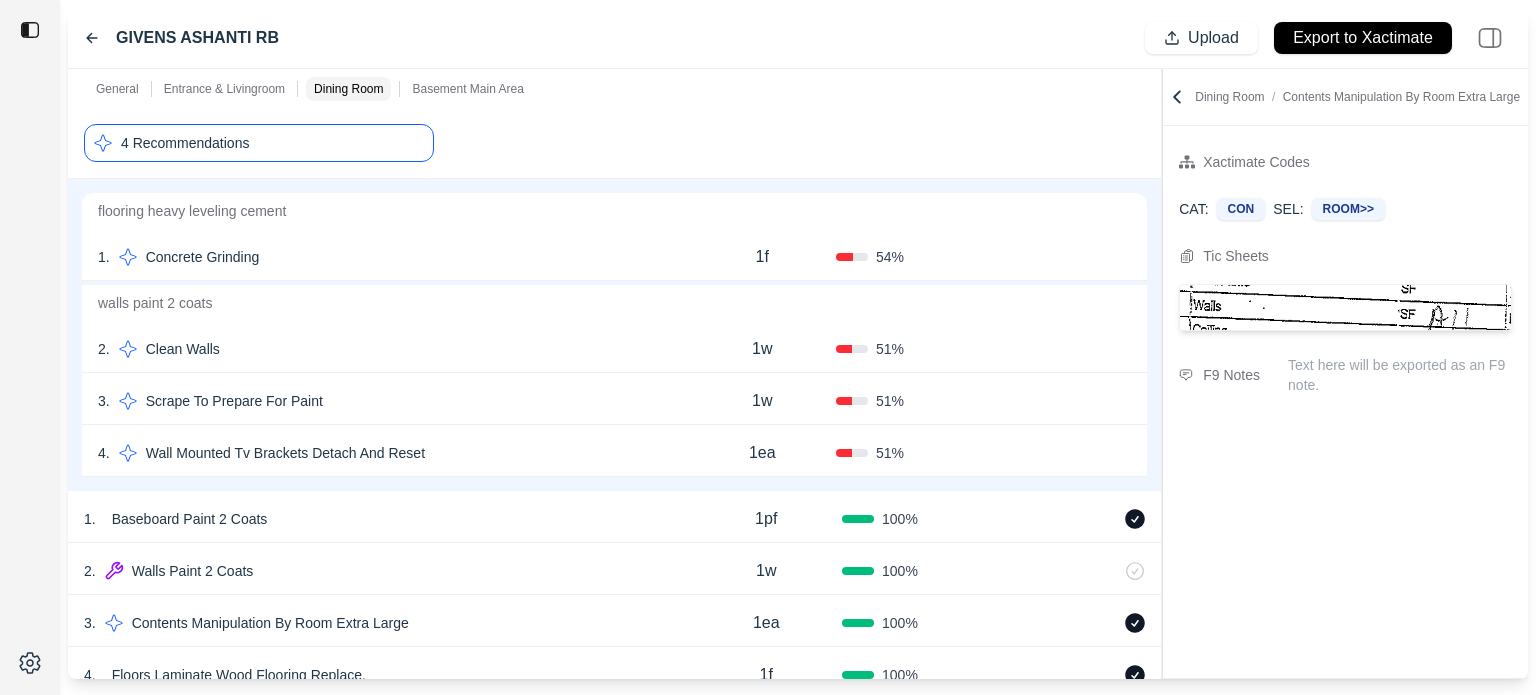 click 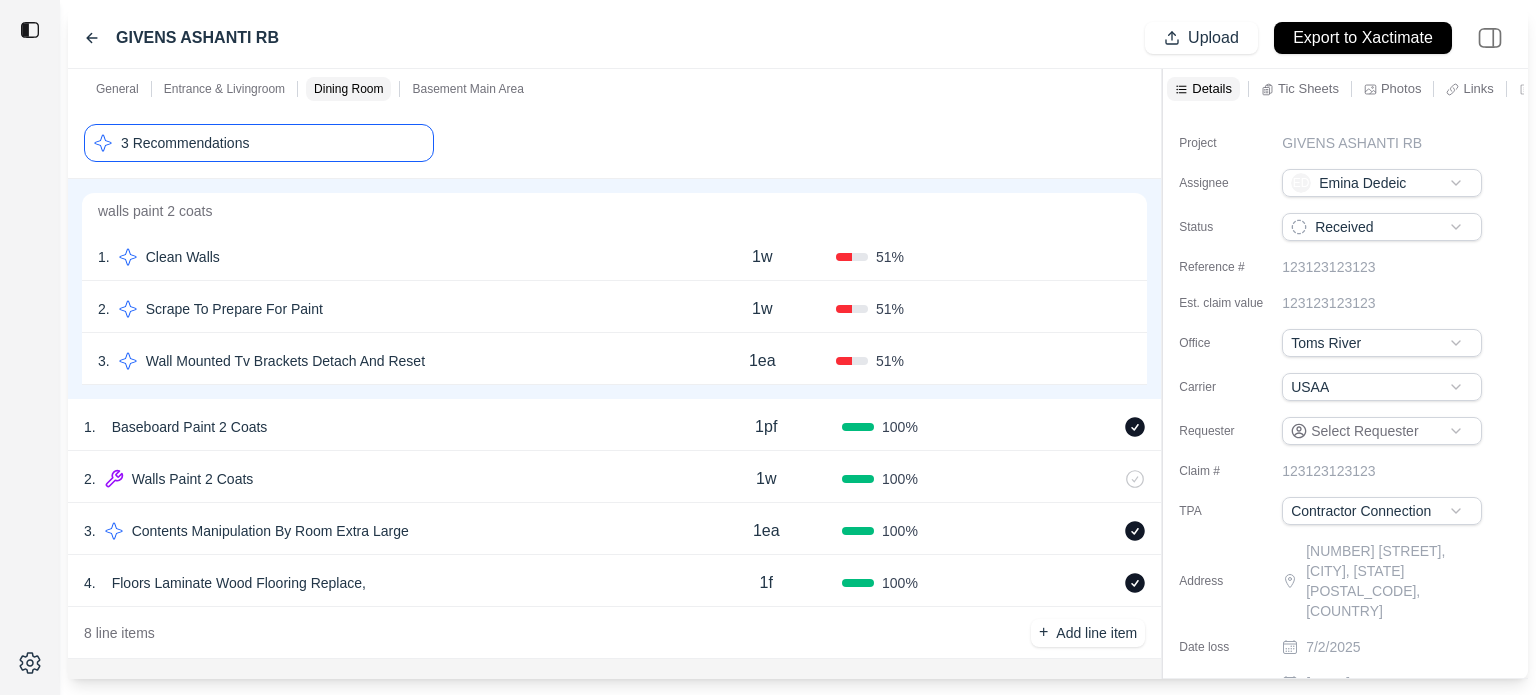 click 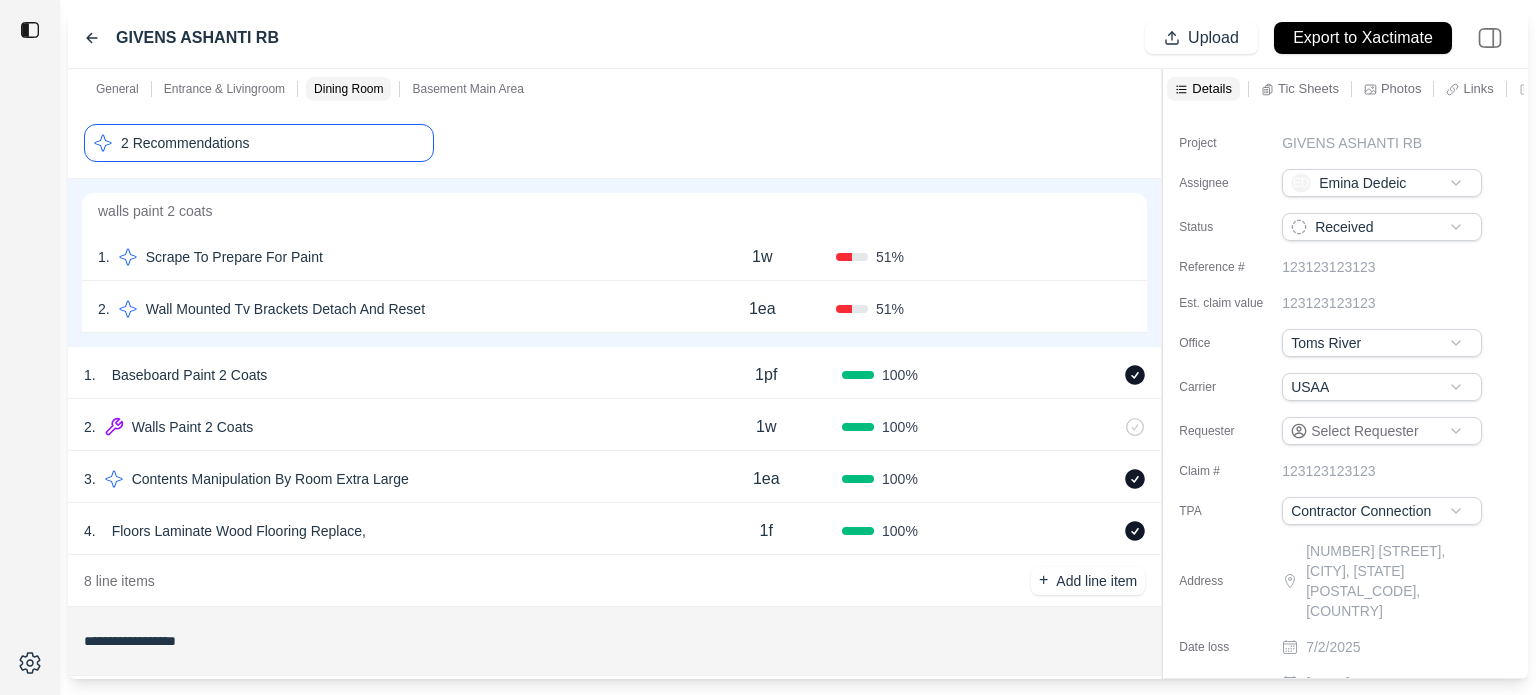 click 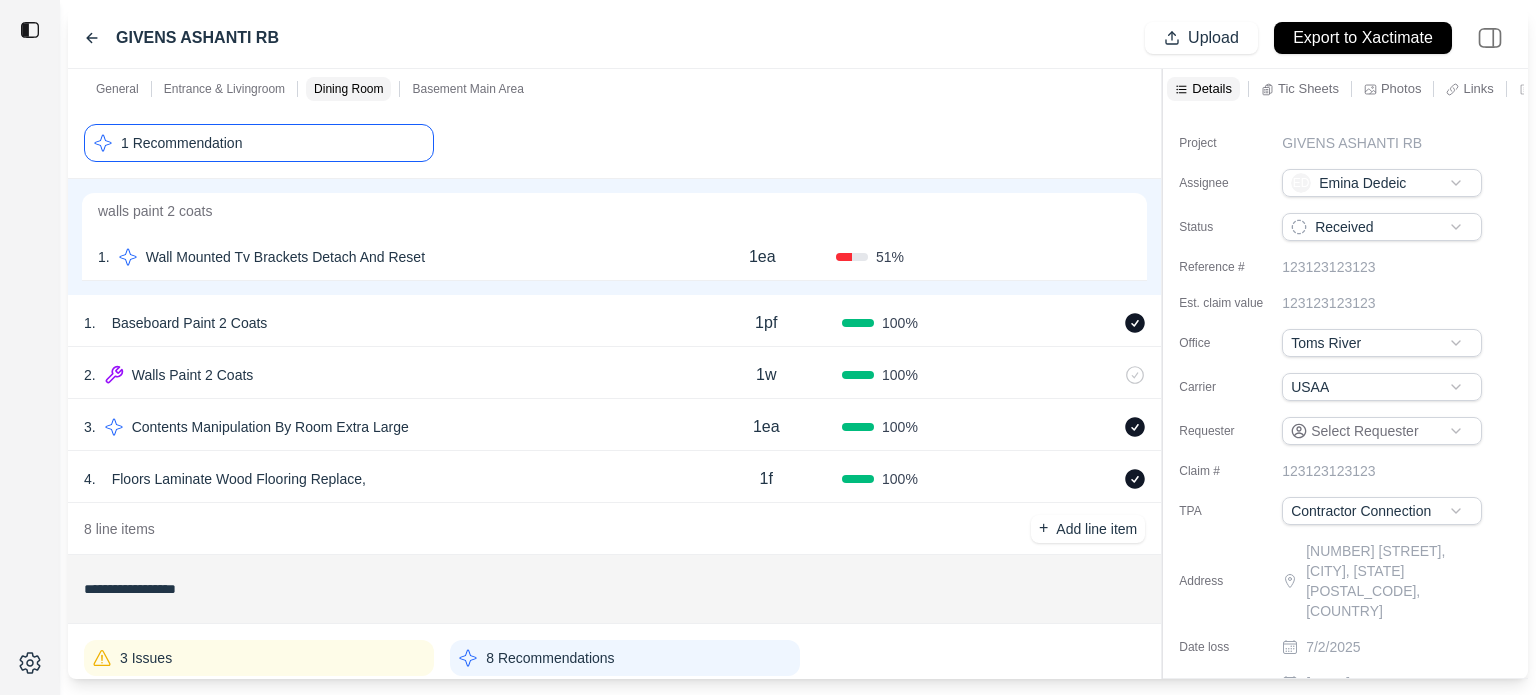 click 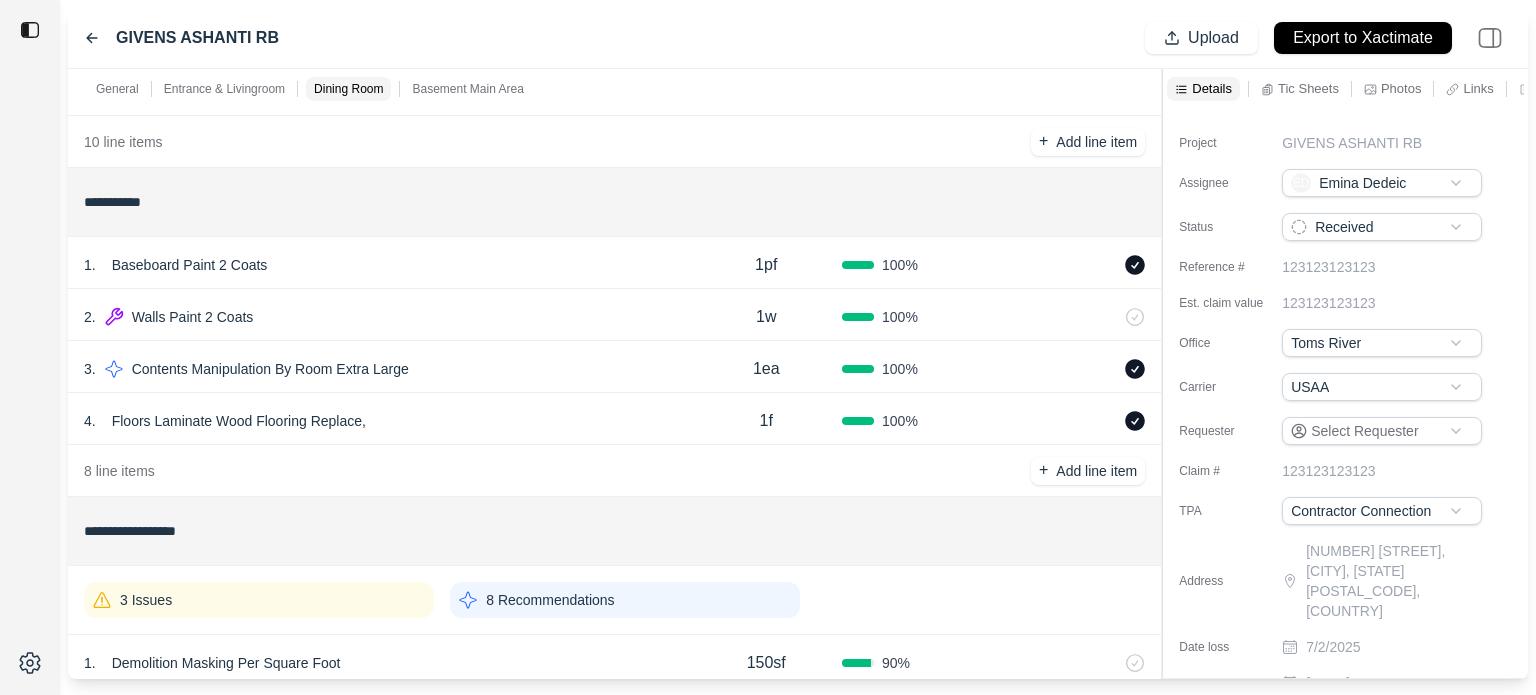 scroll, scrollTop: 1049, scrollLeft: 0, axis: vertical 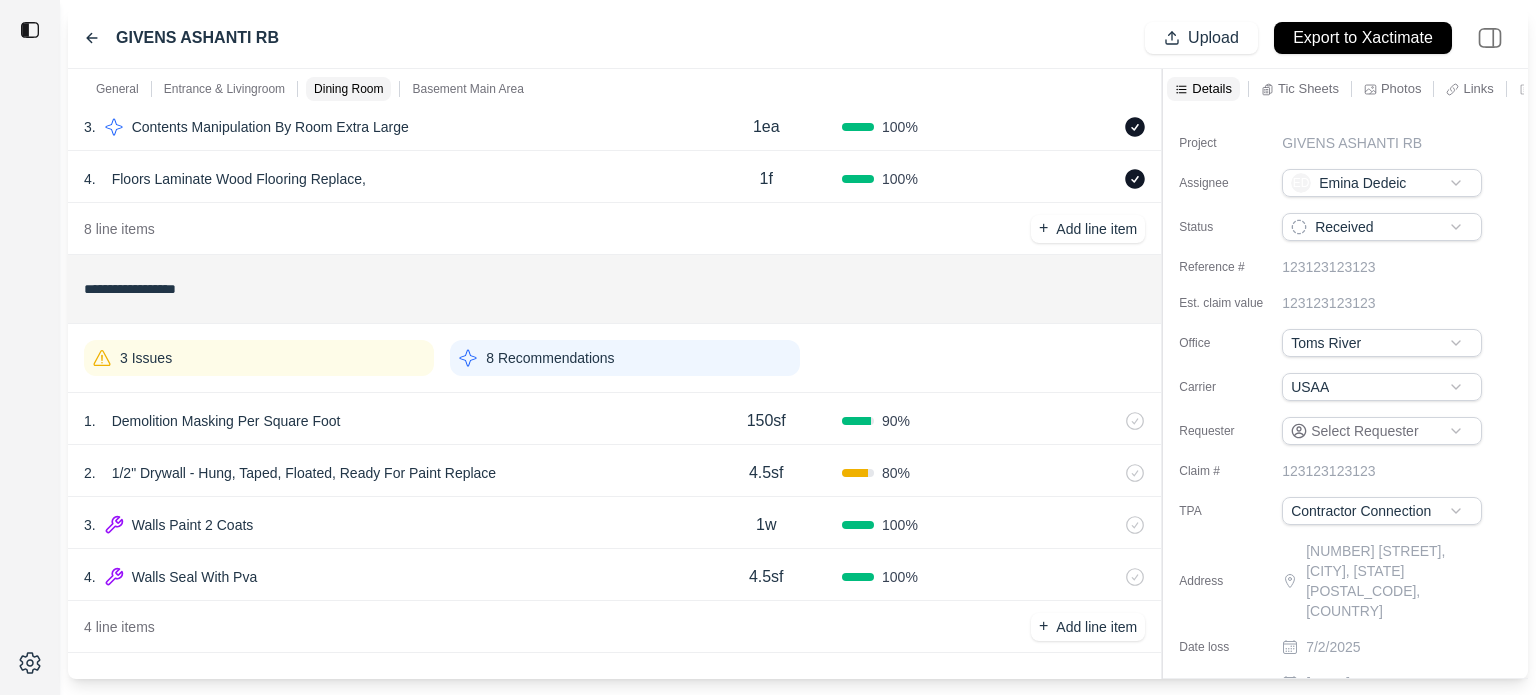 click on "3   Issues" at bounding box center [259, 358] 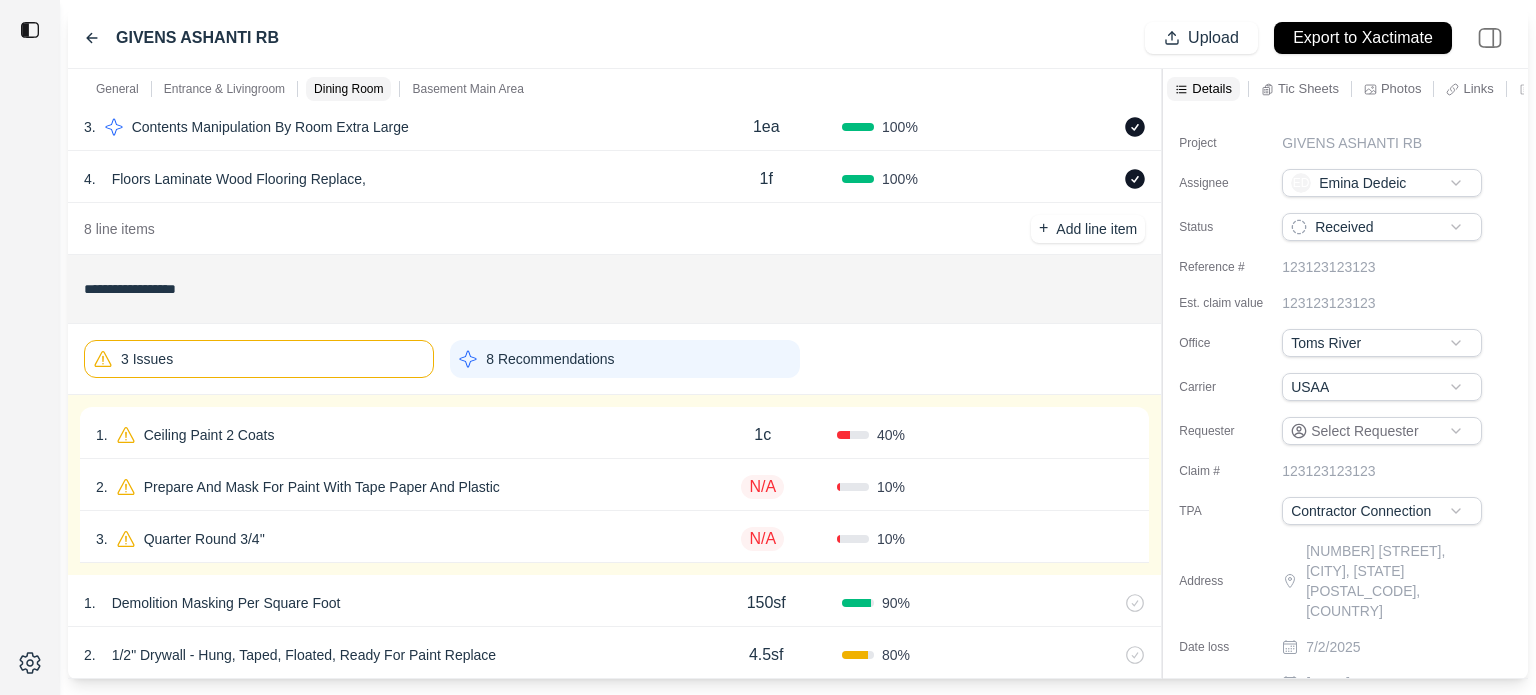 click on "1 . Ceiling Paint 2 Coats" at bounding box center [392, 435] 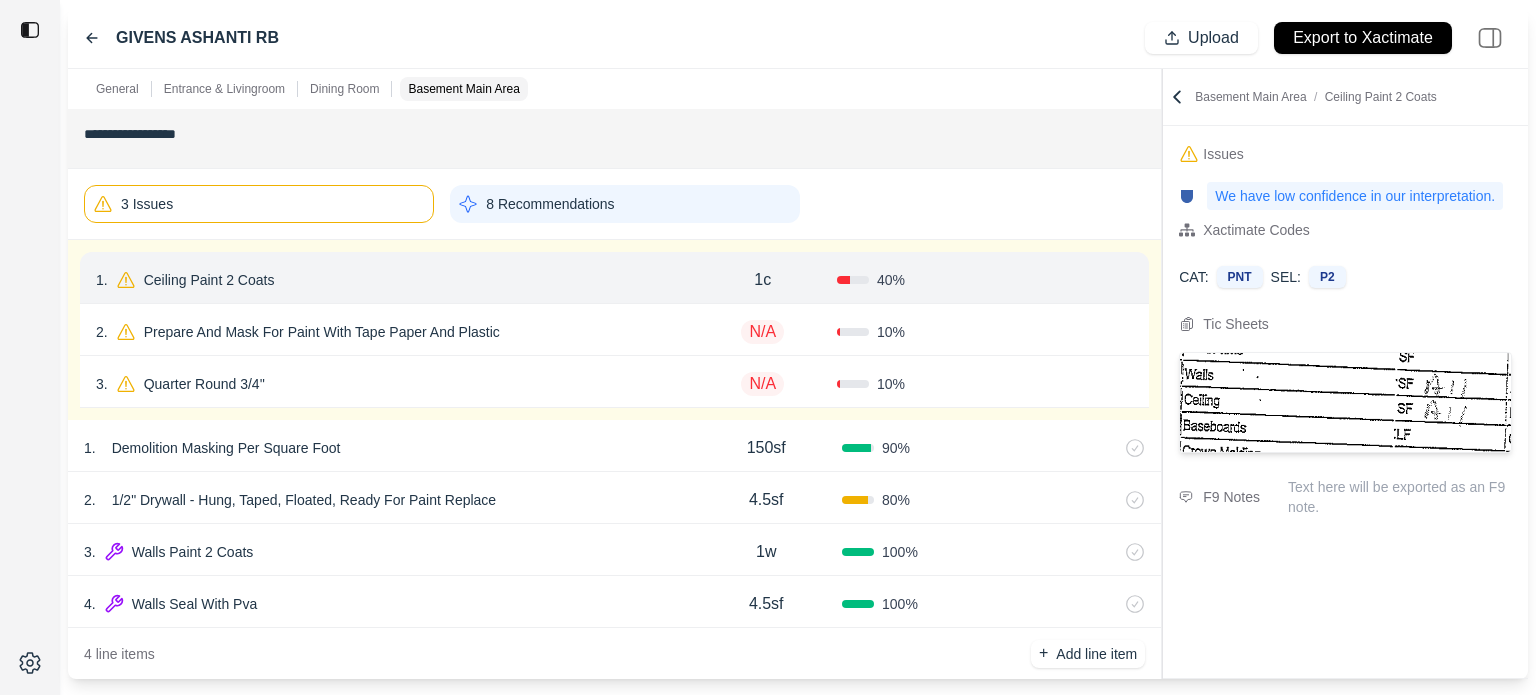 scroll, scrollTop: 1235, scrollLeft: 0, axis: vertical 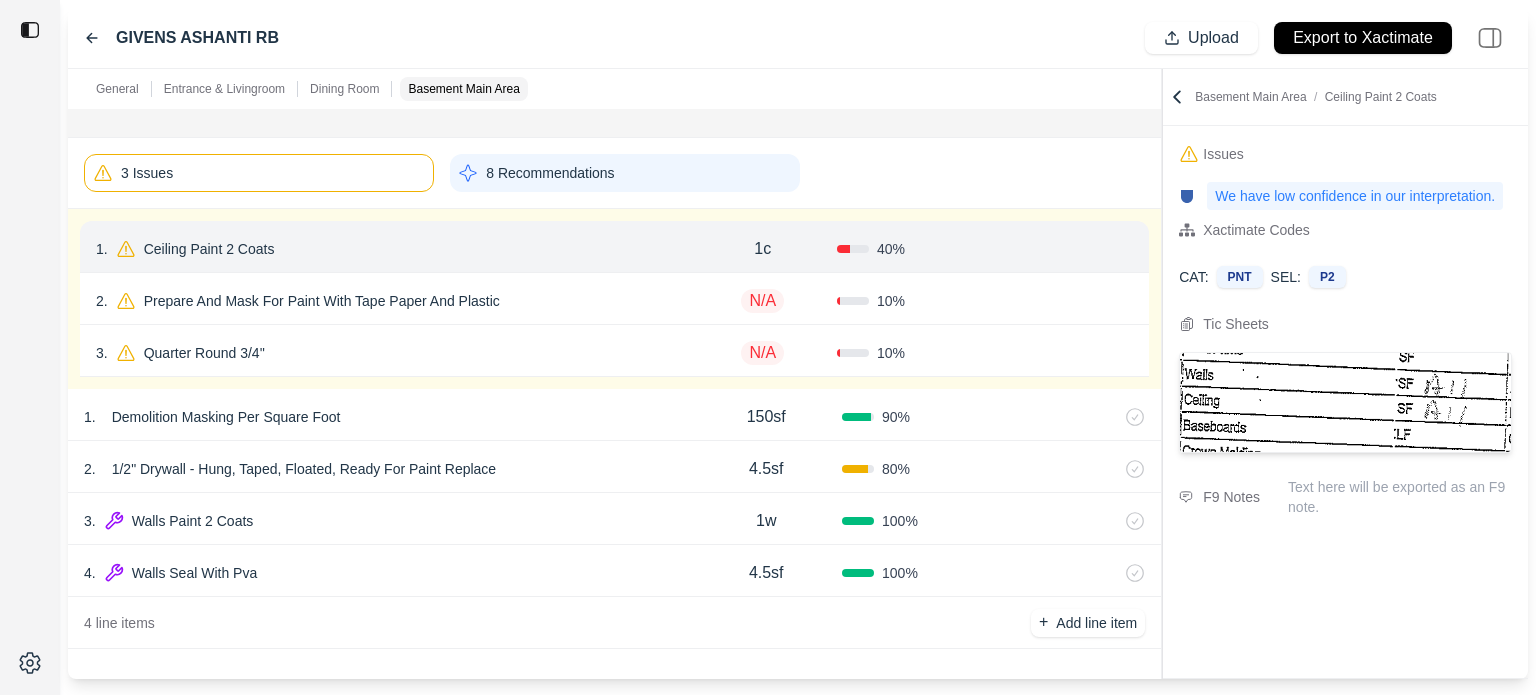 click on "1w" at bounding box center [766, 521] 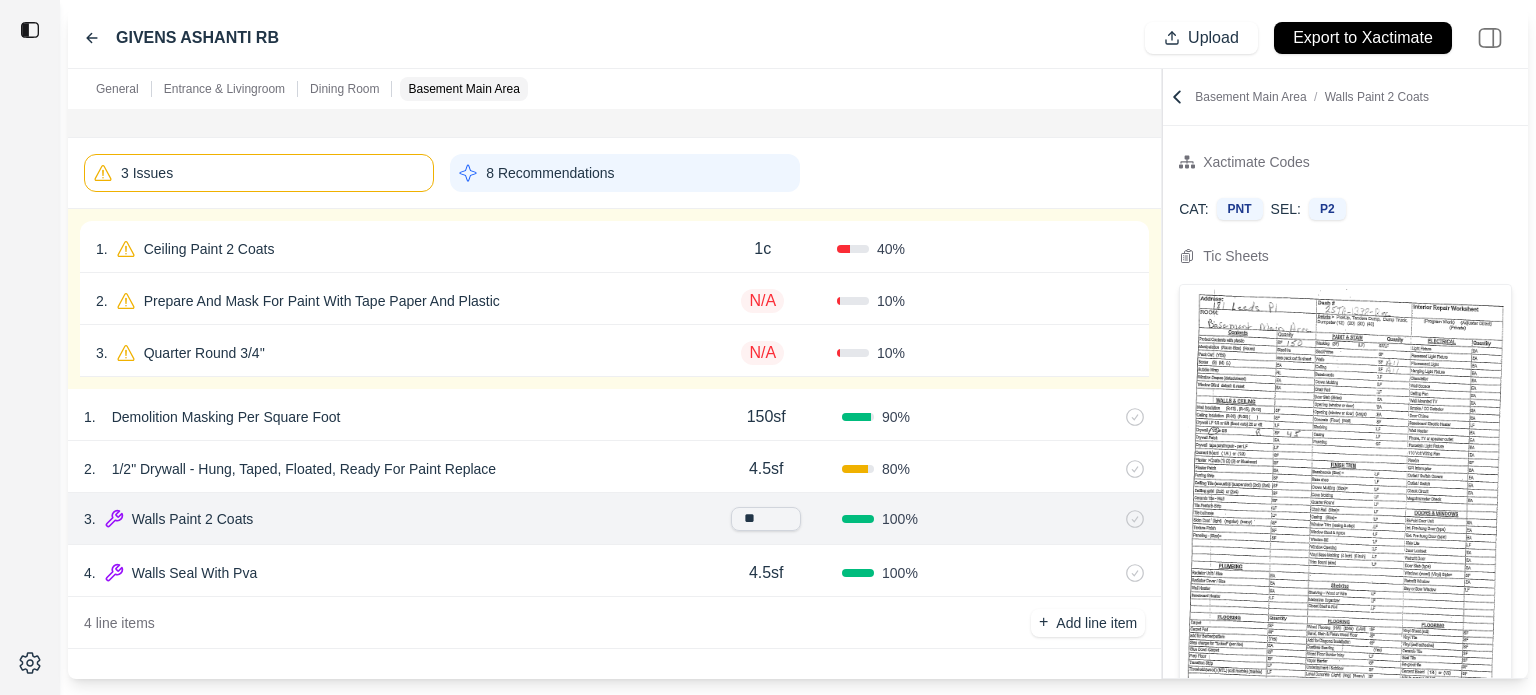 click on "1 . Ceiling Paint 2 Coats" at bounding box center [392, 249] 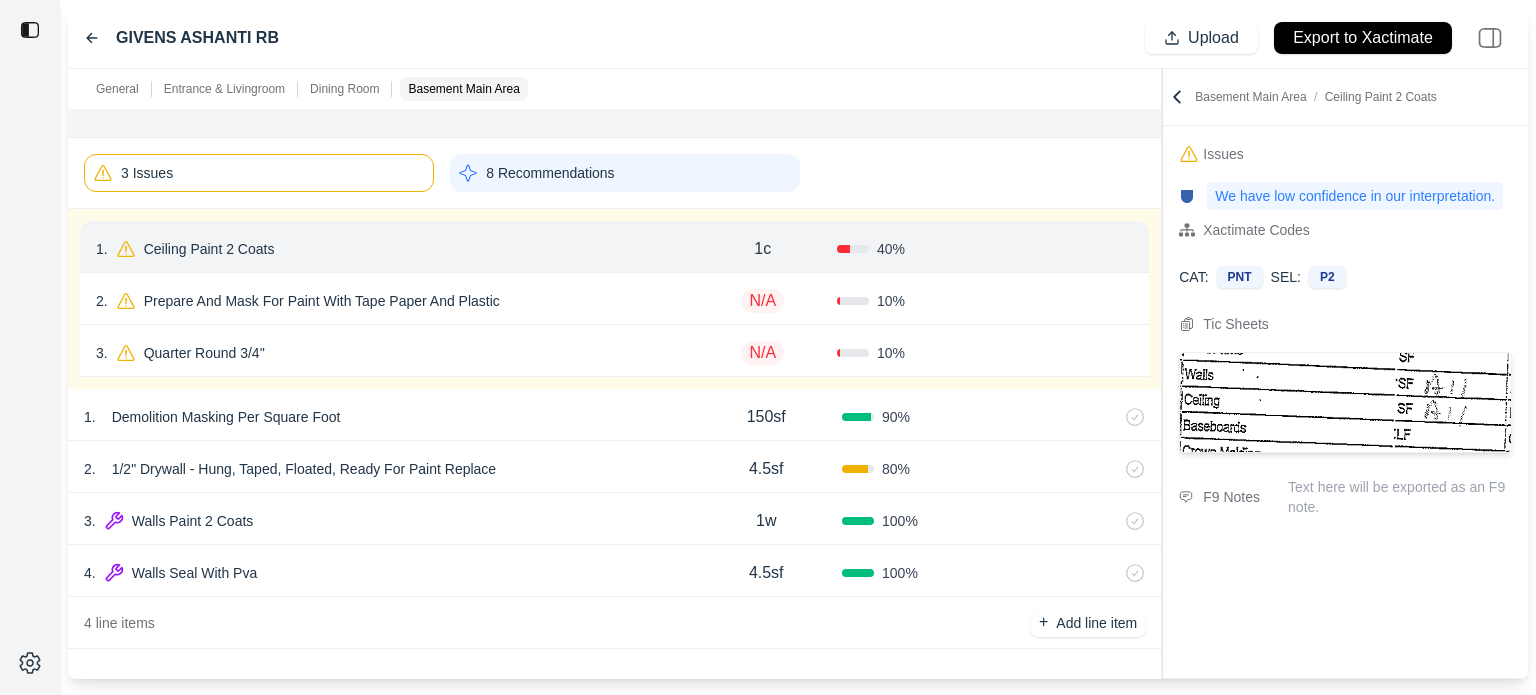 click on "Confirm" at bounding box center (1076, 249) 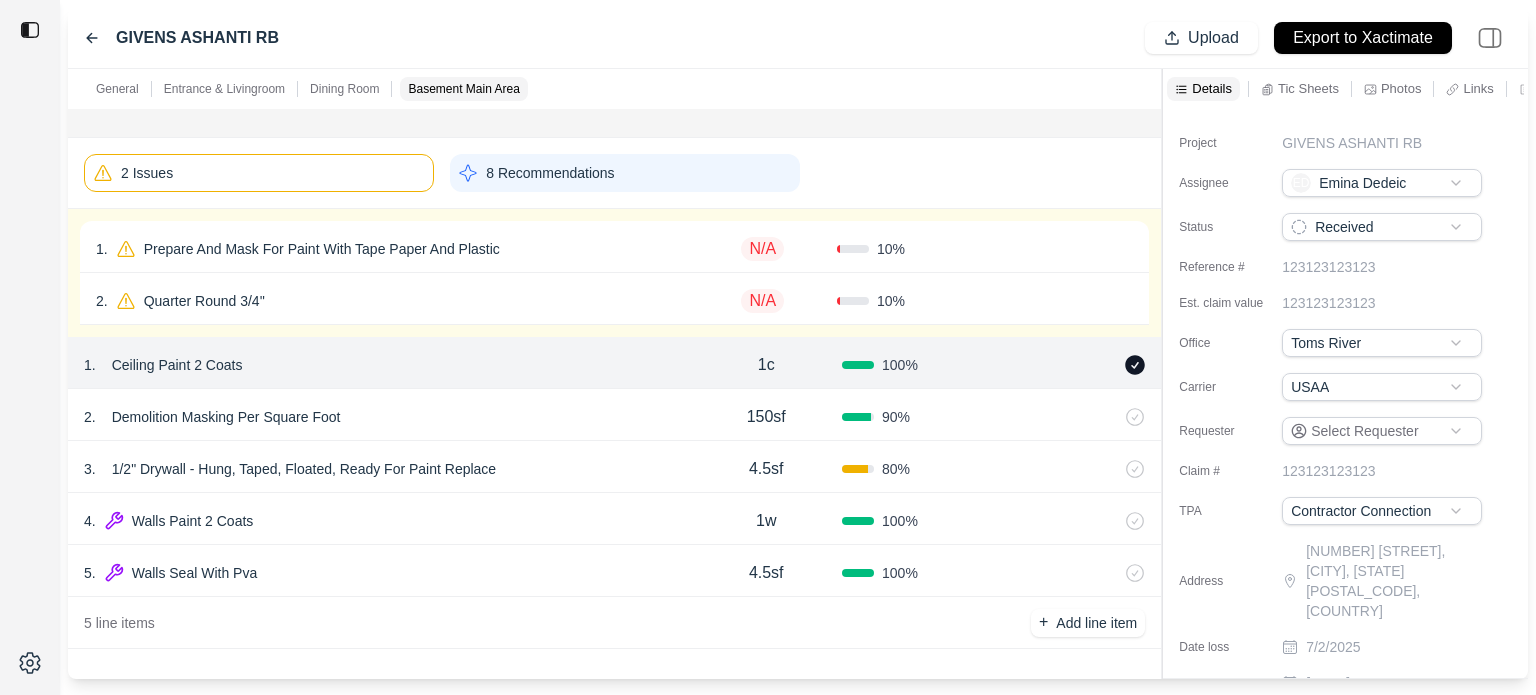 click on "1 . Prepare And Mask For Paint With Tape Paper And Plastic" at bounding box center [392, 249] 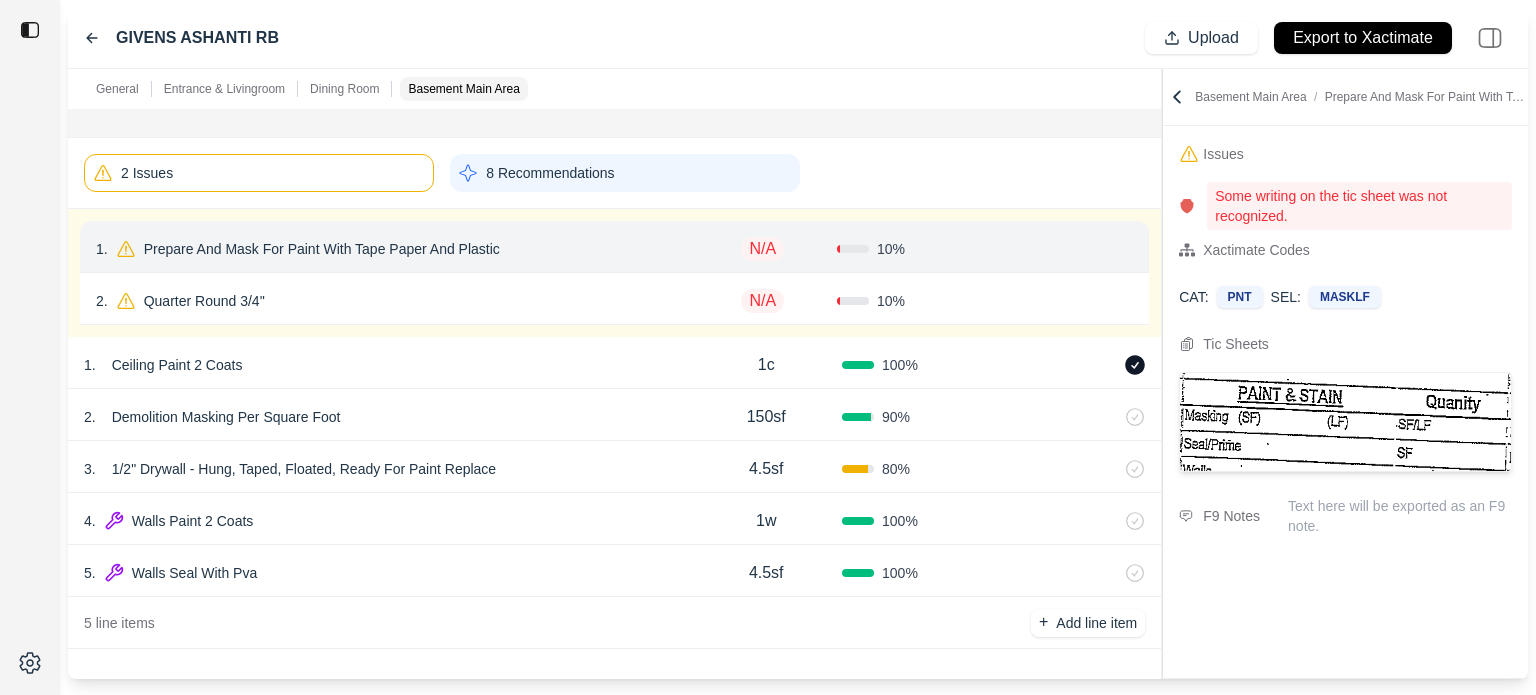 click on "N/A" at bounding box center (762, 249) 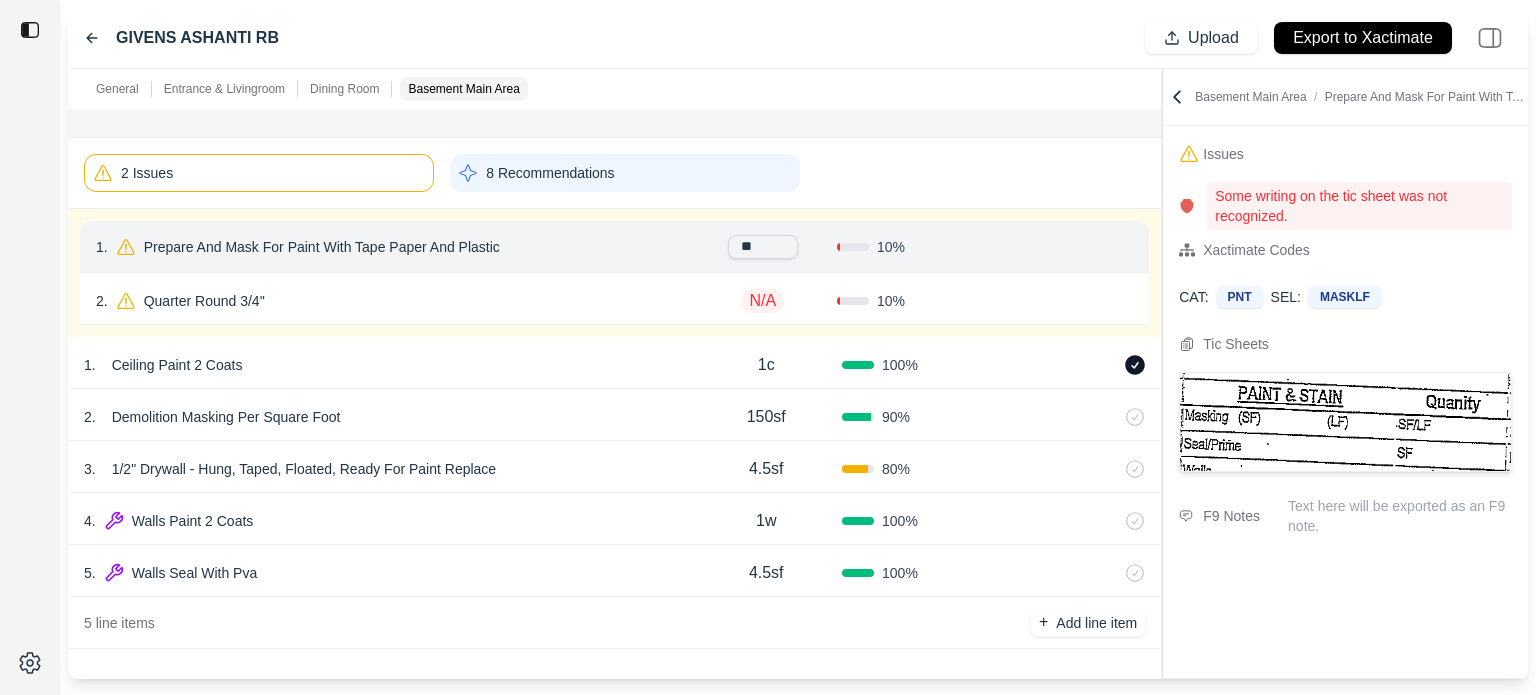 type on "***" 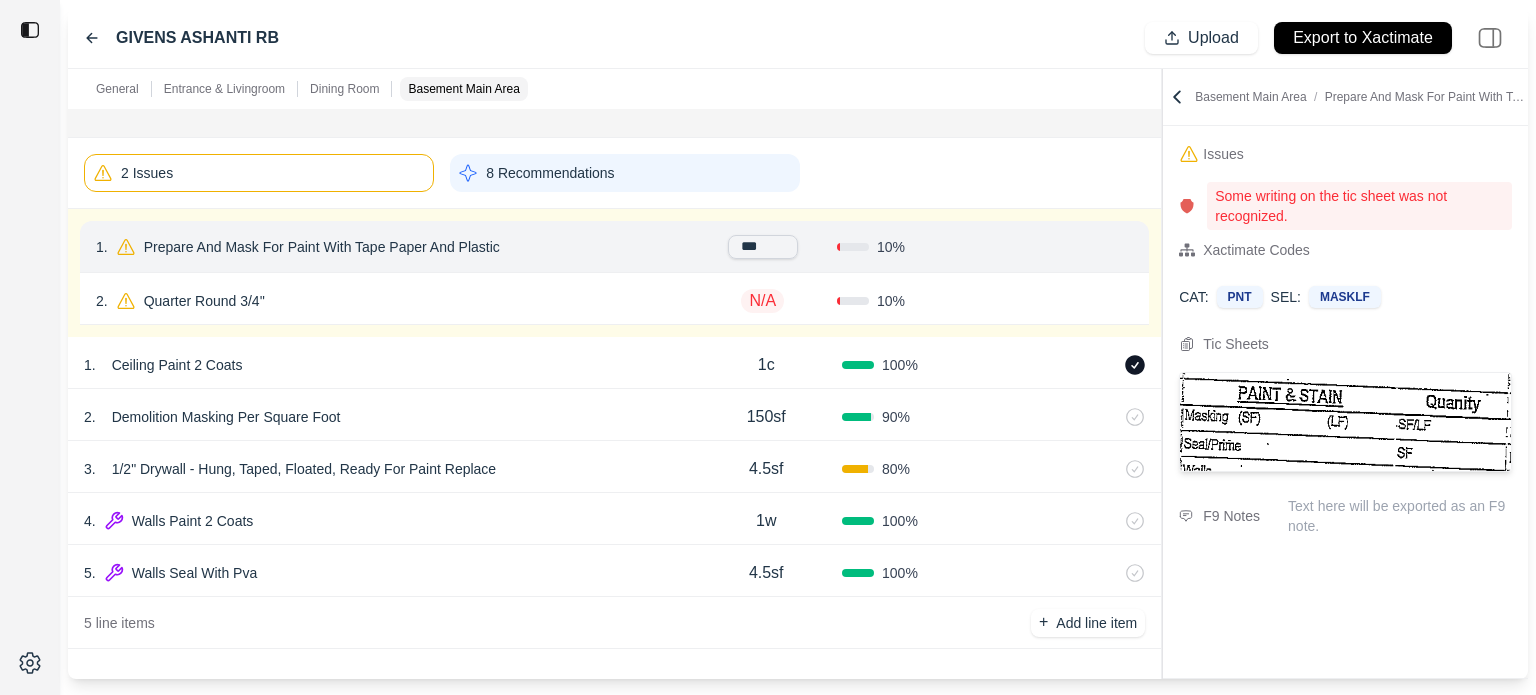 click 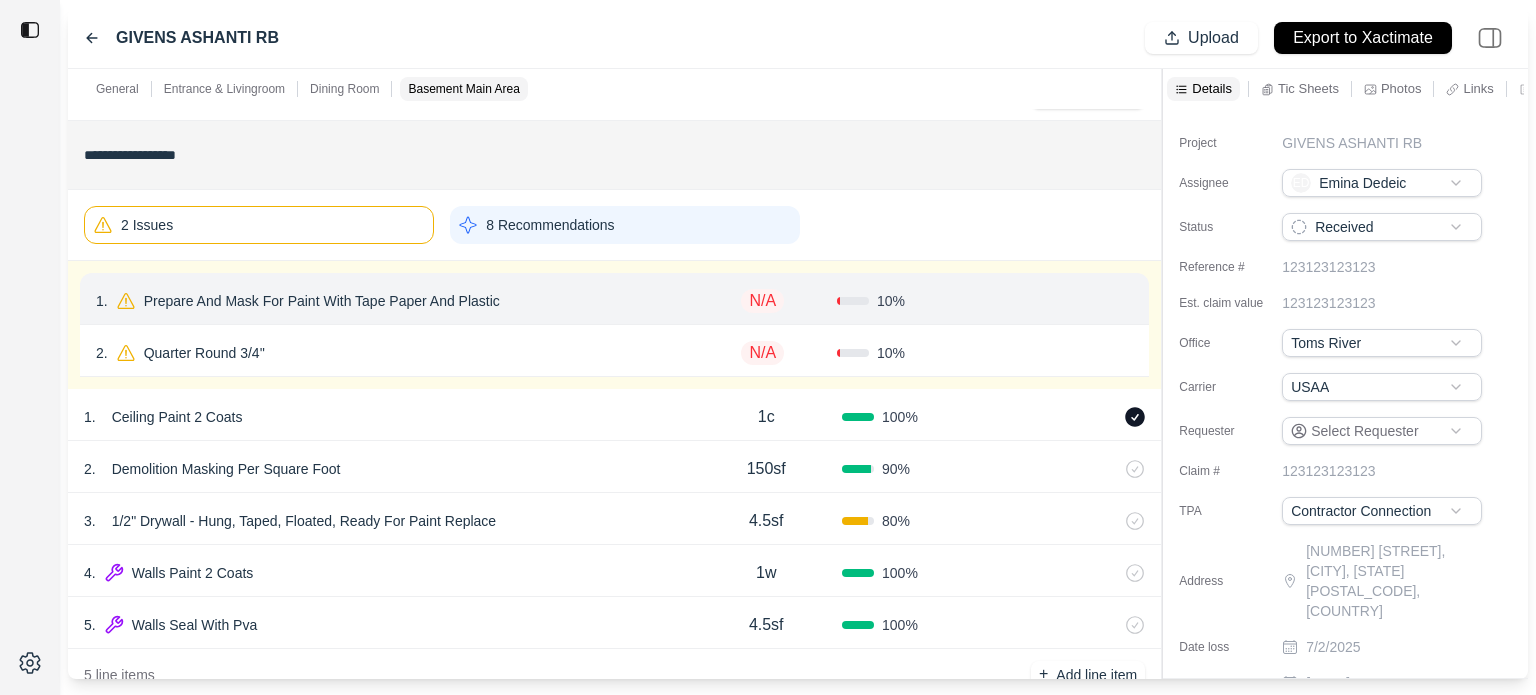 scroll, scrollTop: 1235, scrollLeft: 0, axis: vertical 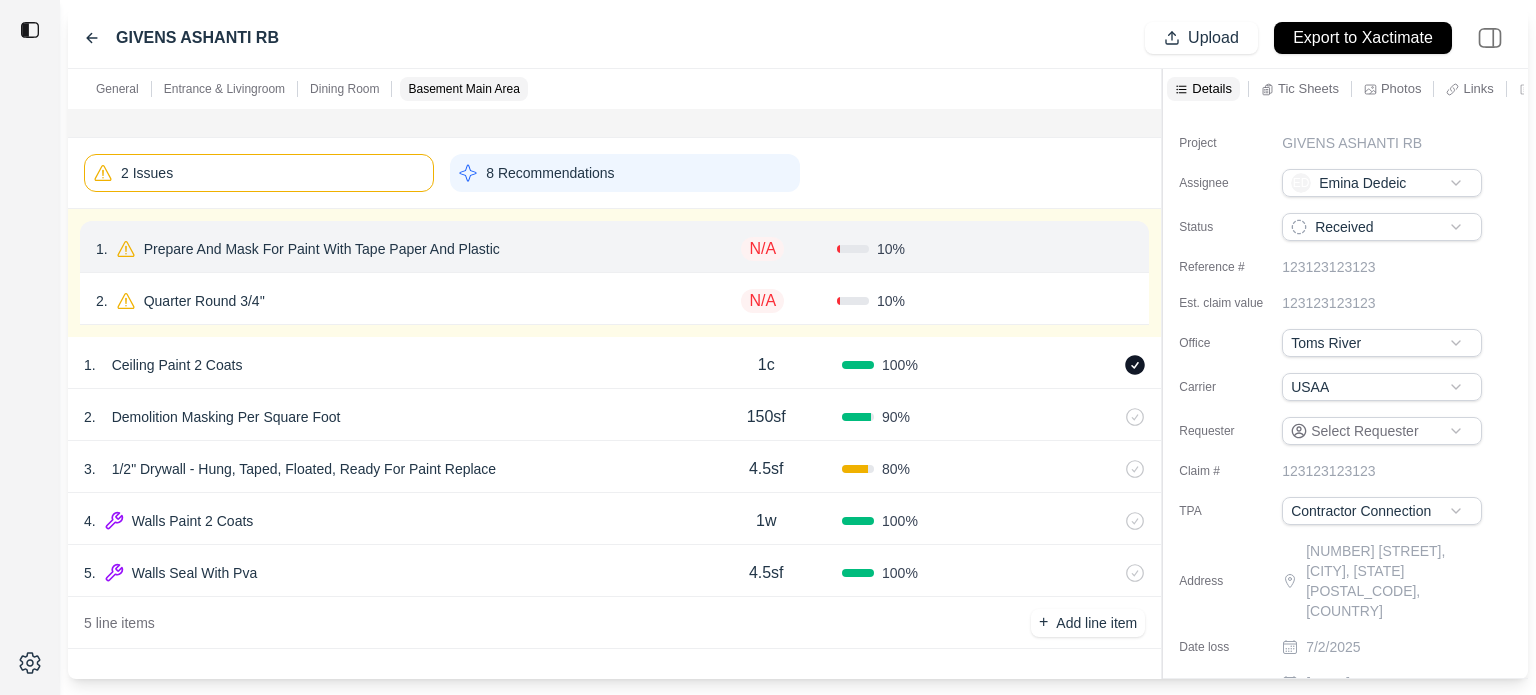click on "Demolition Masking Per Square Foot" at bounding box center [226, 417] 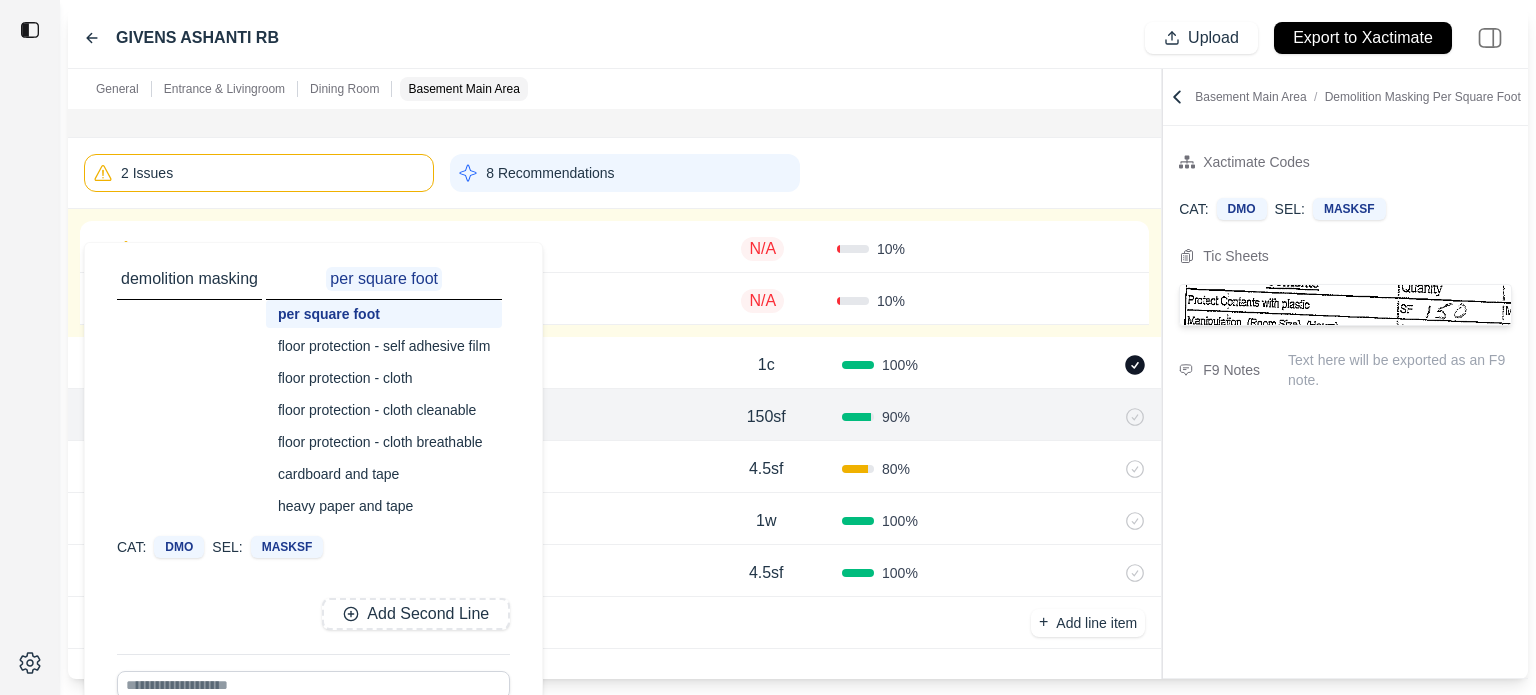 scroll, scrollTop: 15, scrollLeft: 0, axis: vertical 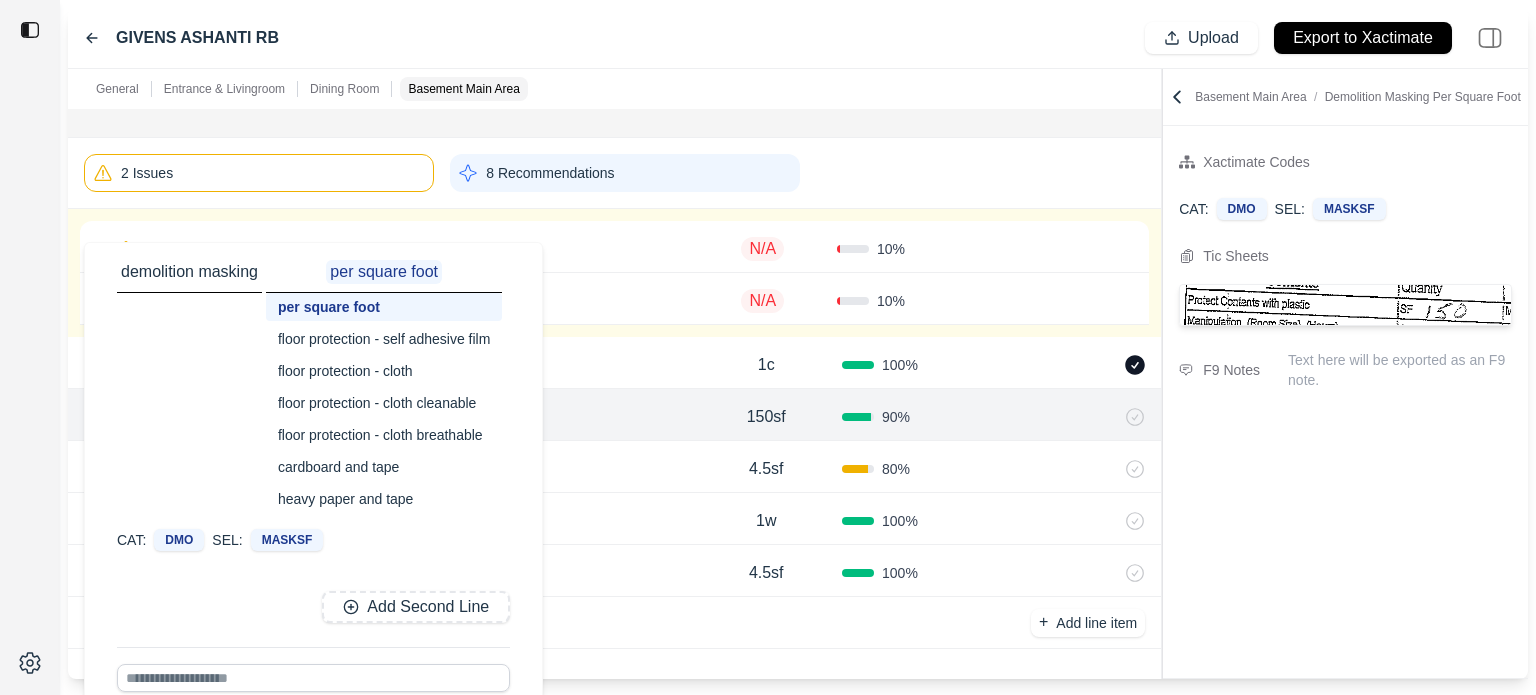 click at bounding box center (313, 678) 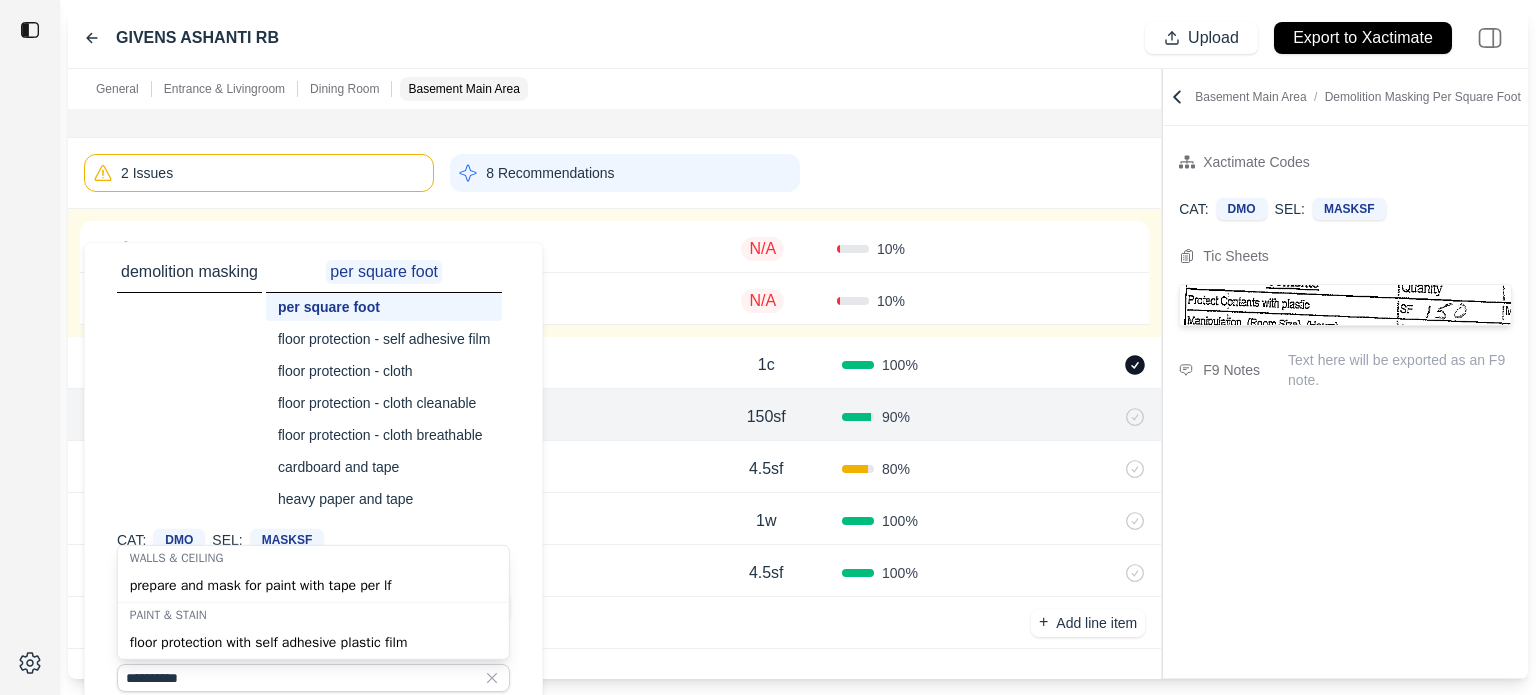 click on "floor protection with self adhesive plastic film" at bounding box center (313, 643) 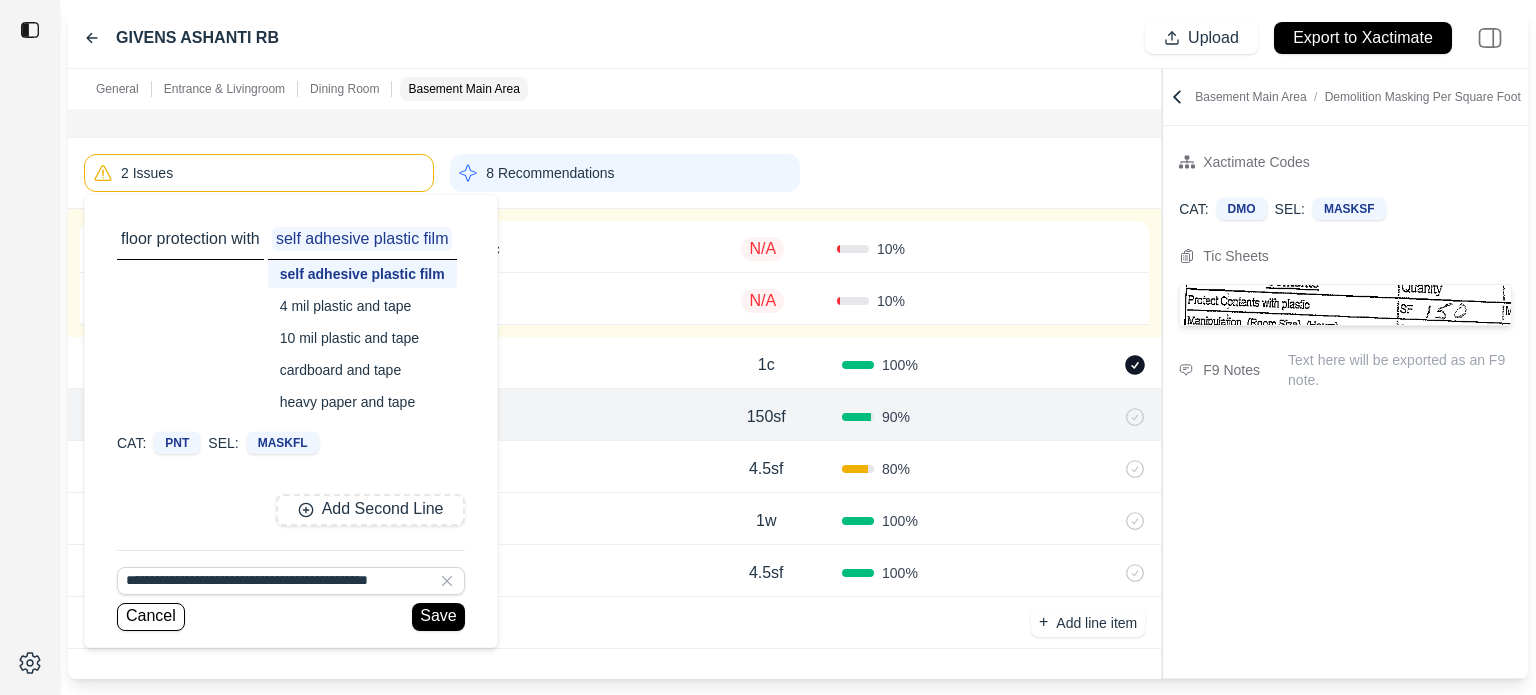 scroll, scrollTop: 0, scrollLeft: 0, axis: both 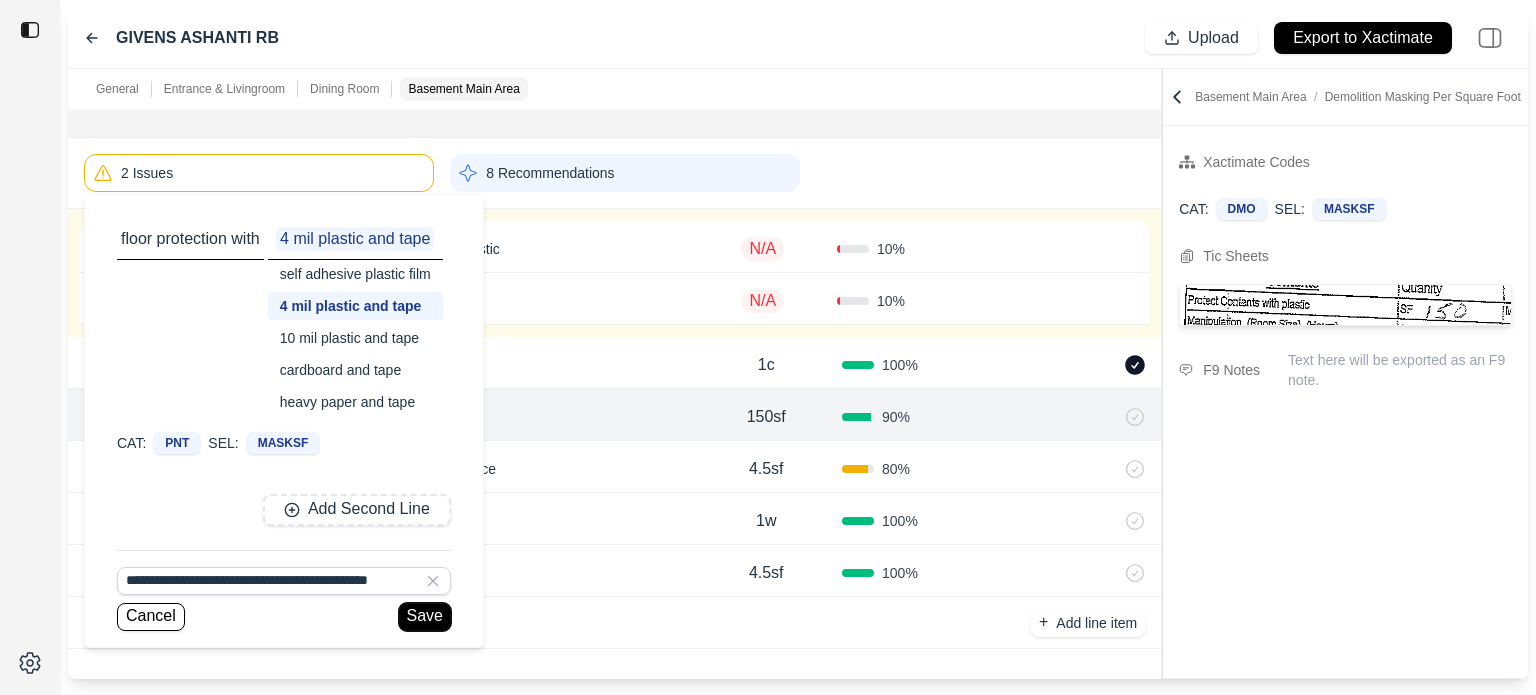 click on "Save" at bounding box center (425, 617) 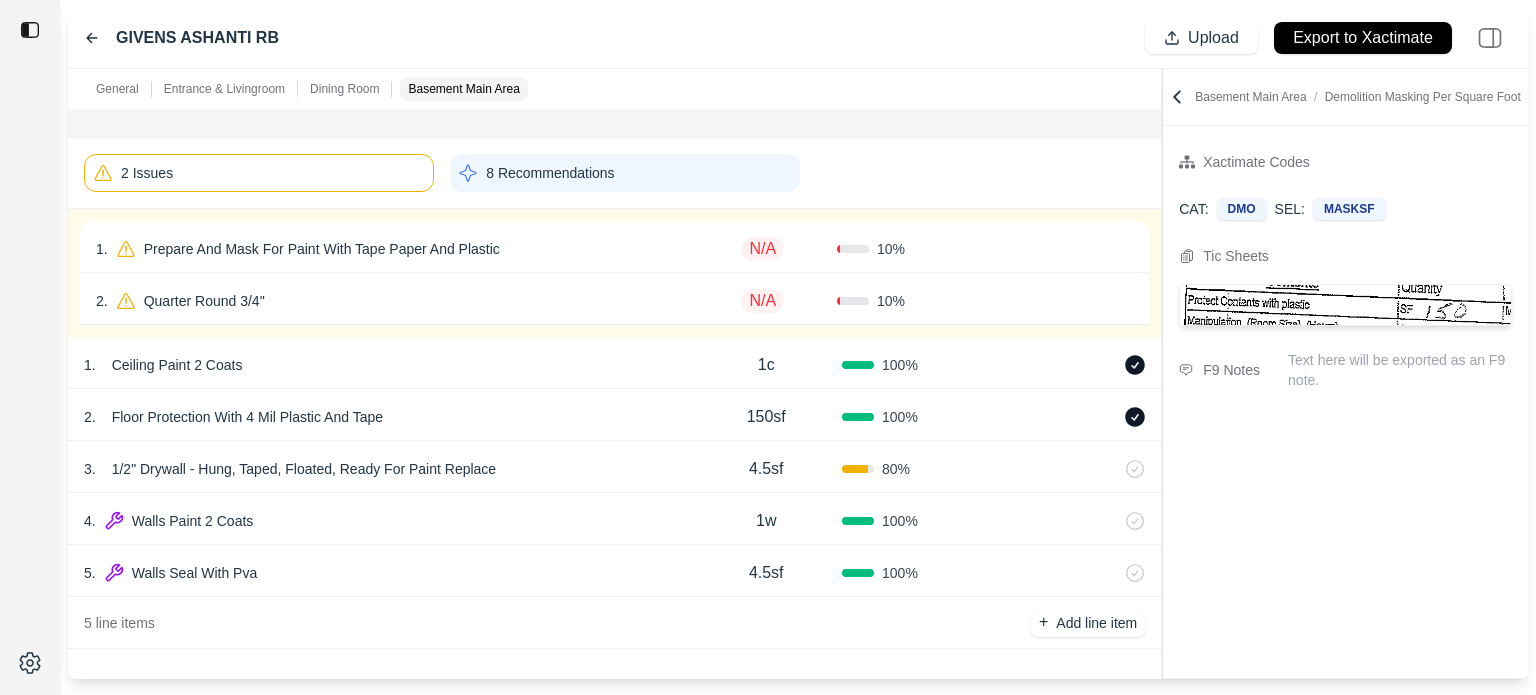 click on "4.5sf" at bounding box center [766, 469] 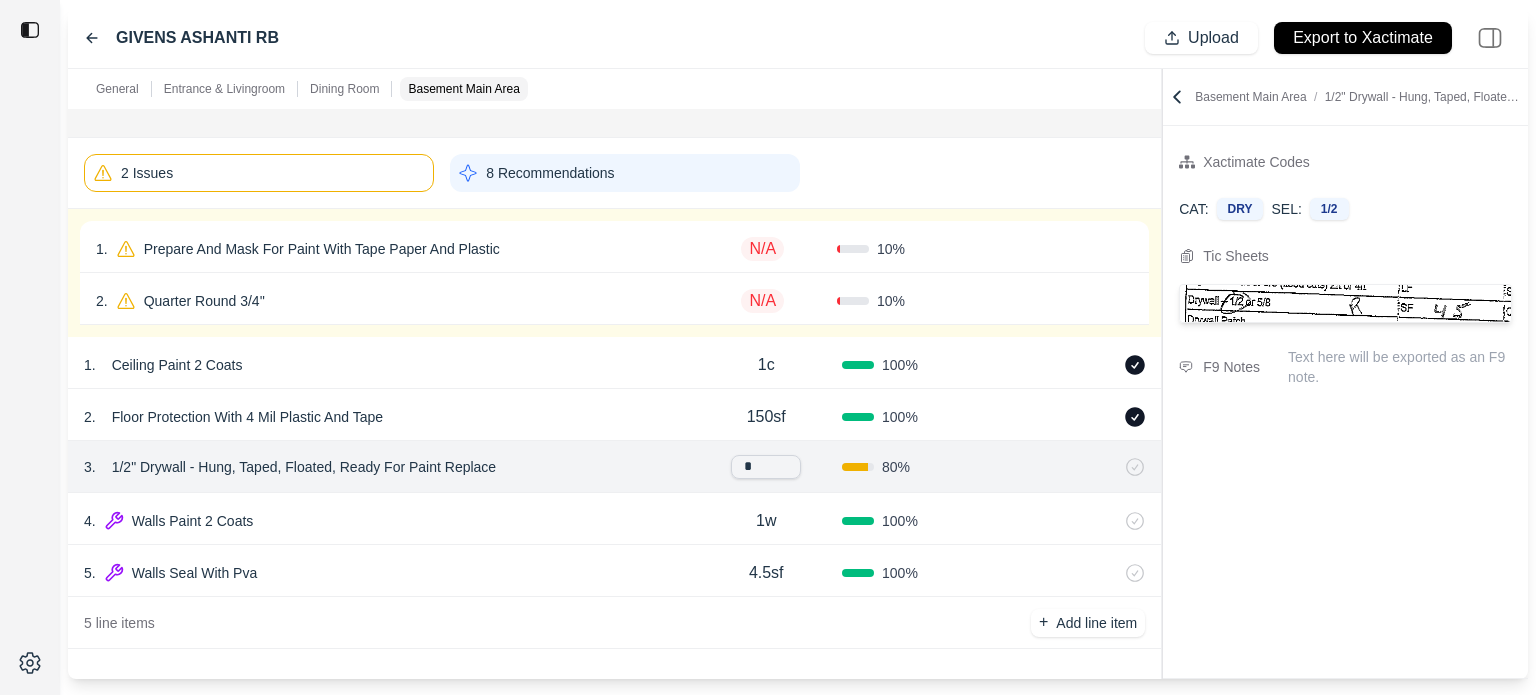 type on "**" 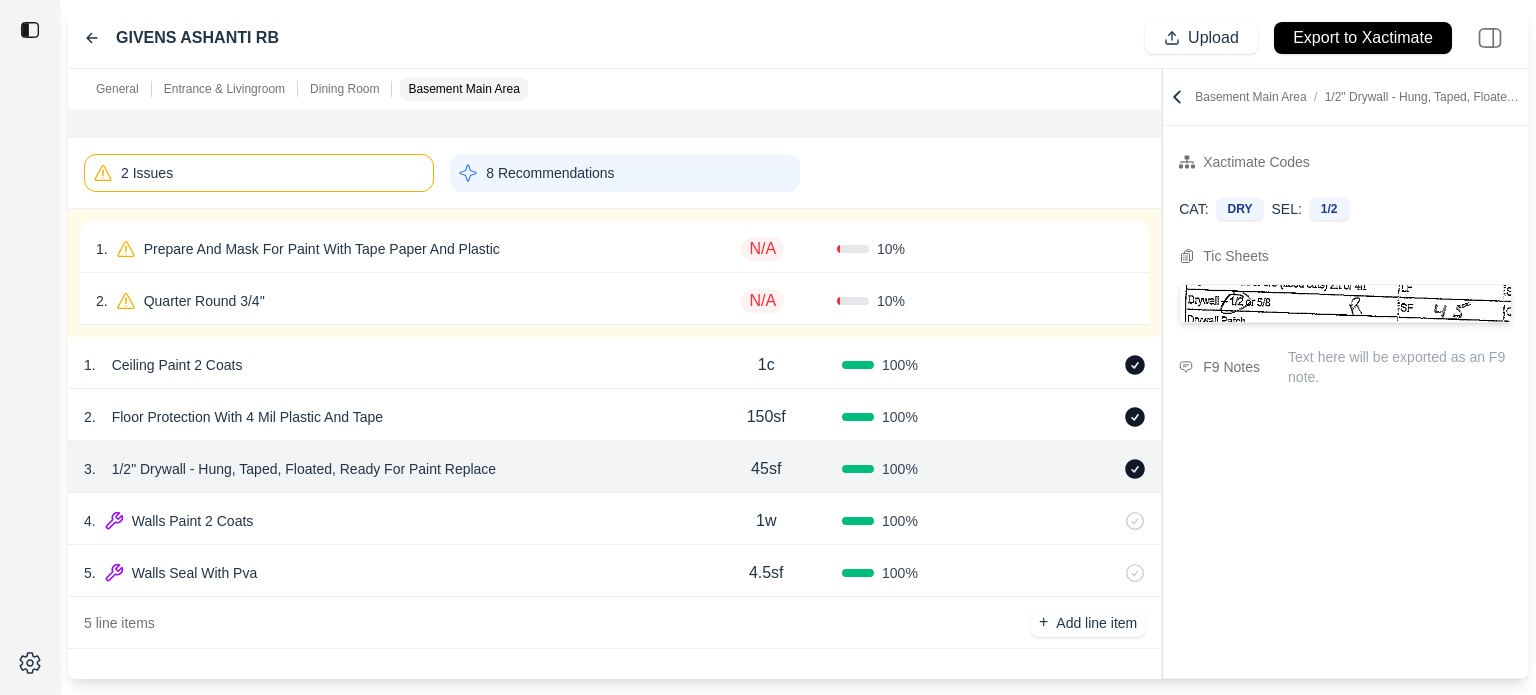 click on "**********" at bounding box center (614, -1092) 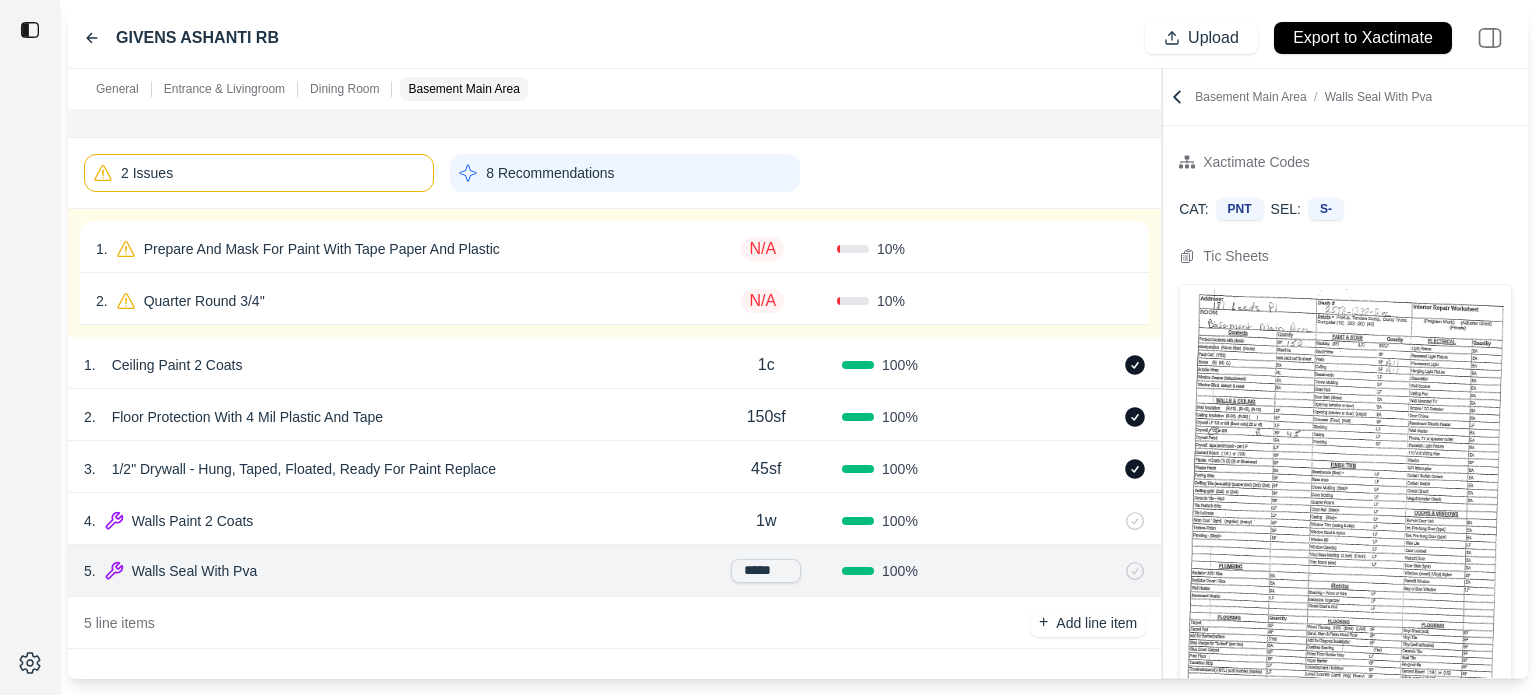 drag, startPoint x: 782, startPoint y: 568, endPoint x: 649, endPoint y: 556, distance: 133.54025 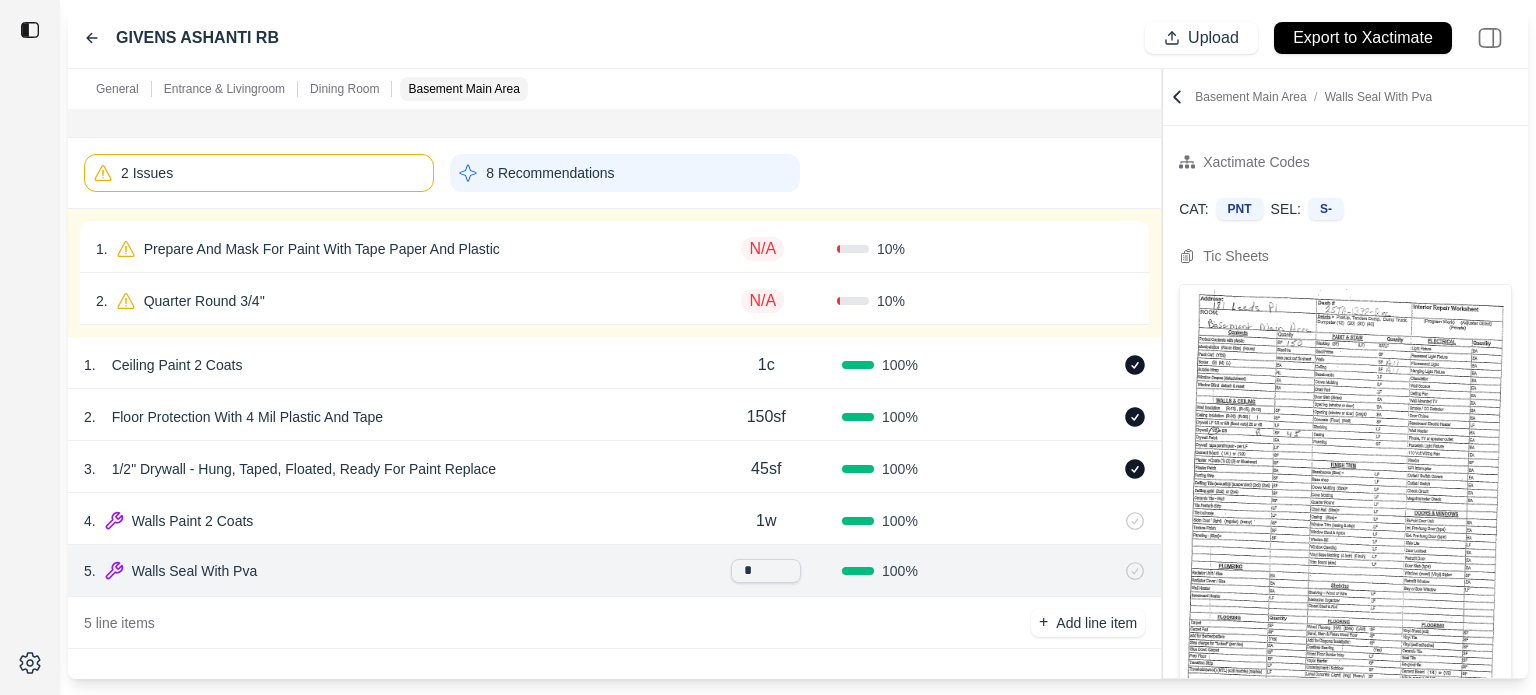 type on "**" 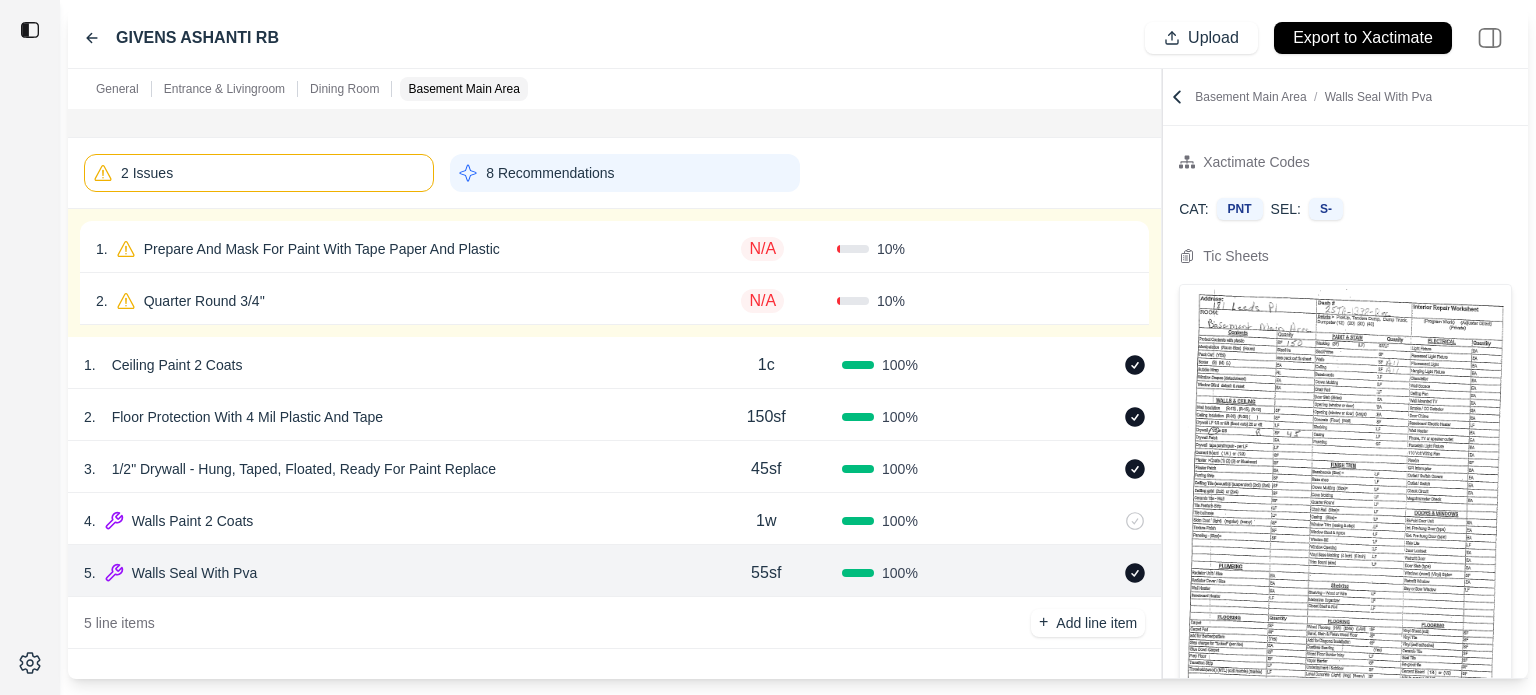 click on "Prepare And Mask For Paint With Tape Paper And Plastic" at bounding box center (322, 249) 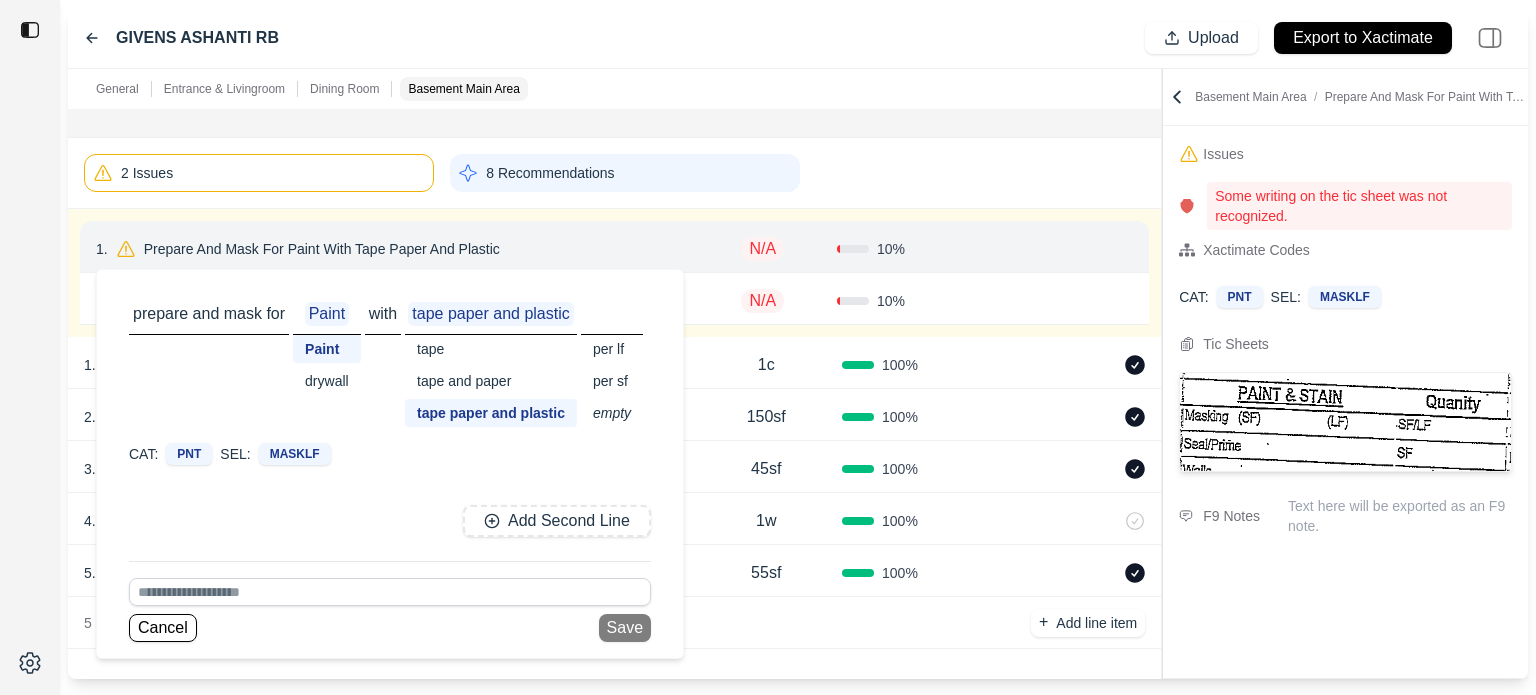 click 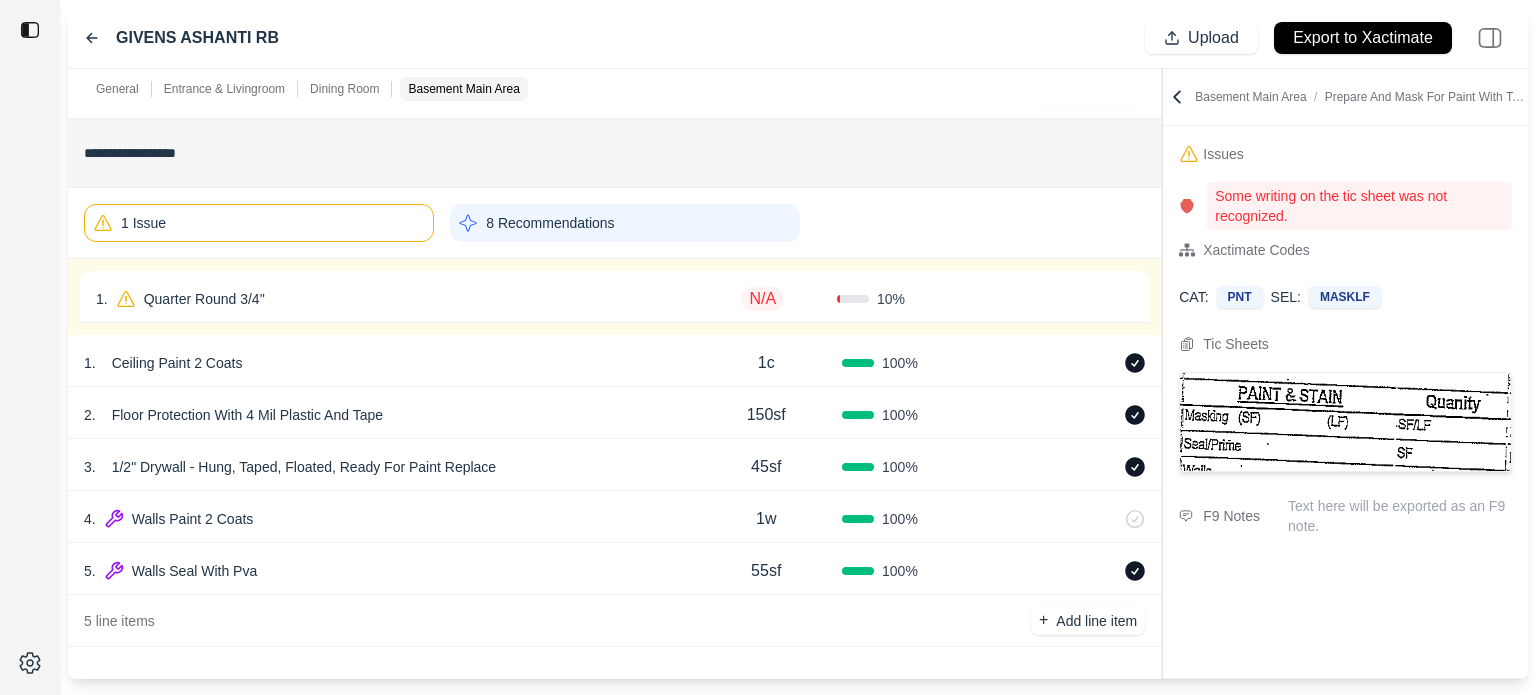 scroll, scrollTop: 1183, scrollLeft: 0, axis: vertical 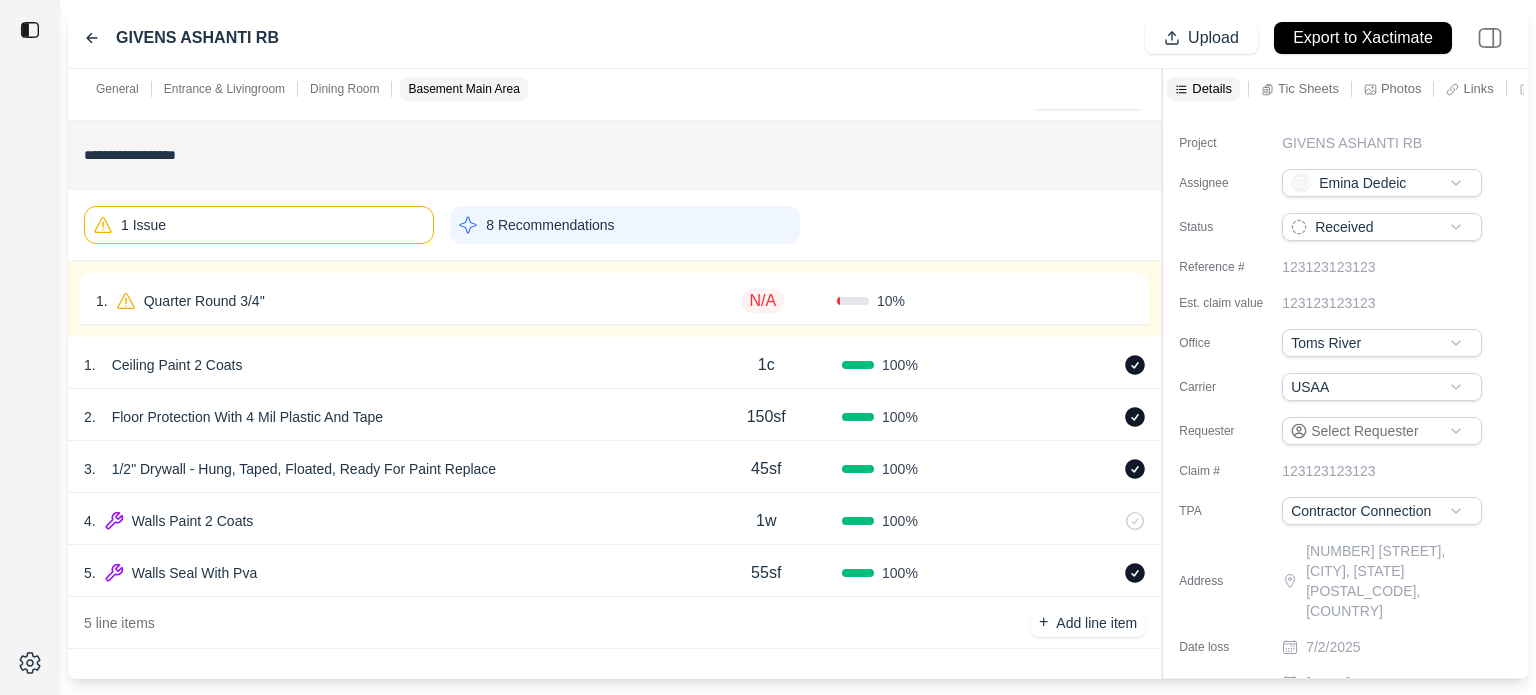 click on "1 . Quarter Round 3/4''" at bounding box center [392, 301] 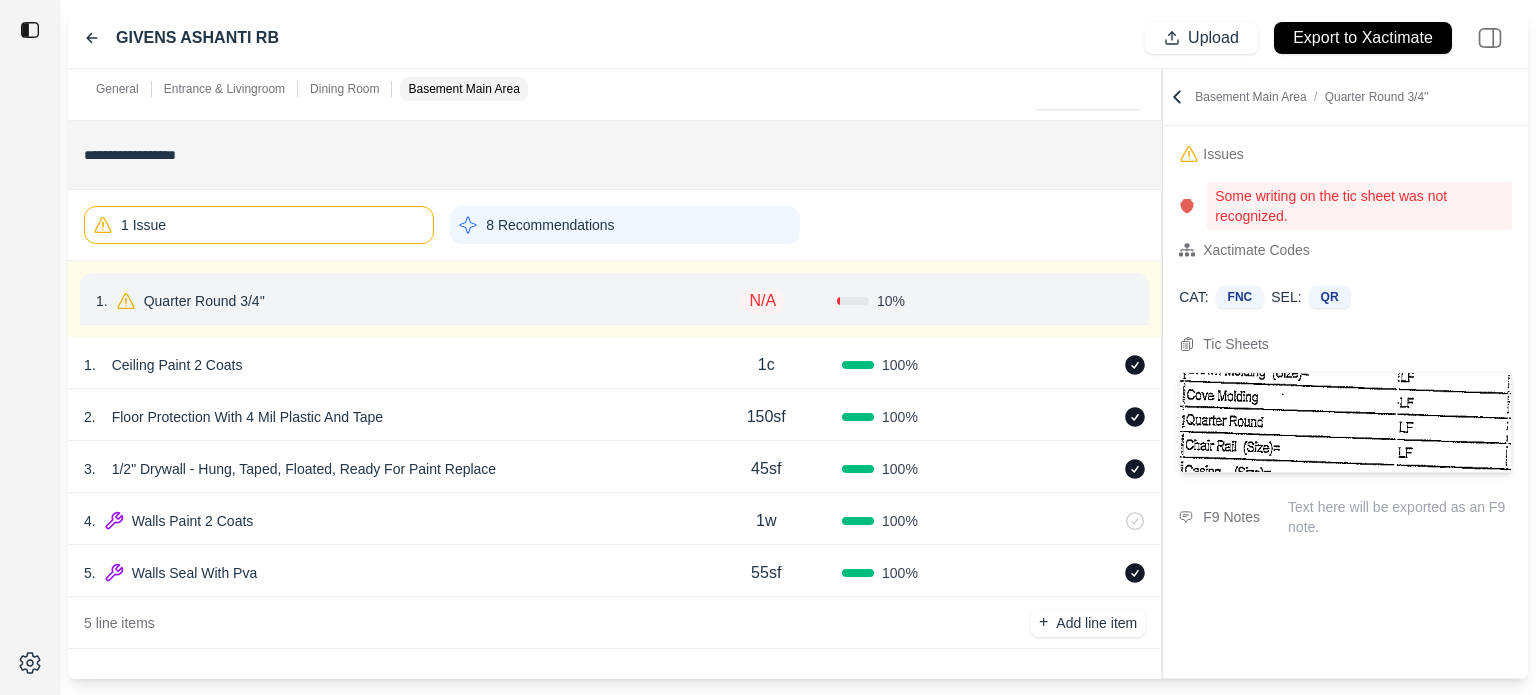 click 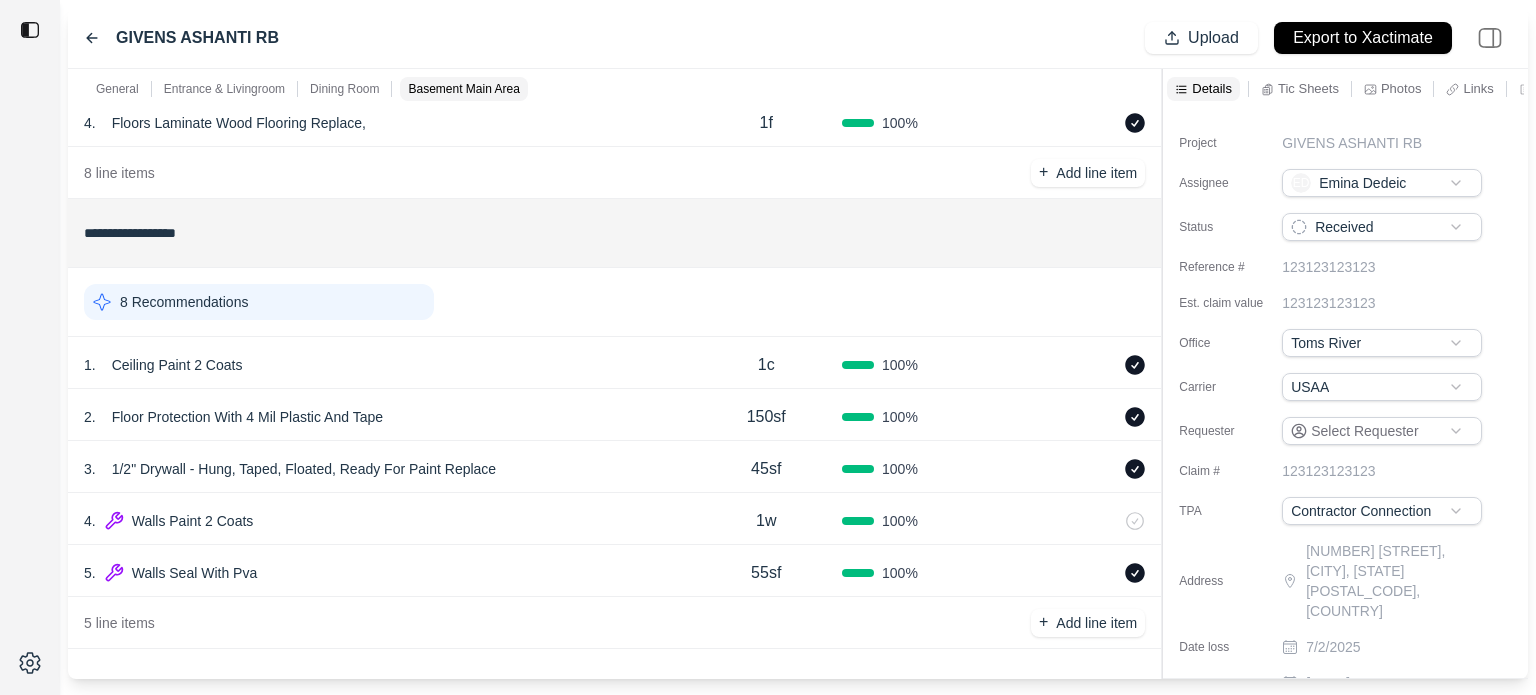click on "8   Recommendations" at bounding box center [259, 302] 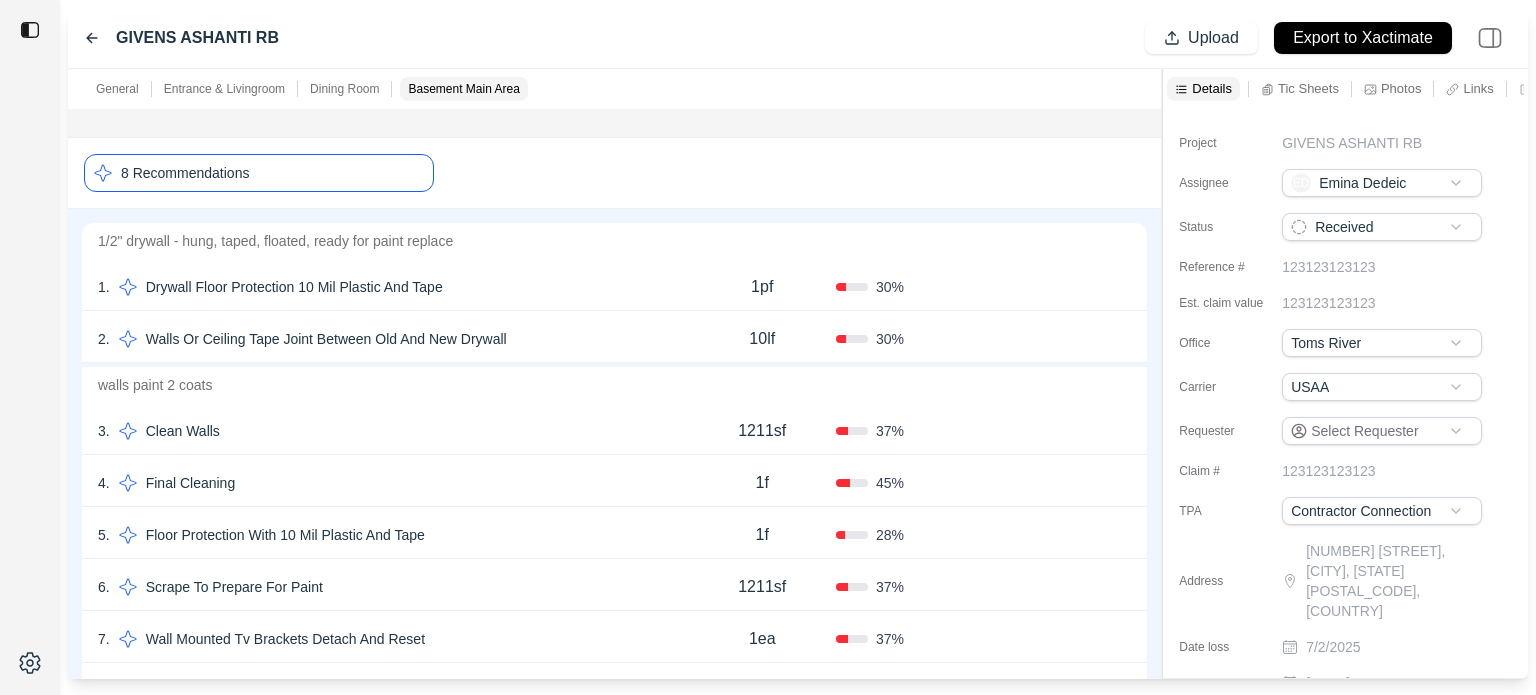 click 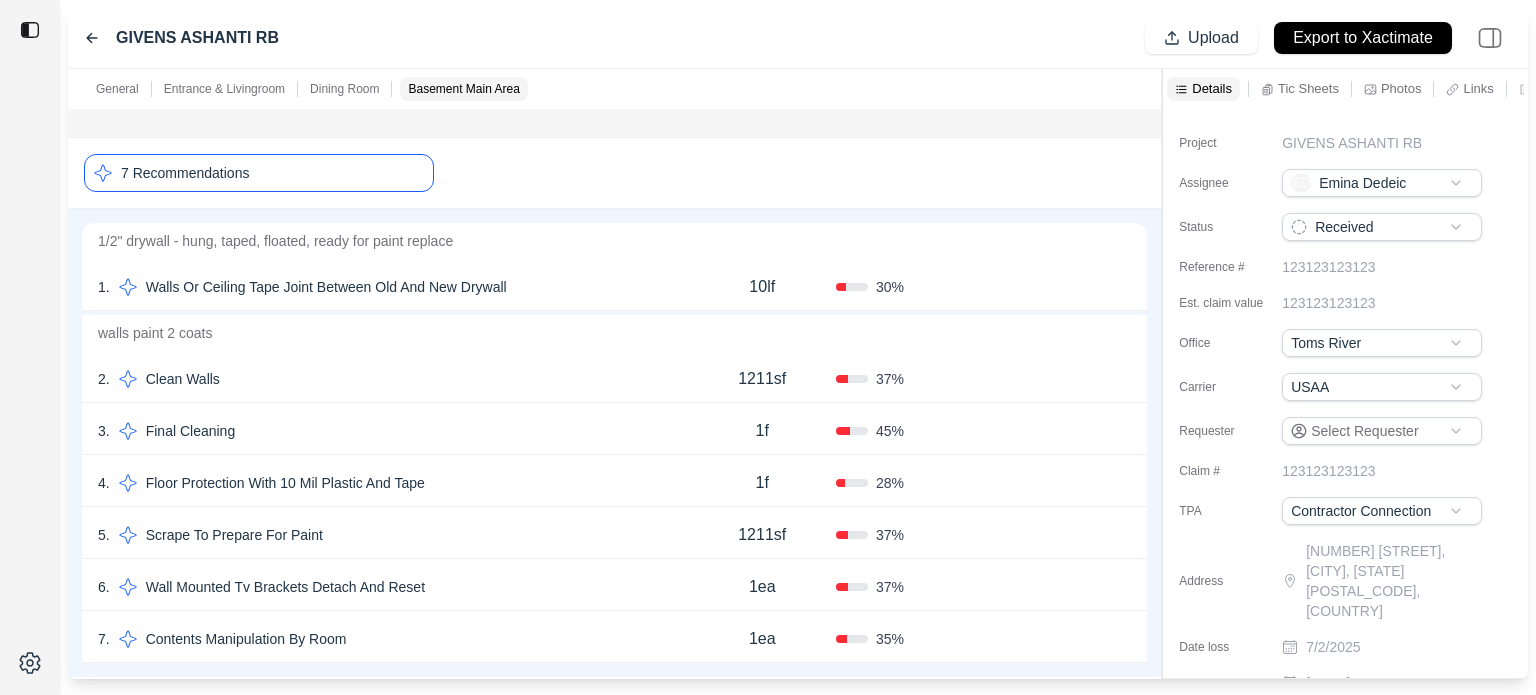 click on "10lf" at bounding box center [762, 287] 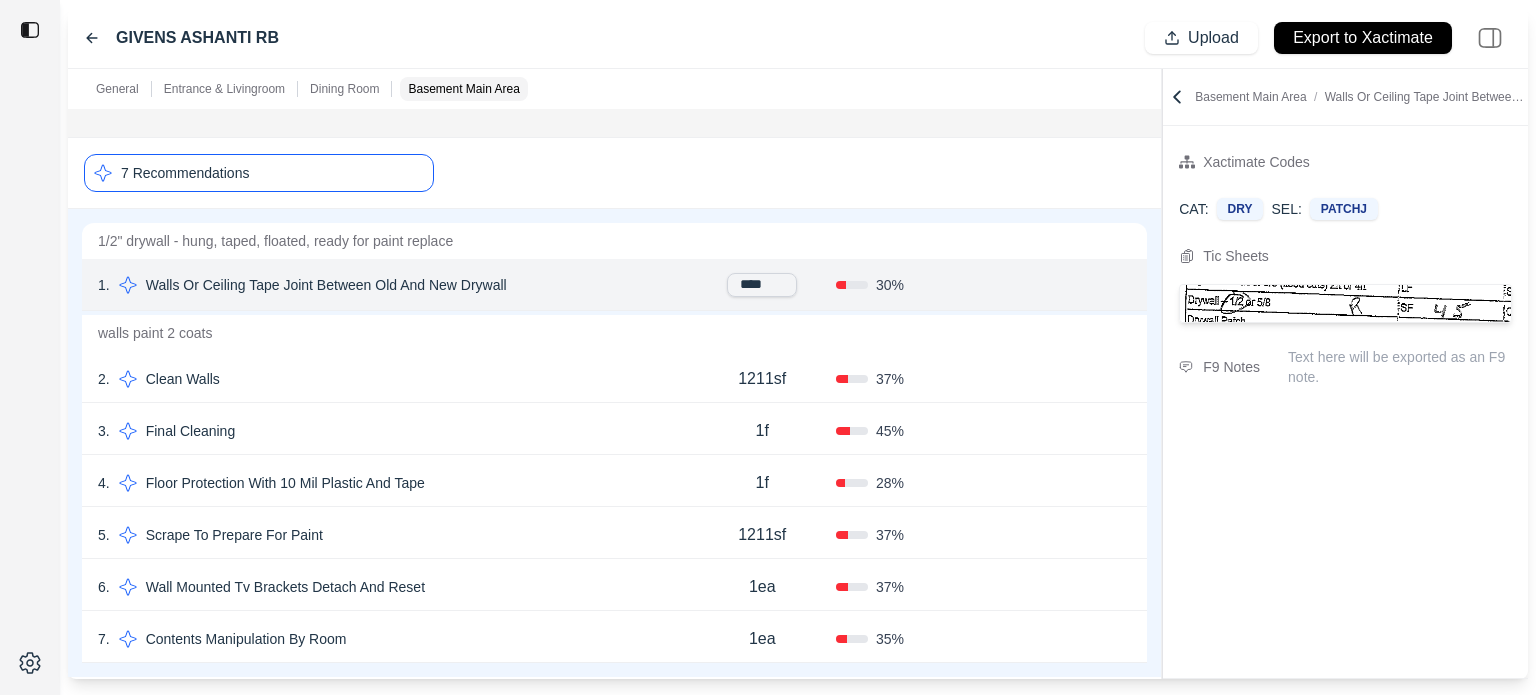 drag, startPoint x: 730, startPoint y: 280, endPoint x: 671, endPoint y: 273, distance: 59.413803 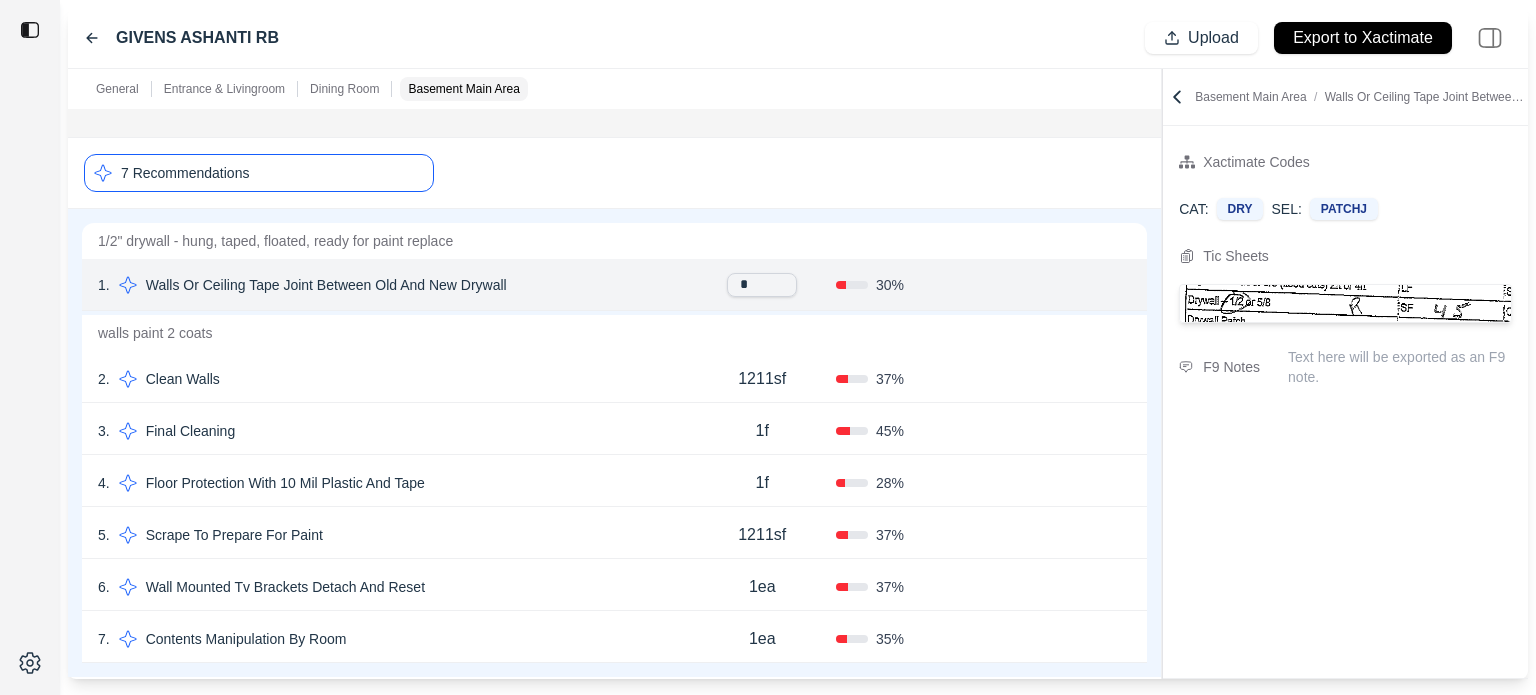 type on "**" 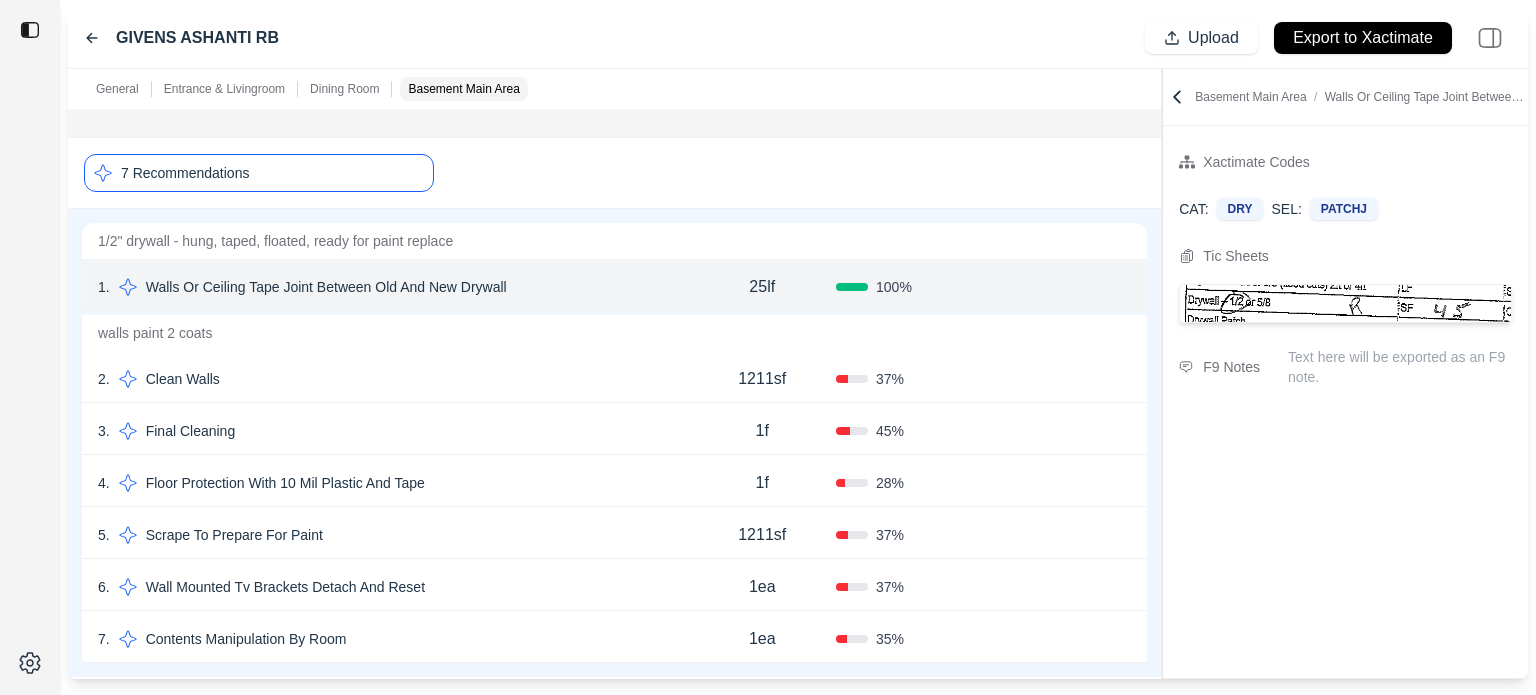 click on "Confirm" at bounding box center (1074, 287) 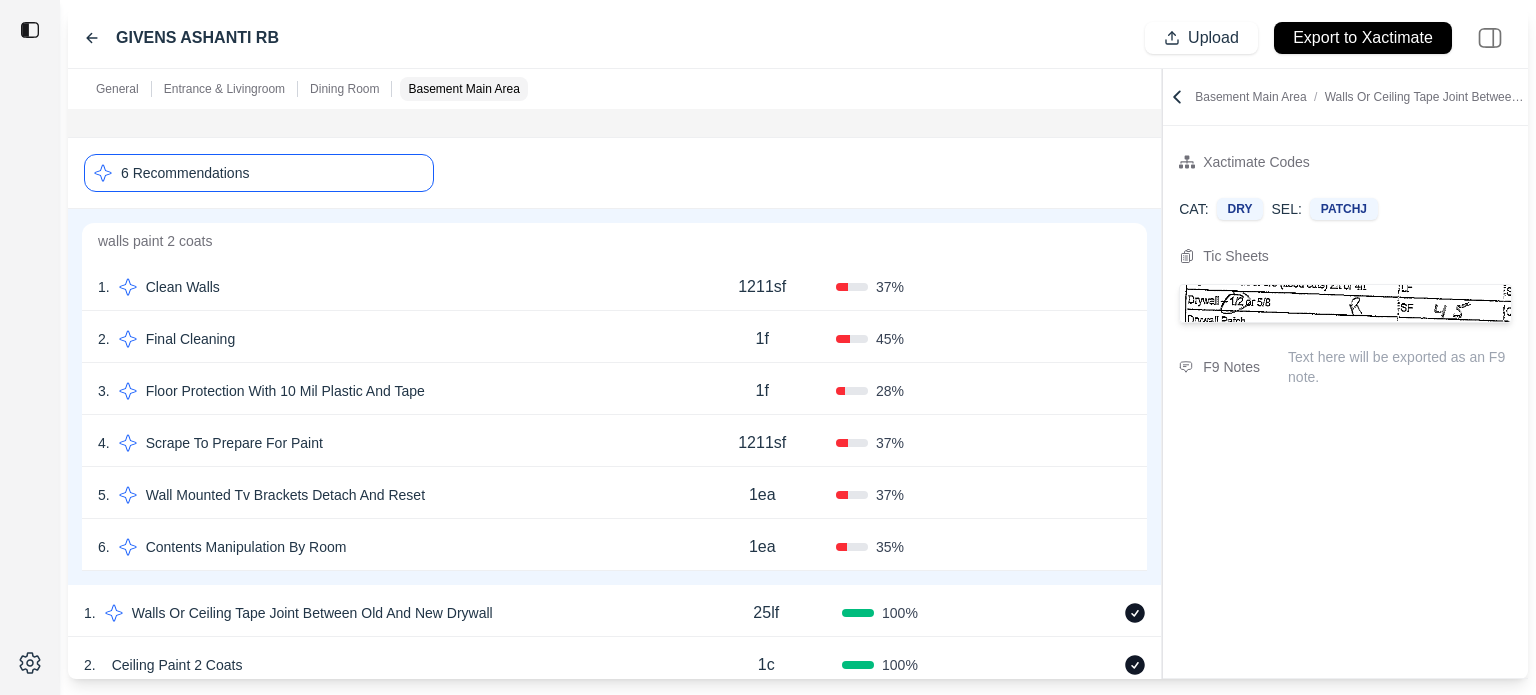 click 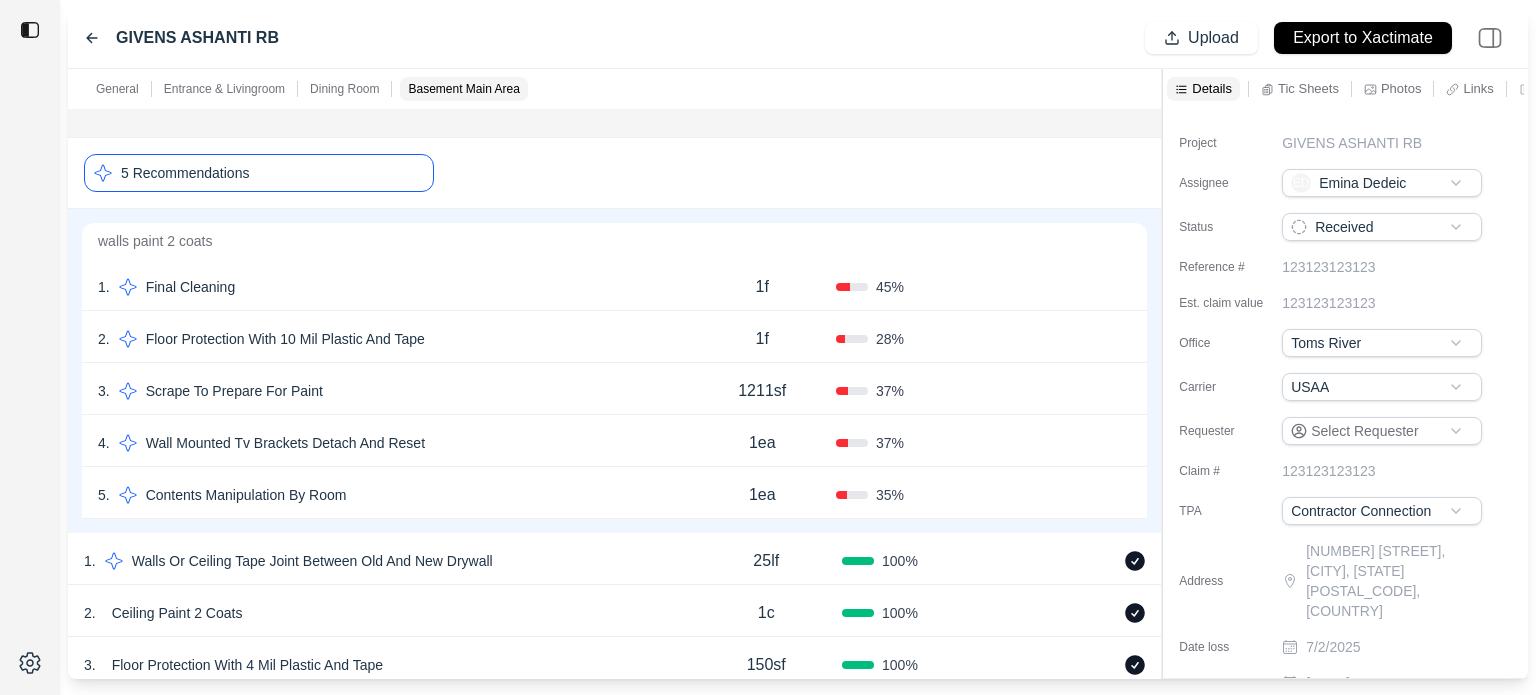 click on "Confirm" at bounding box center (1074, 287) 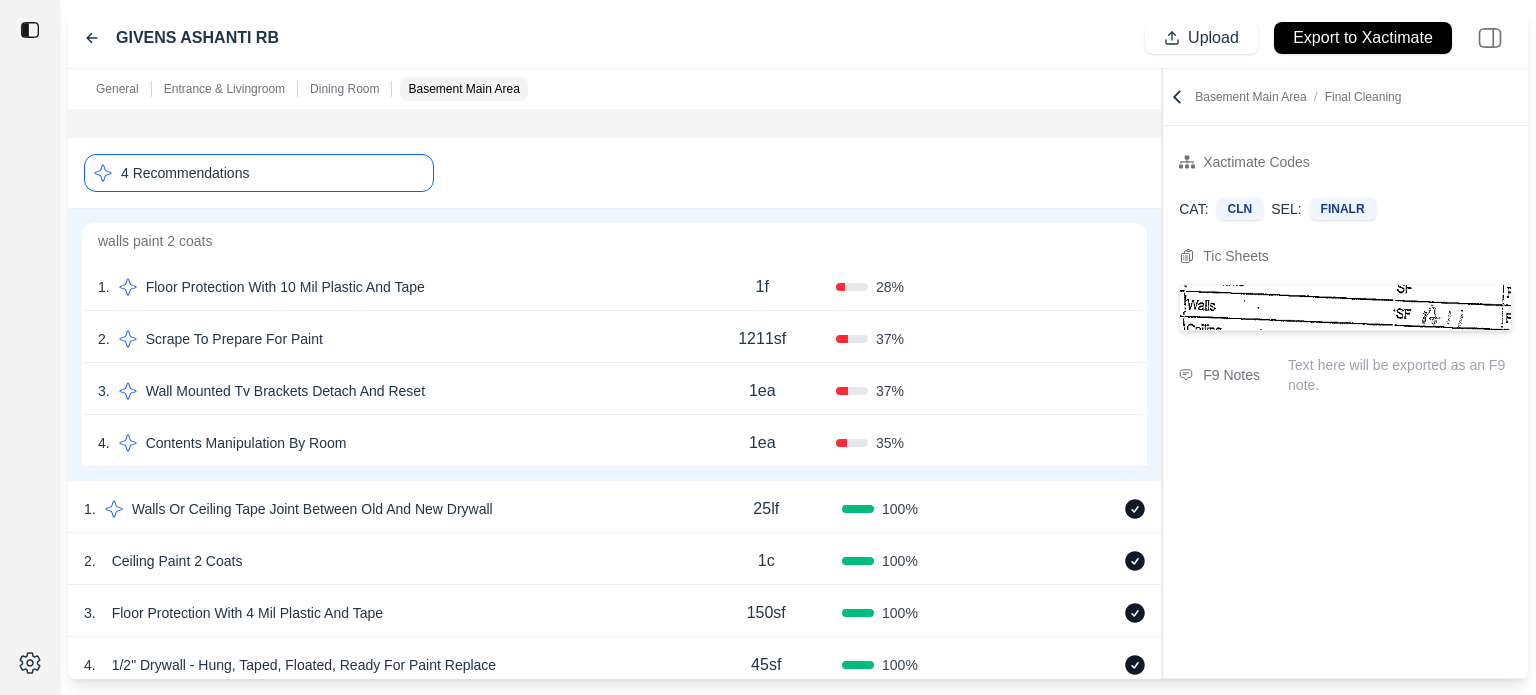 click 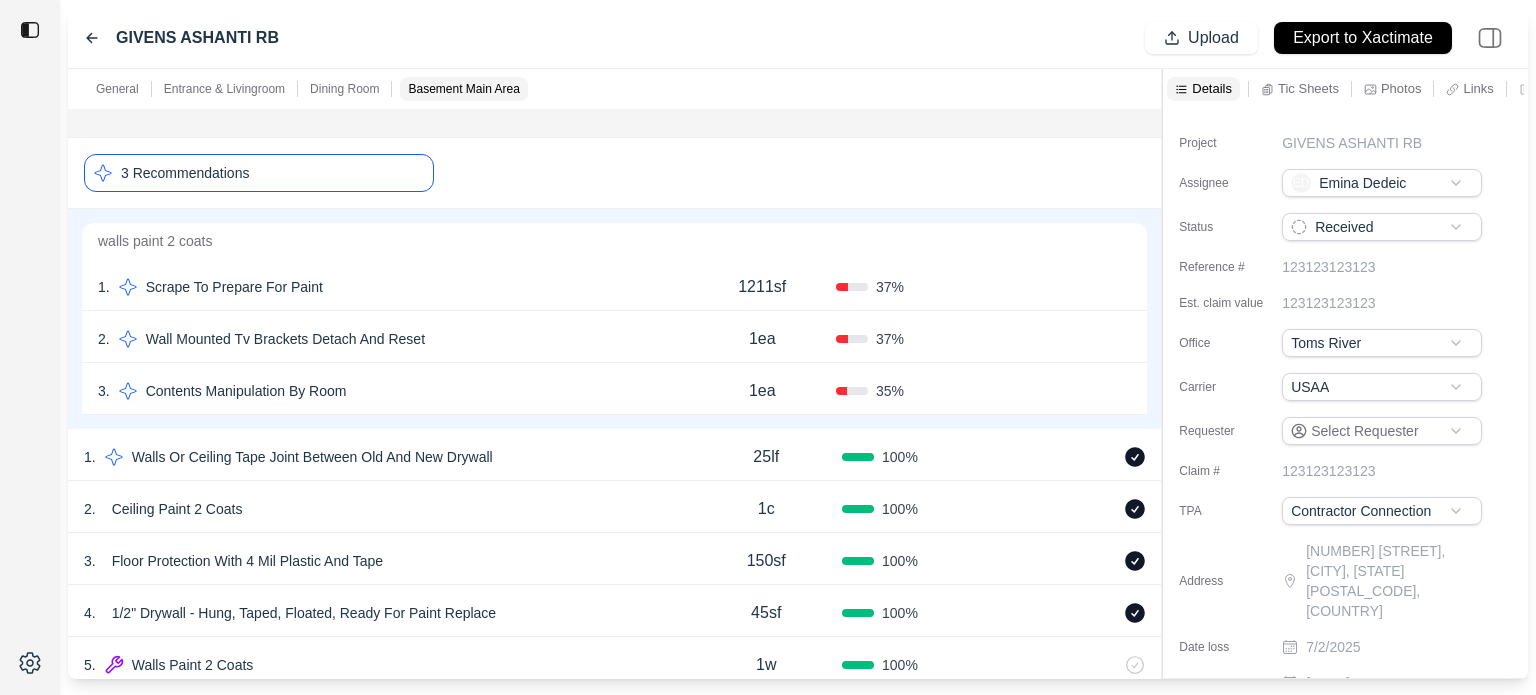 click 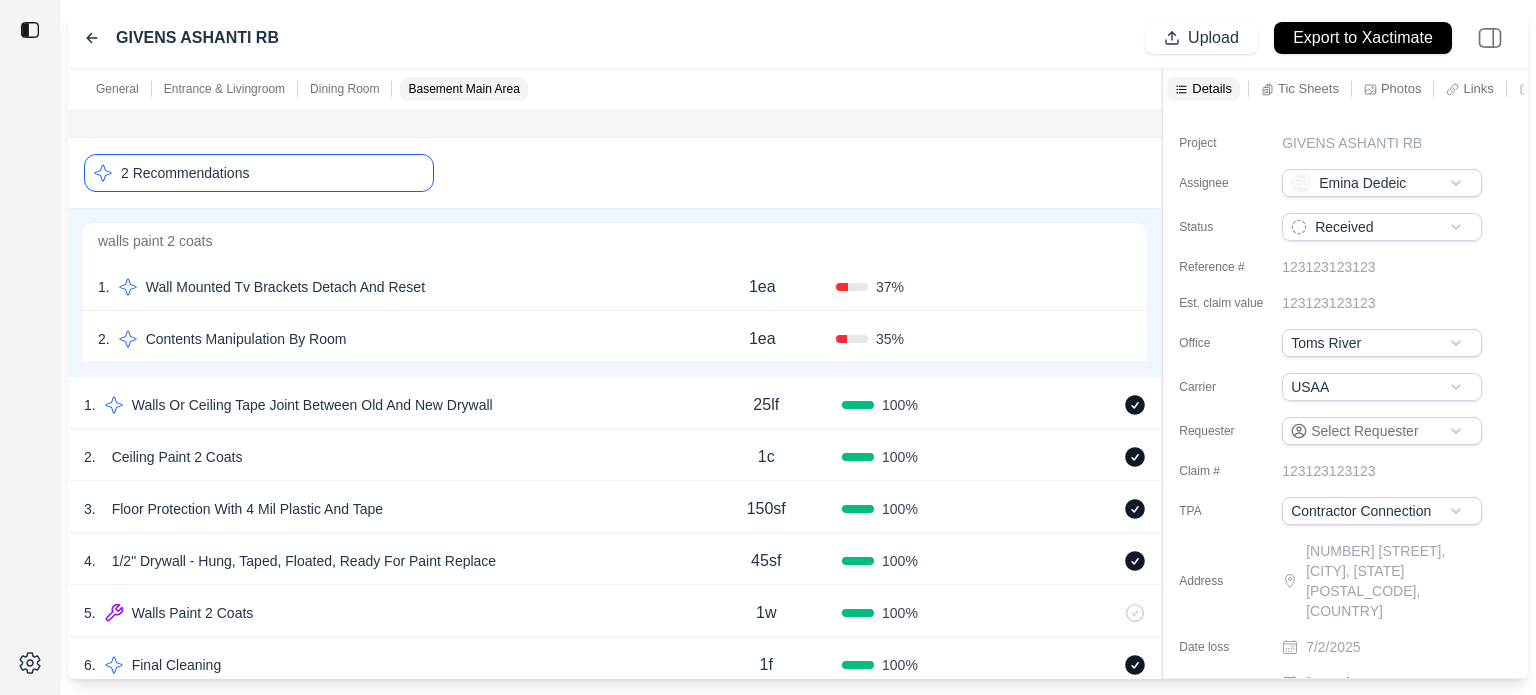 click 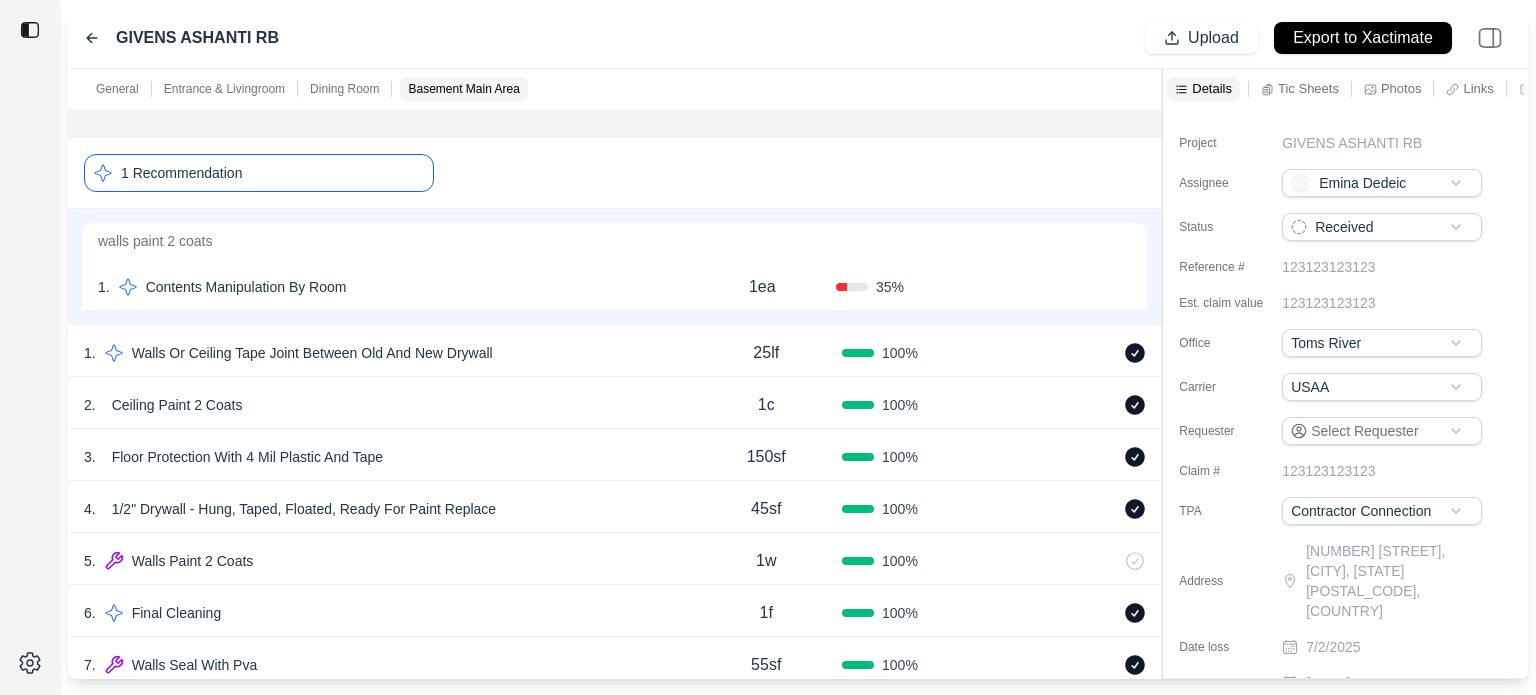click on "Contents Manipulation By Room" at bounding box center [246, 287] 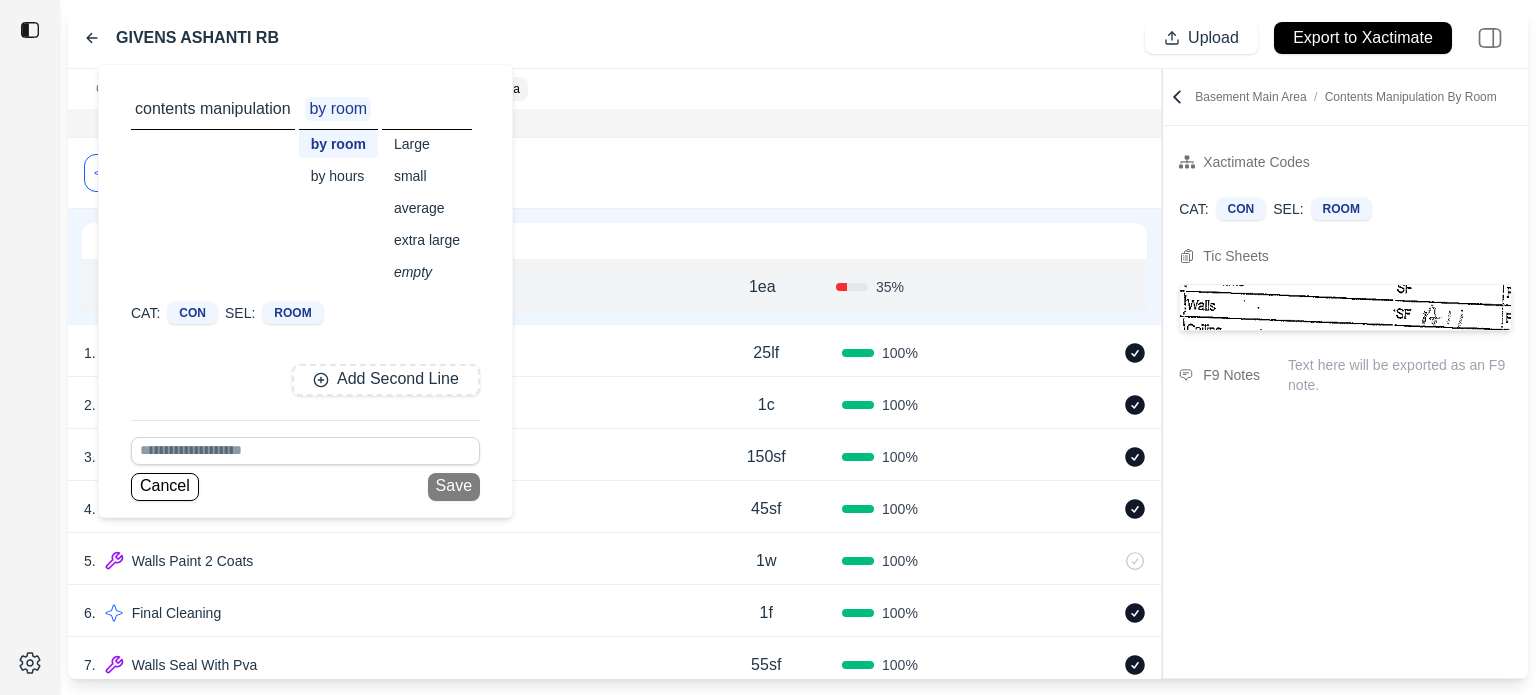 click on "Large" at bounding box center [427, 144] 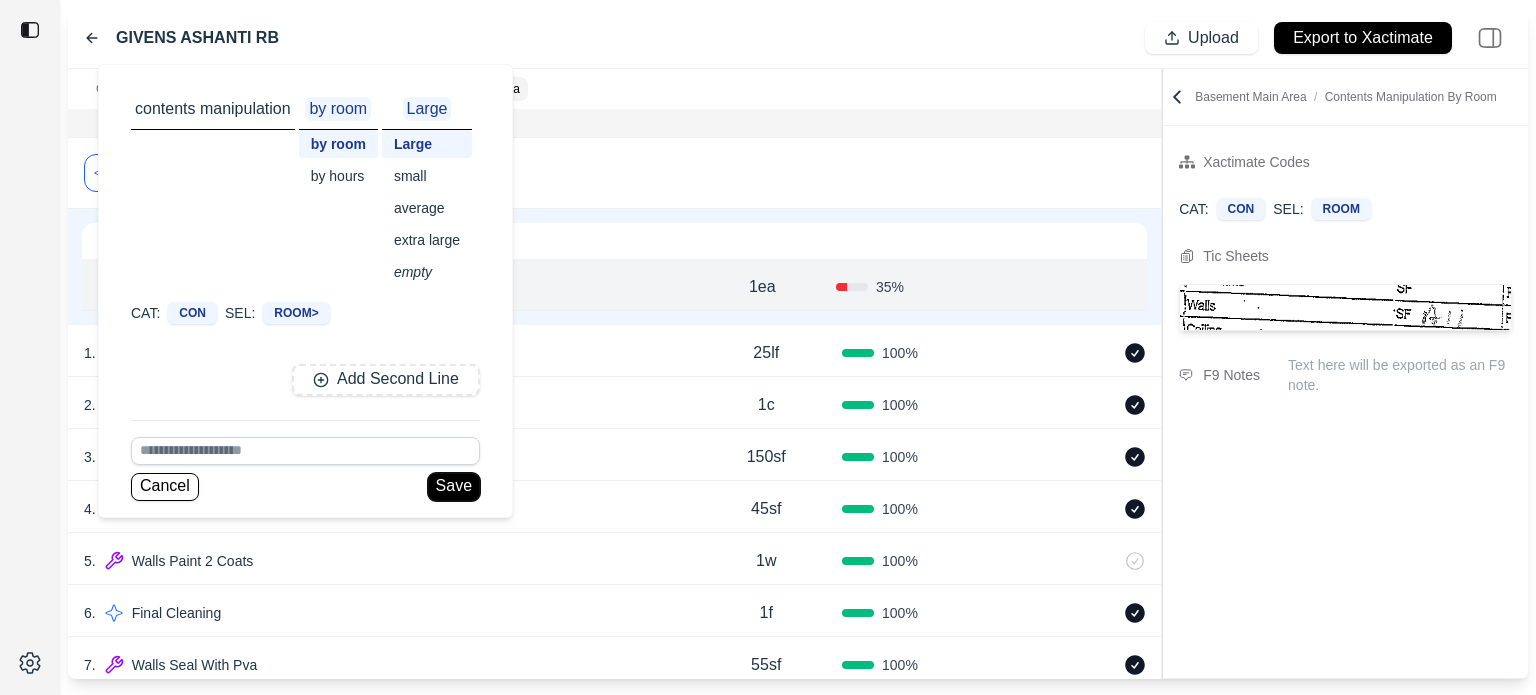 click on "Save" at bounding box center (454, 487) 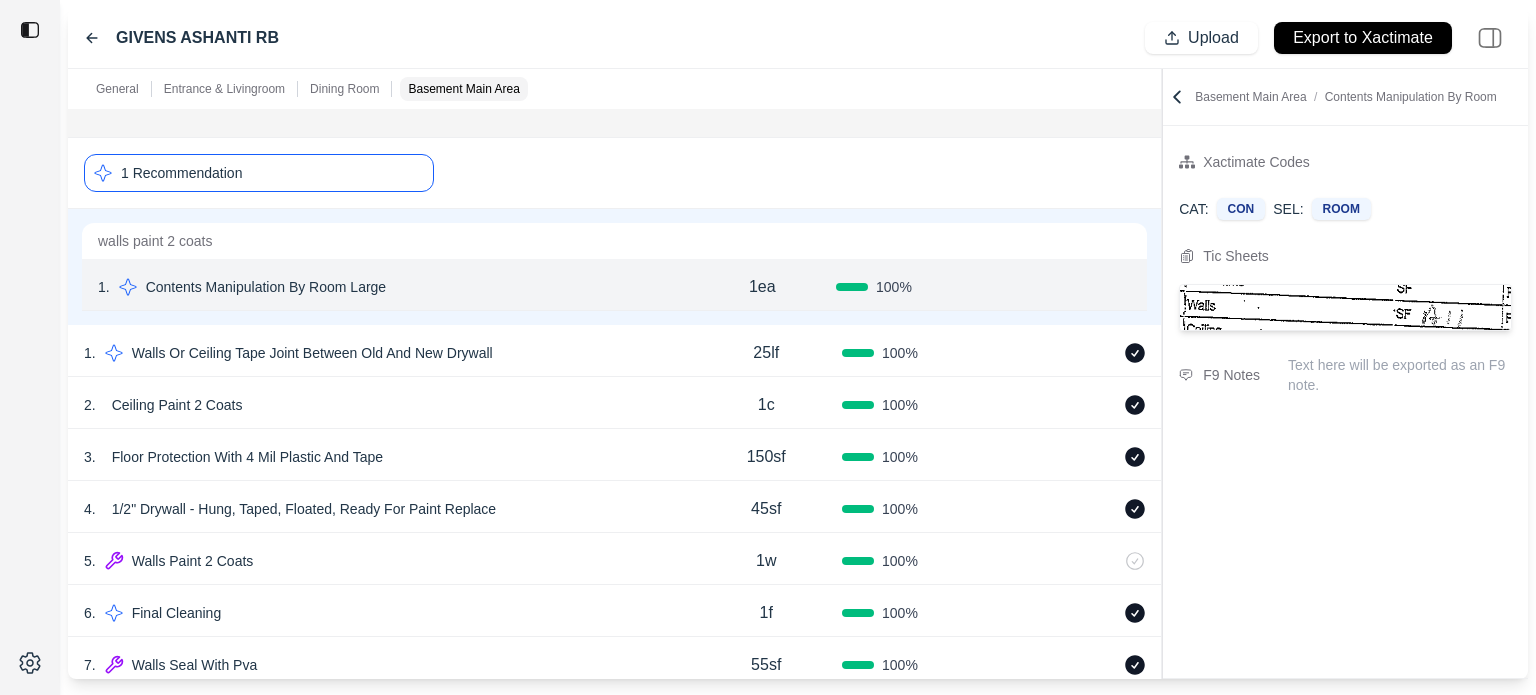 click on "Confirm" at bounding box center (1074, 287) 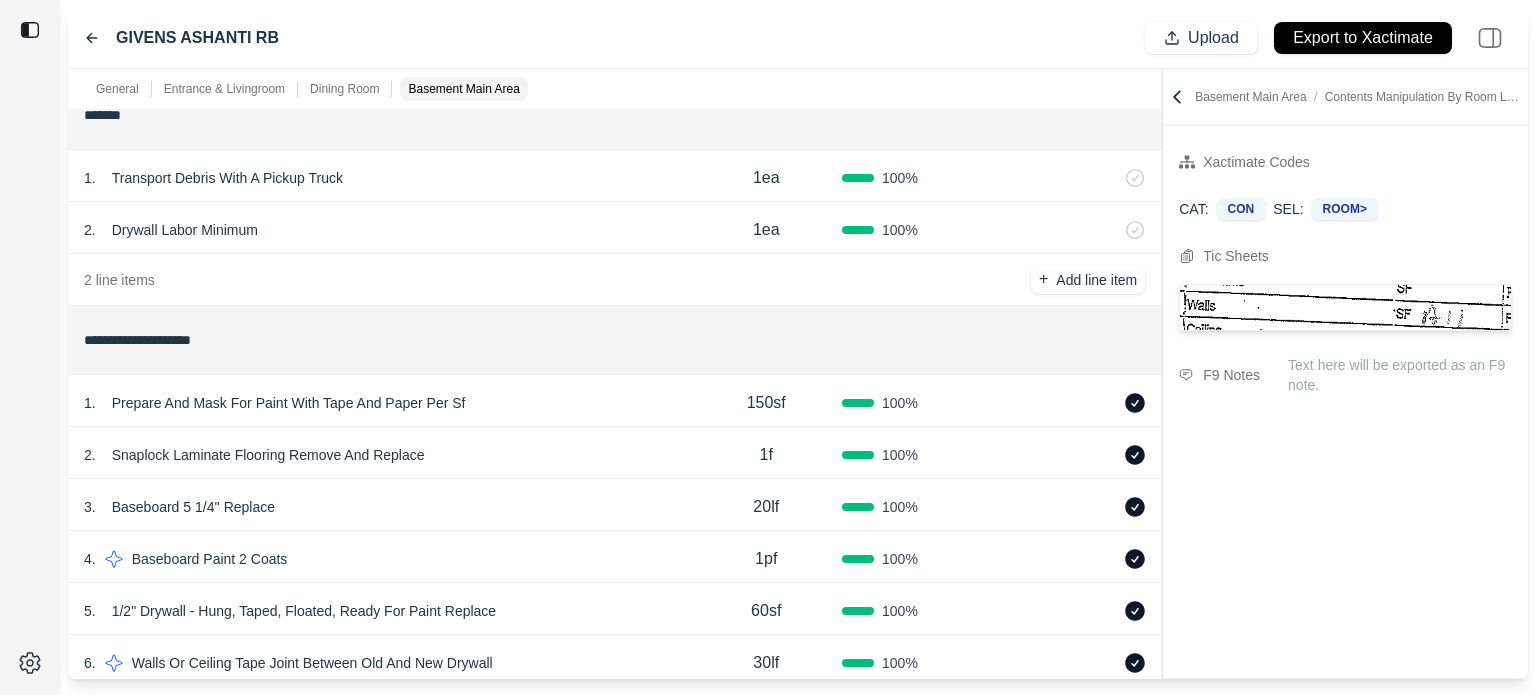 scroll, scrollTop: 0, scrollLeft: 0, axis: both 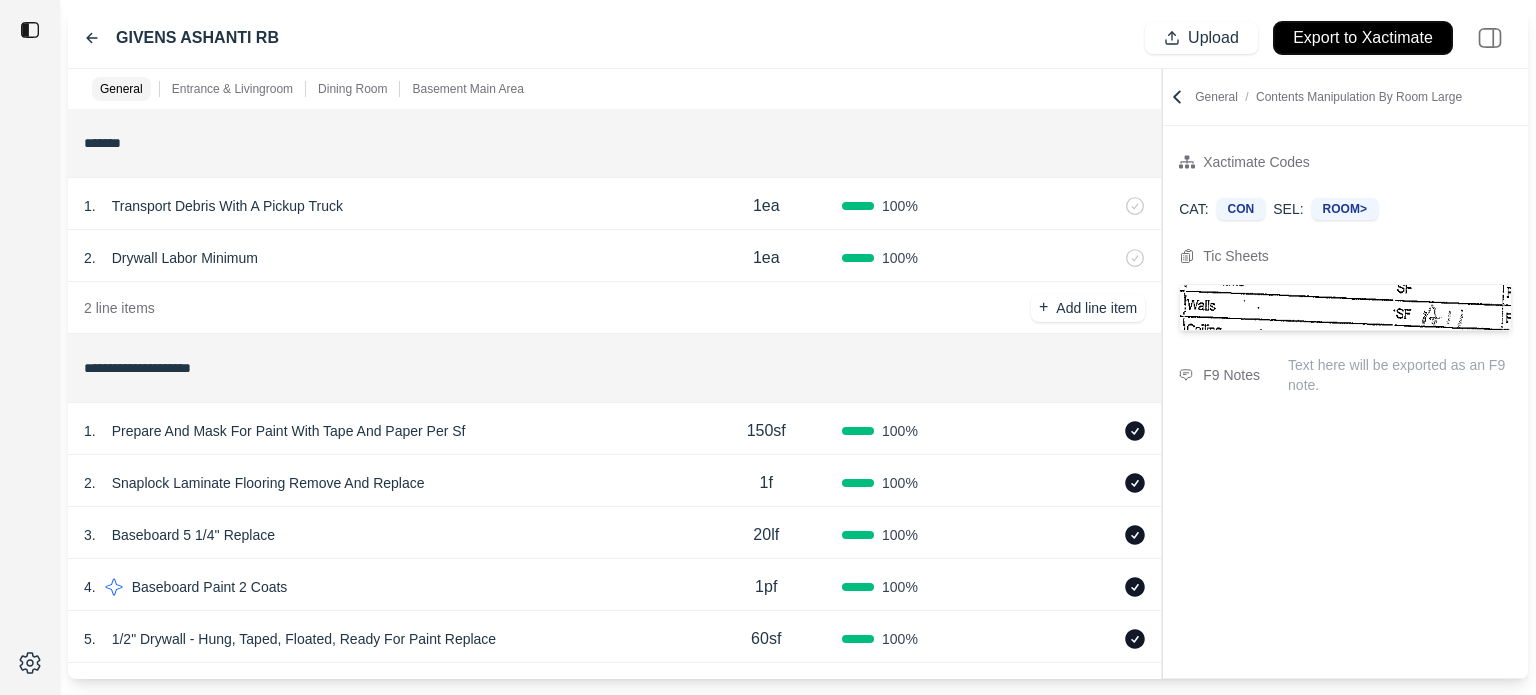 click on "Export to Xactimate" at bounding box center [1363, 38] 